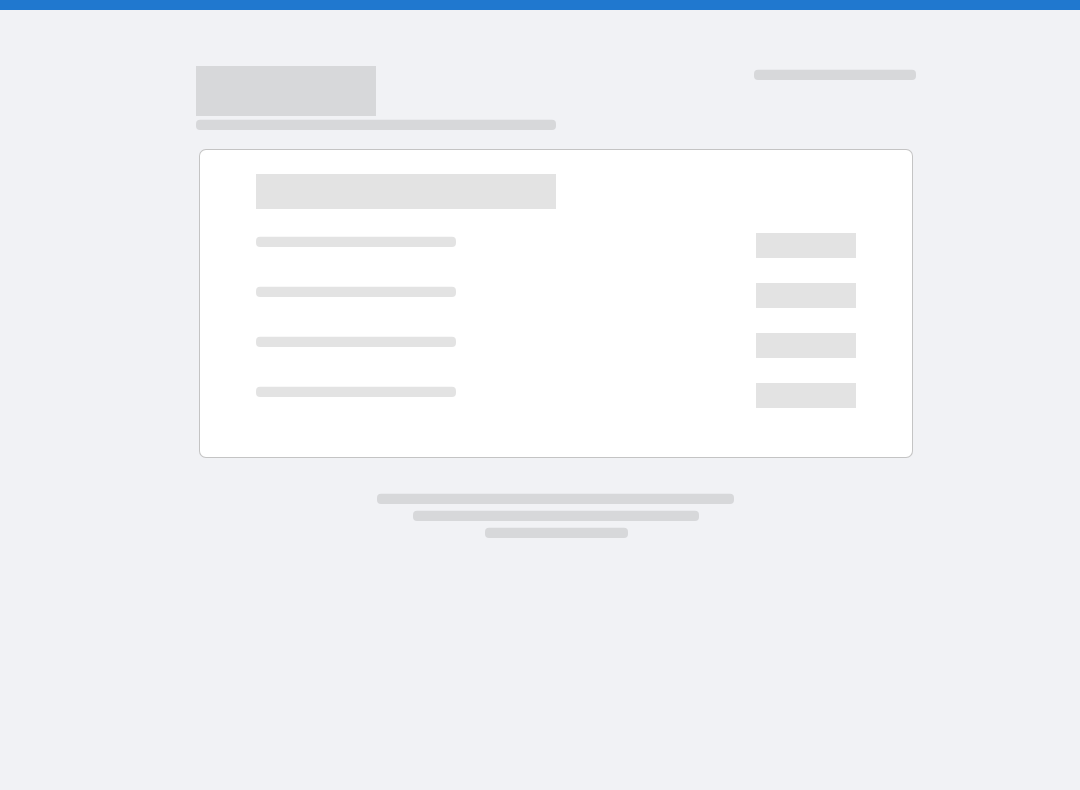 scroll, scrollTop: 0, scrollLeft: 0, axis: both 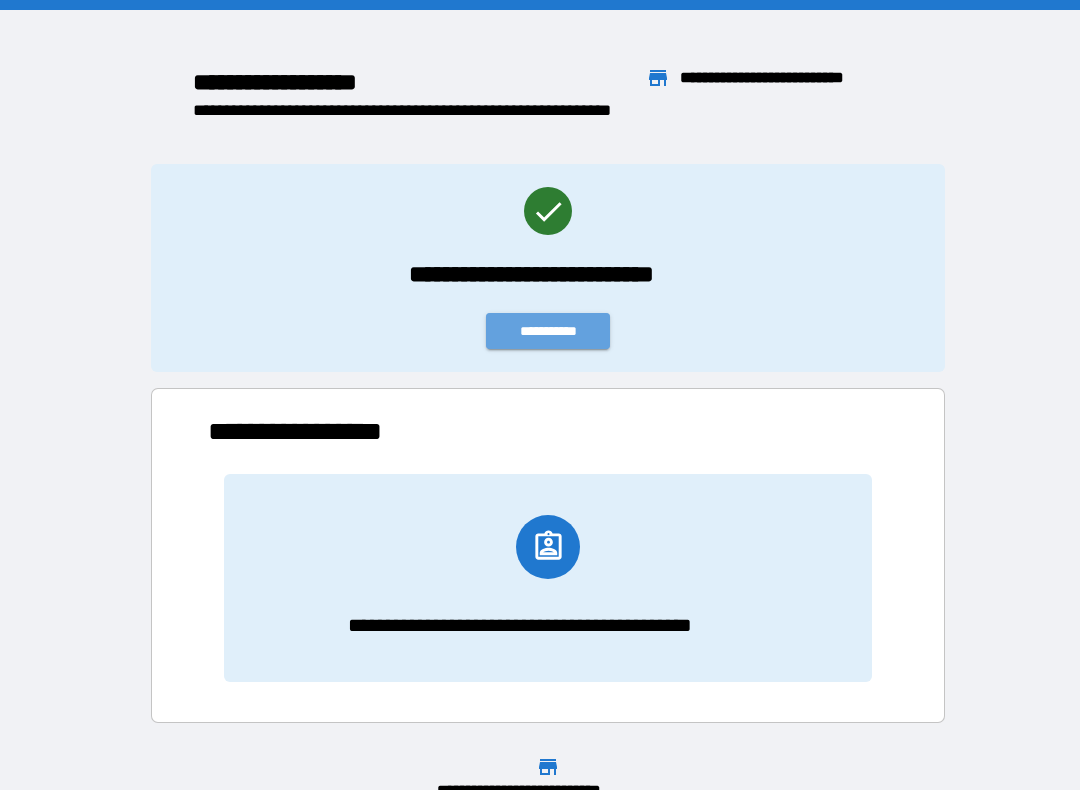 click on "**********" at bounding box center (548, 331) 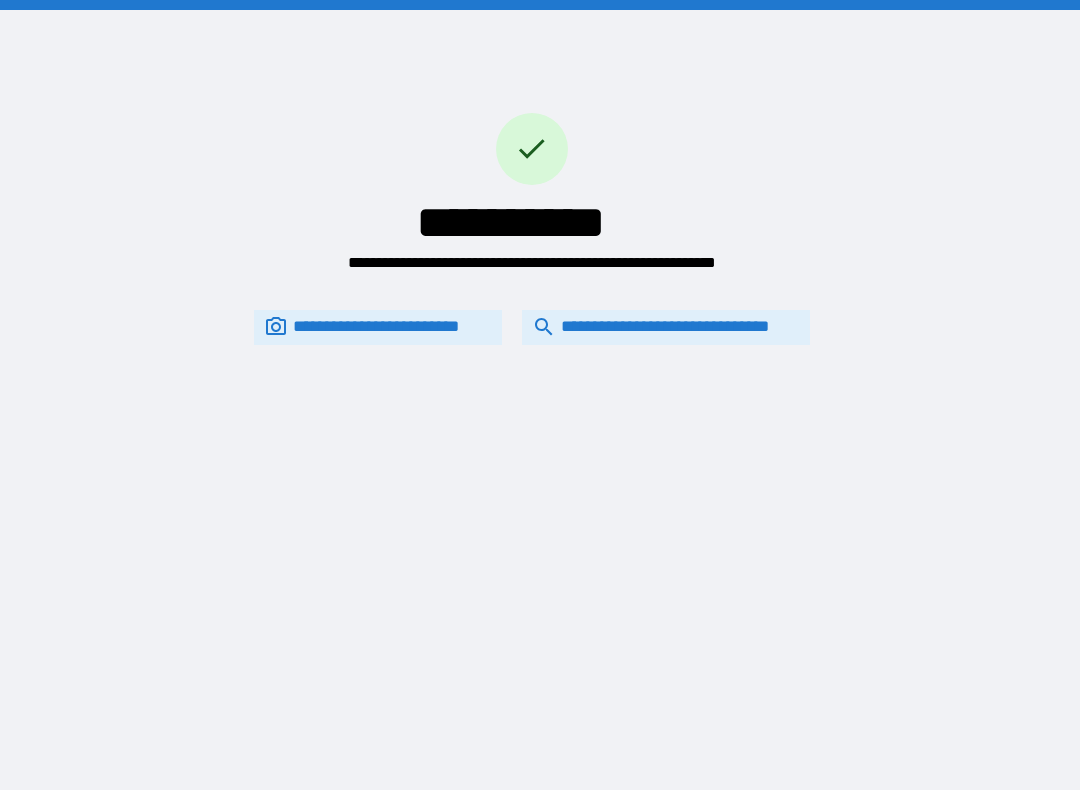click on "**********" at bounding box center (666, 327) 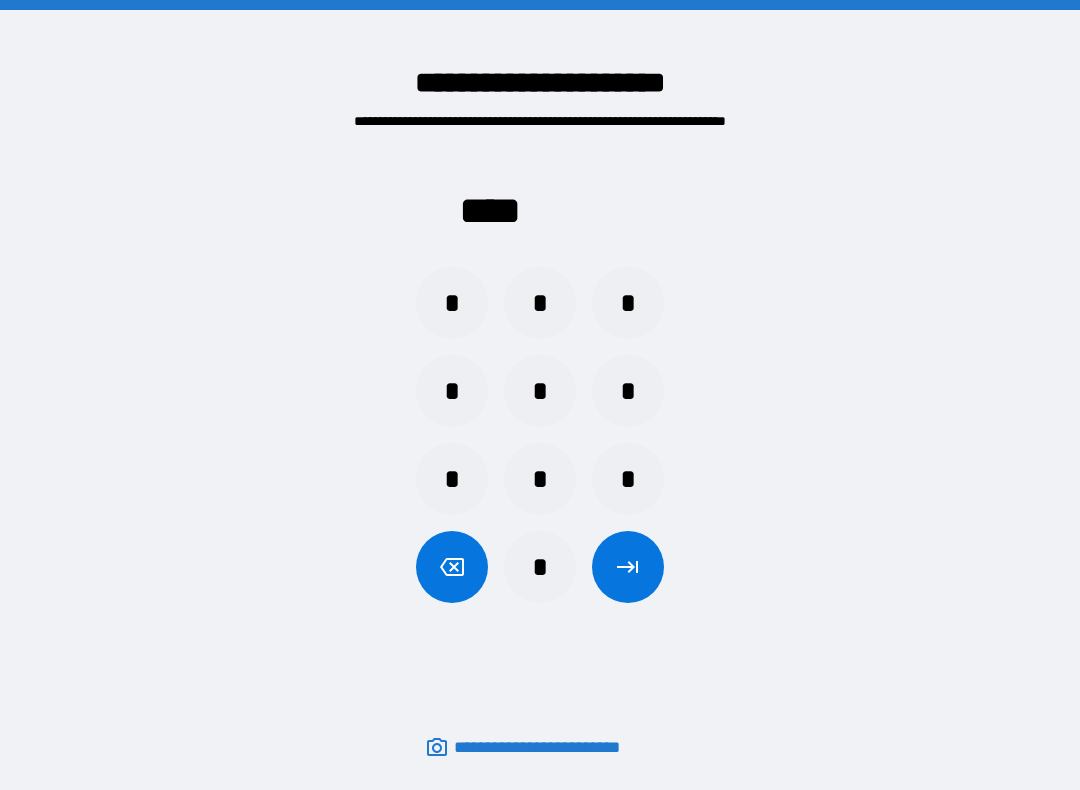 click on "*" at bounding box center (540, 567) 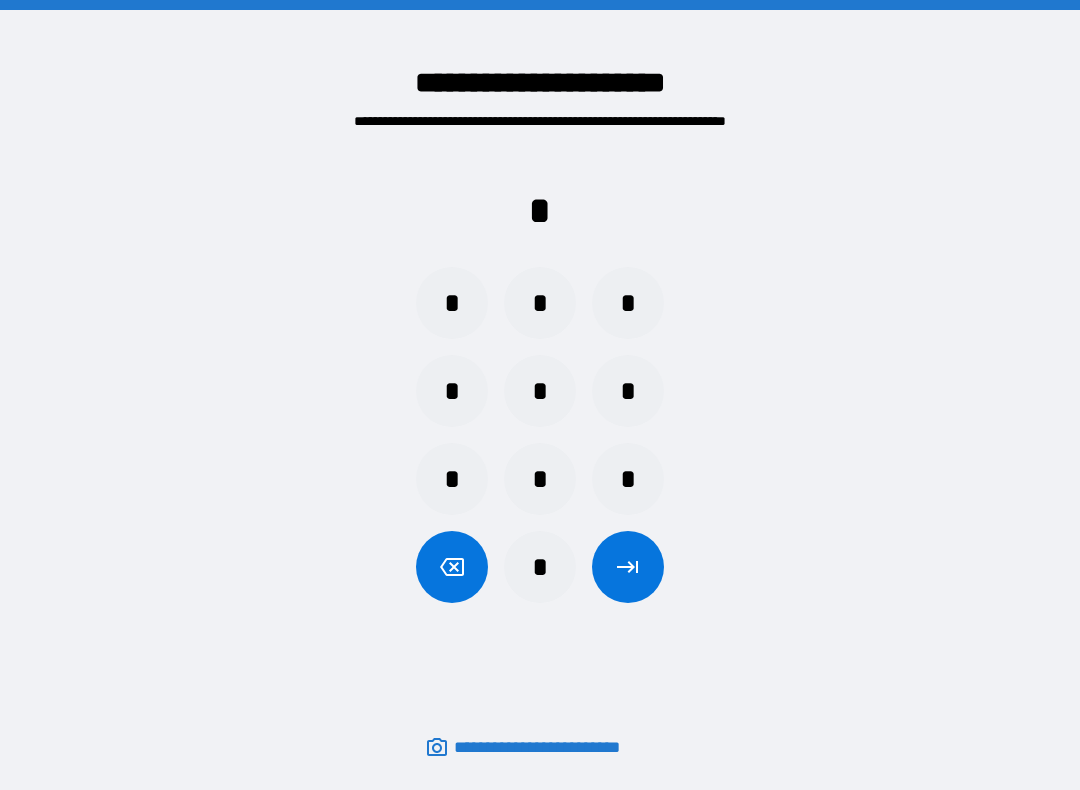 click on "*" at bounding box center [540, 567] 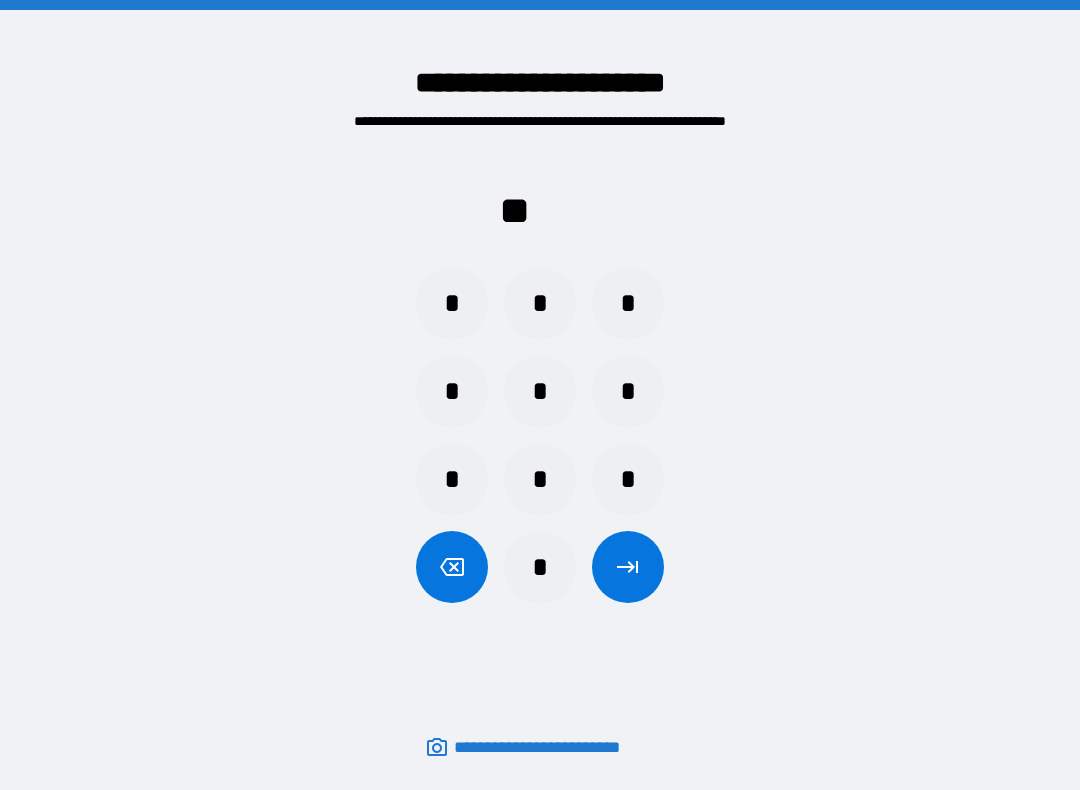 click at bounding box center [628, 567] 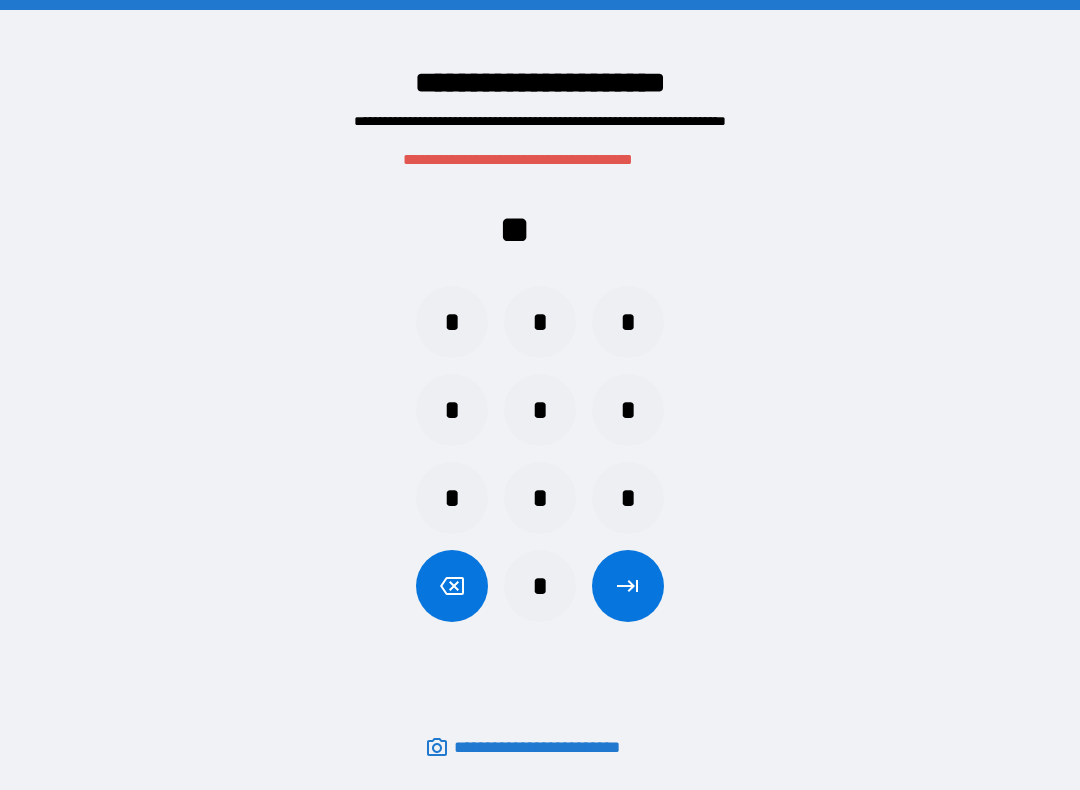 click on "*" at bounding box center [540, 586] 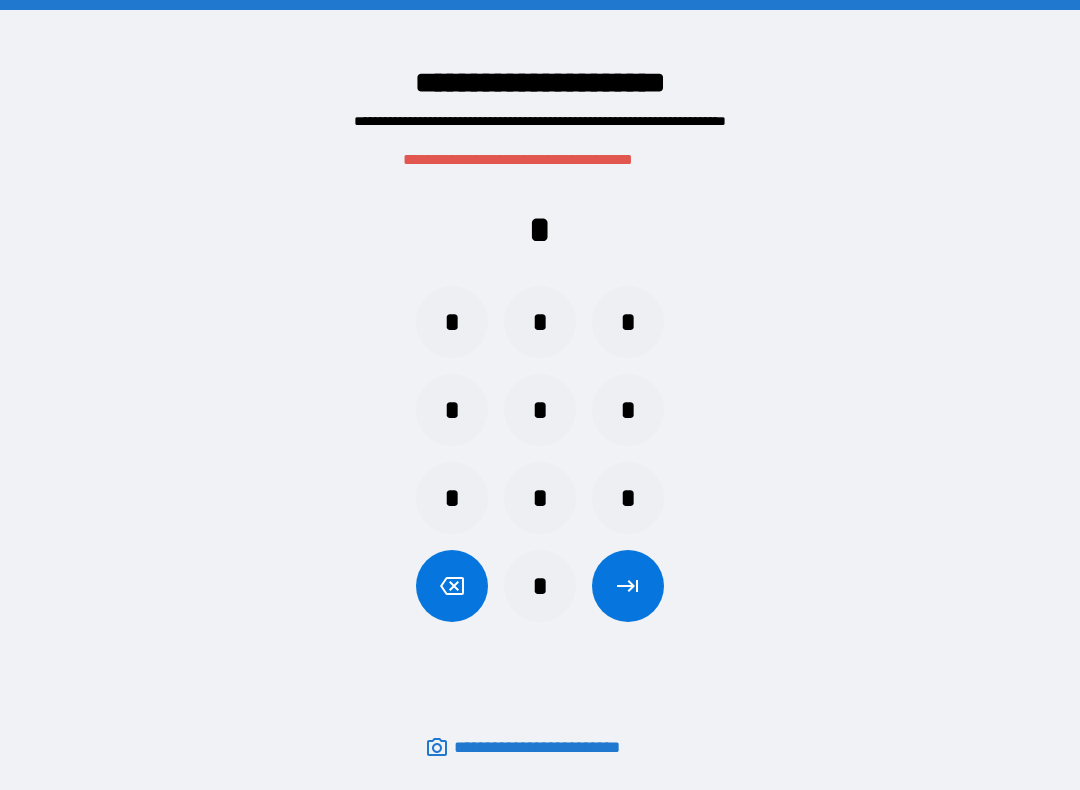 click 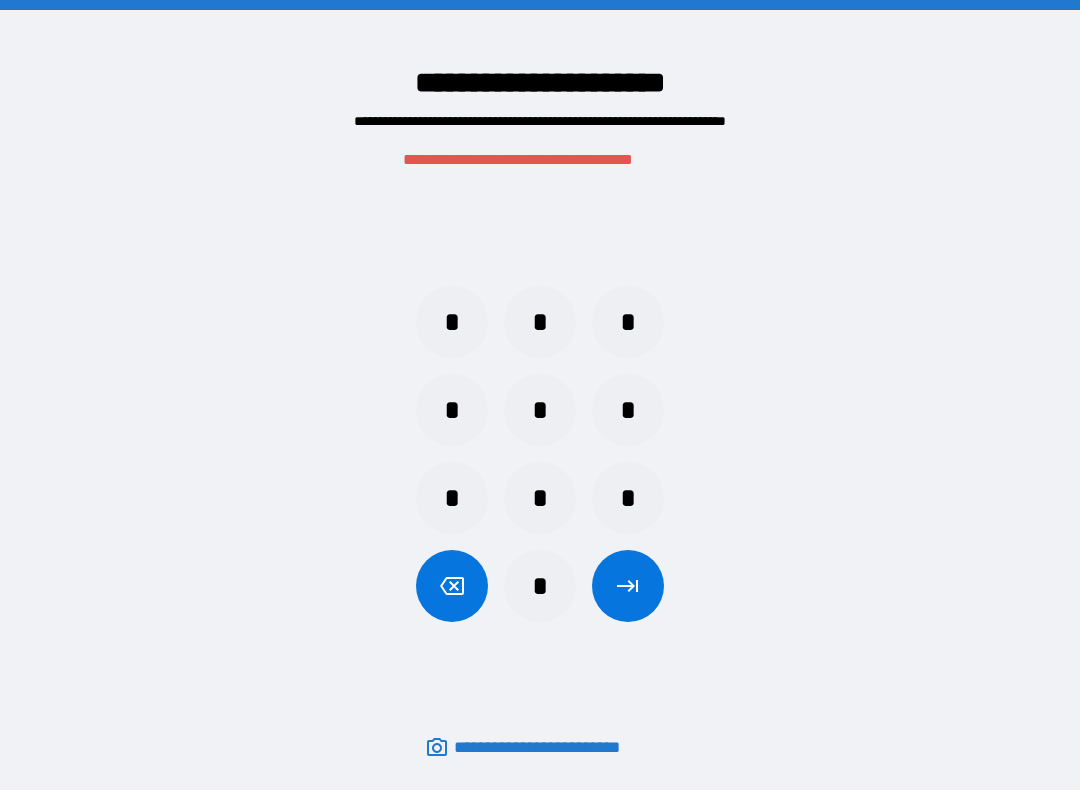 click on "*" at bounding box center [452, 410] 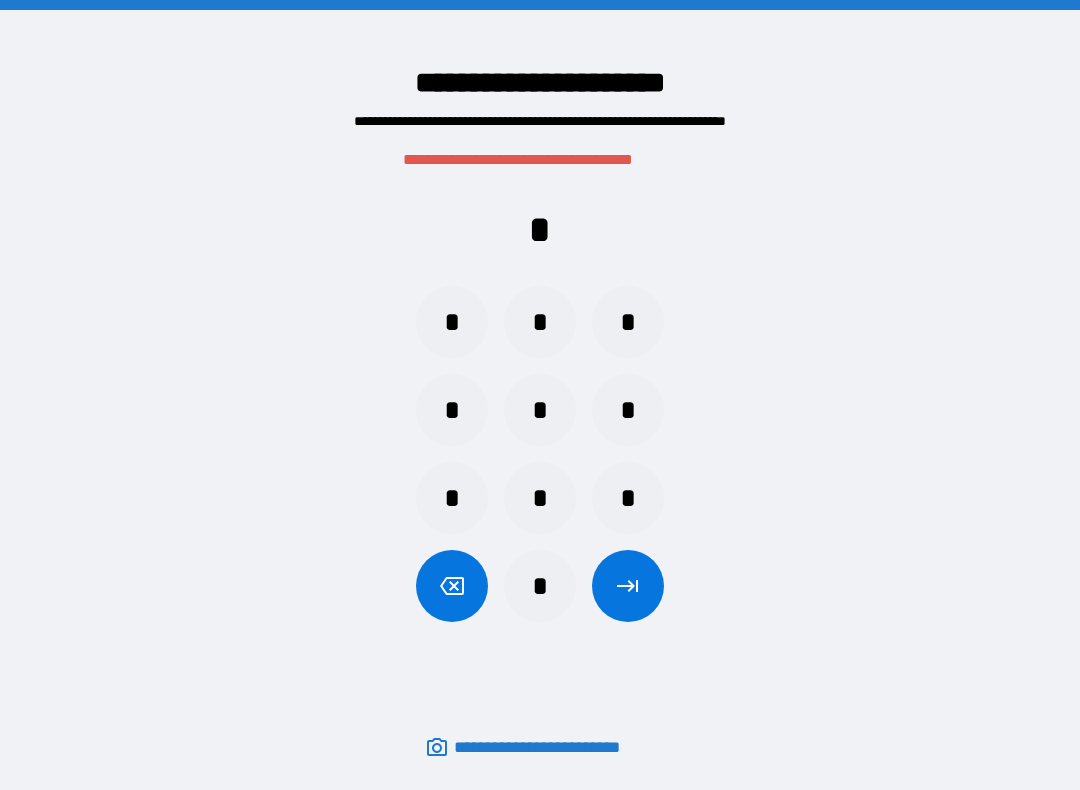 click on "*" at bounding box center [540, 586] 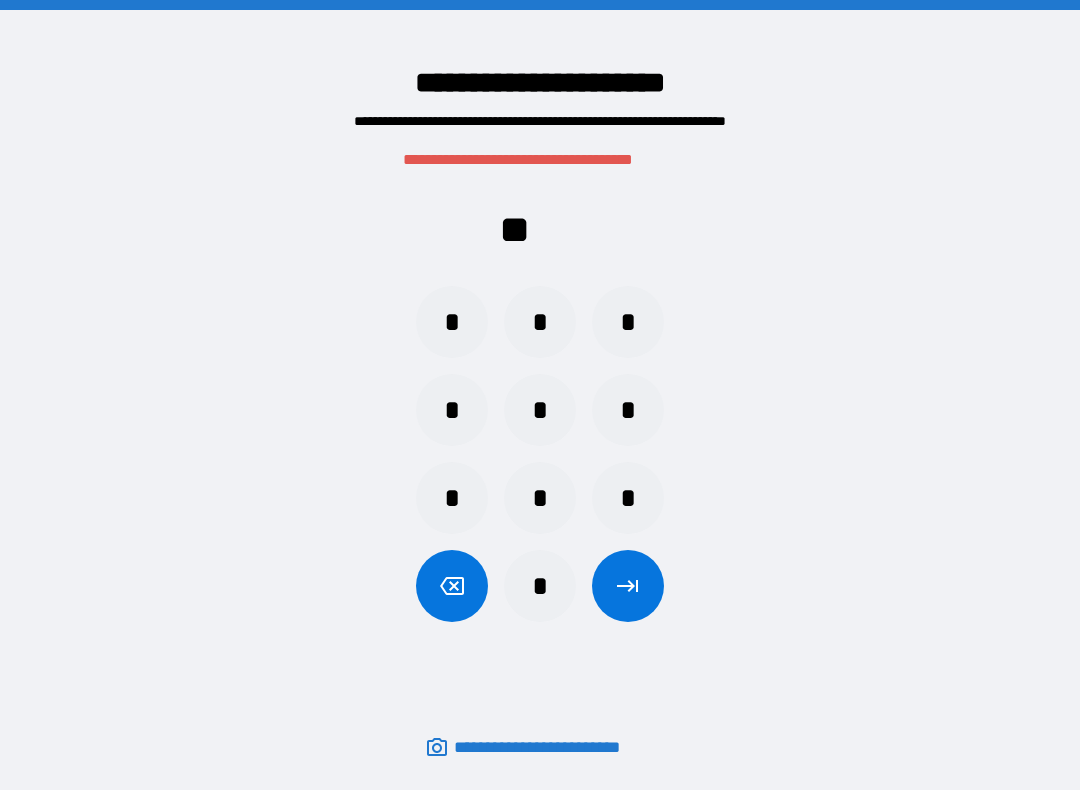 click on "*" at bounding box center (540, 586) 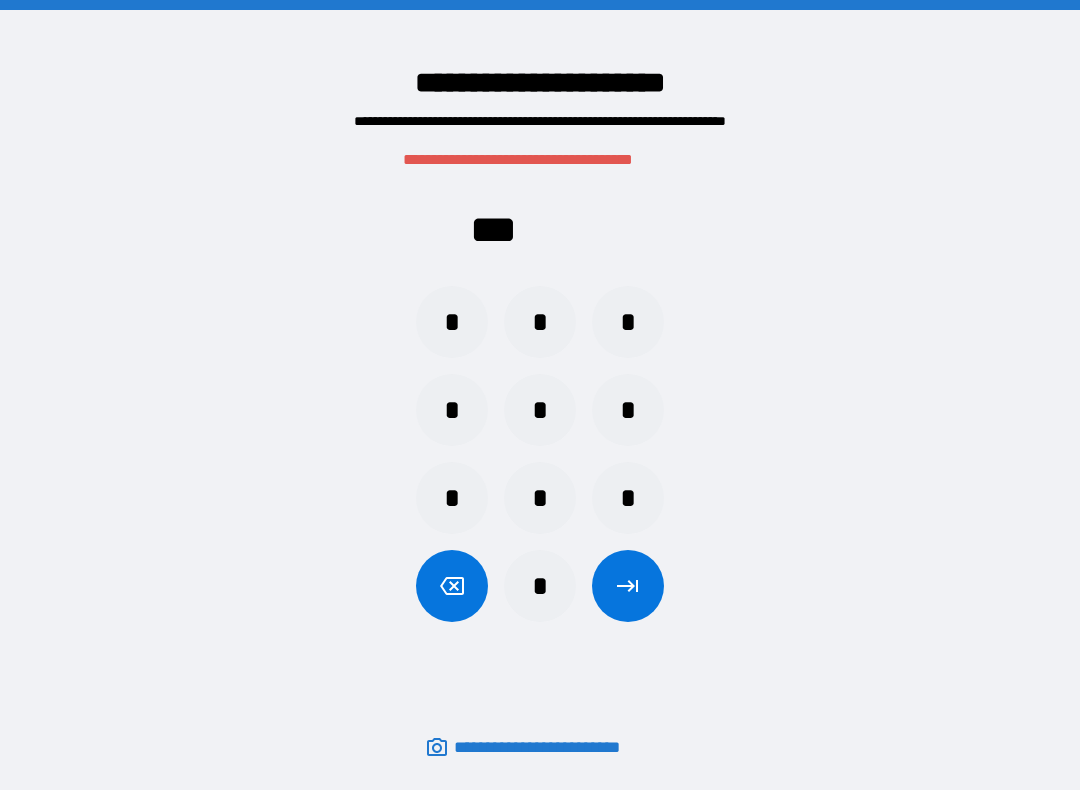 click 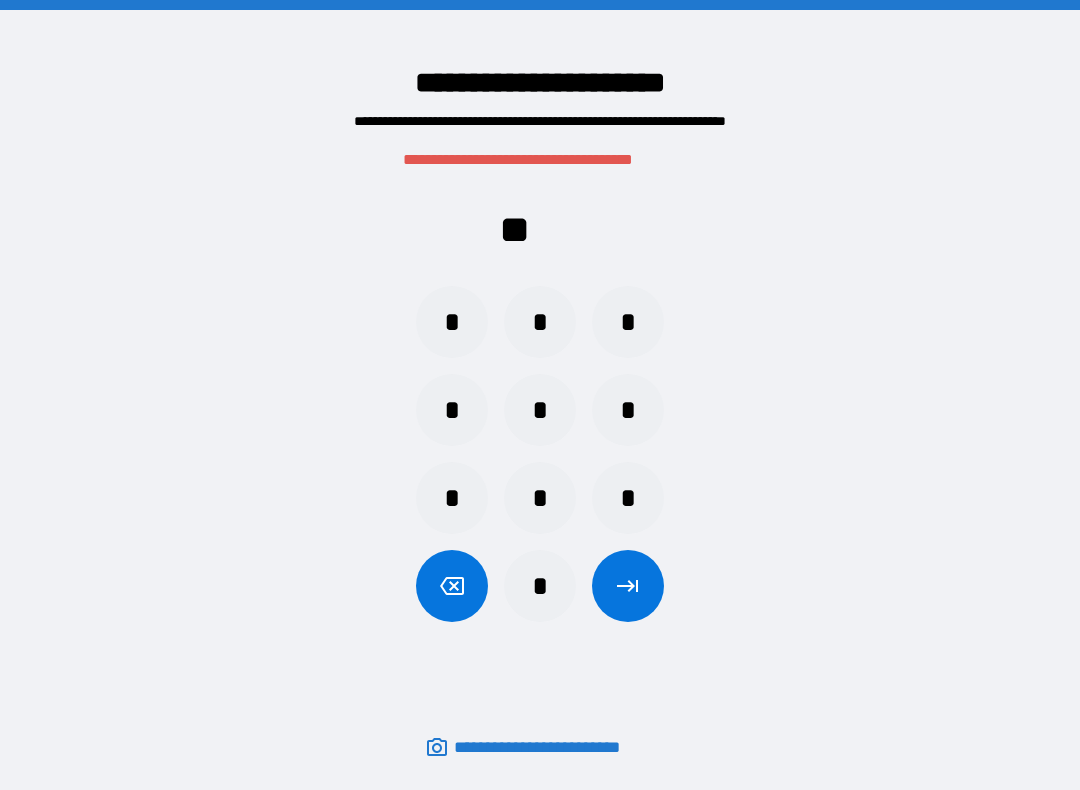 click on "*" at bounding box center [452, 322] 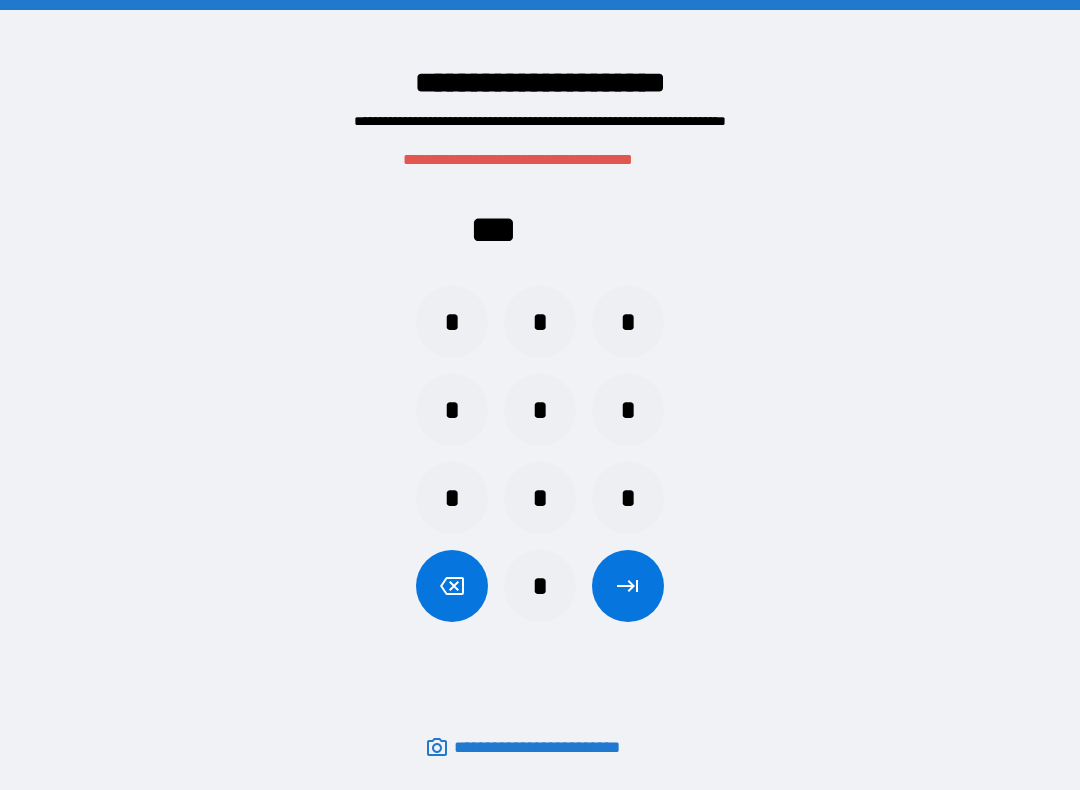 click on "*" at bounding box center (540, 586) 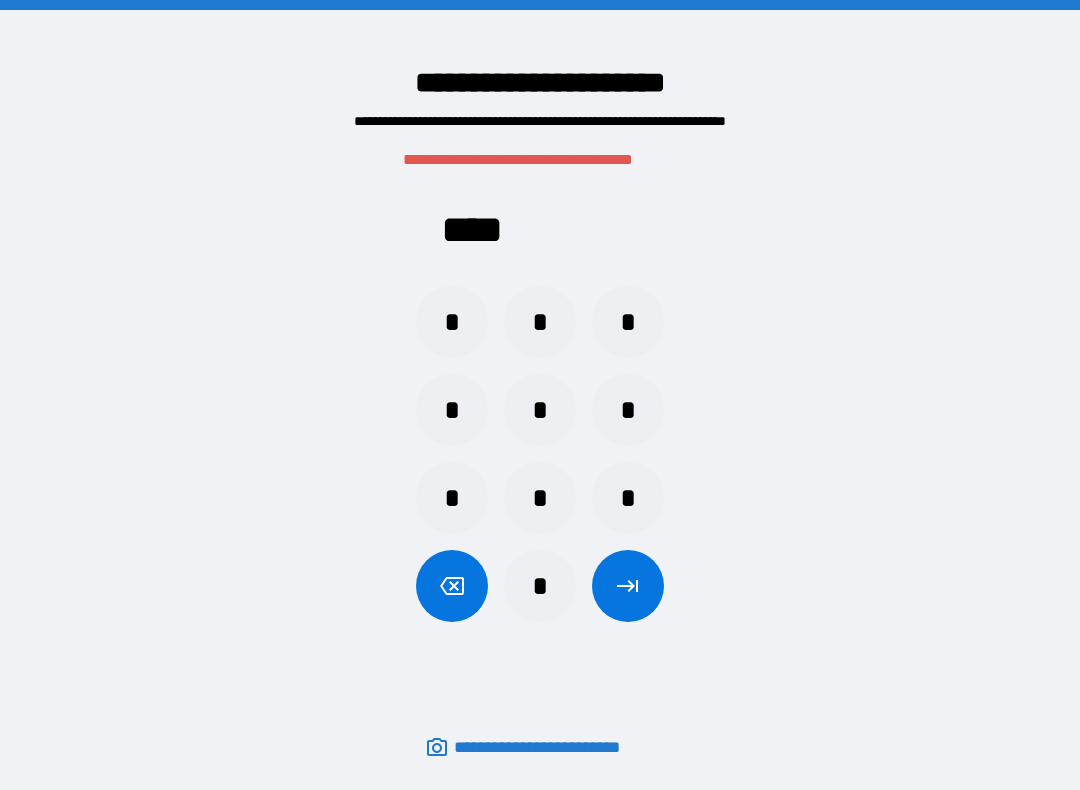 click 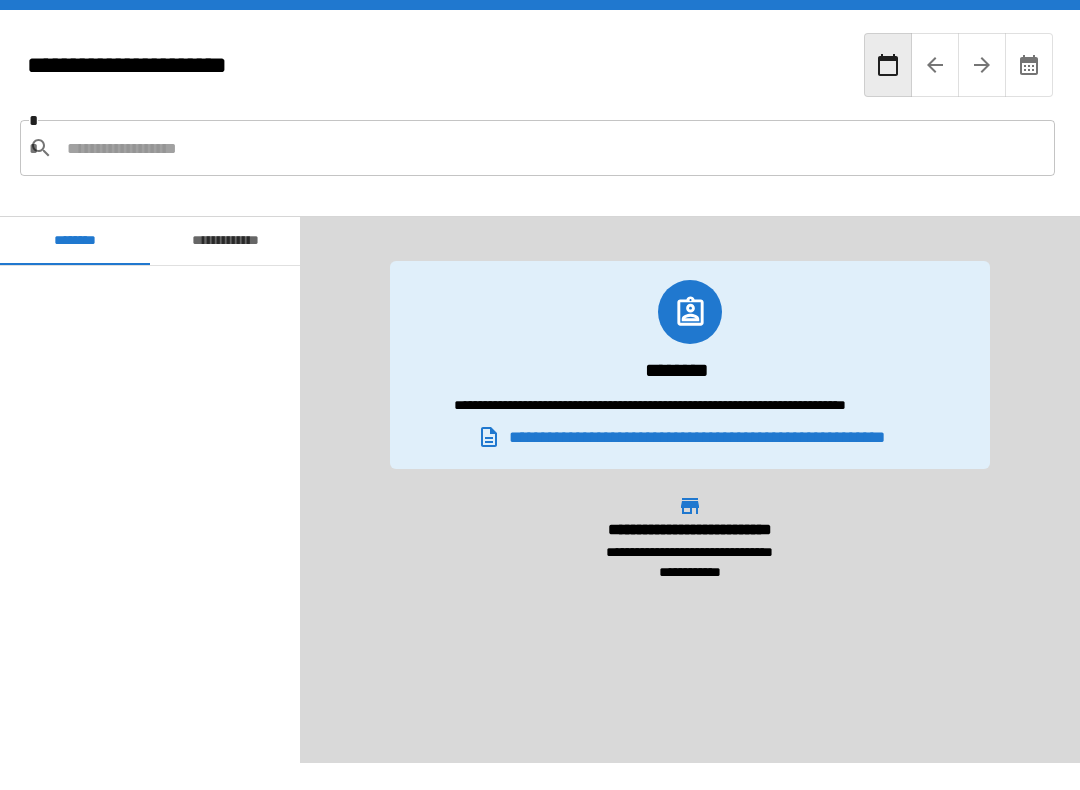 scroll, scrollTop: 772, scrollLeft: 0, axis: vertical 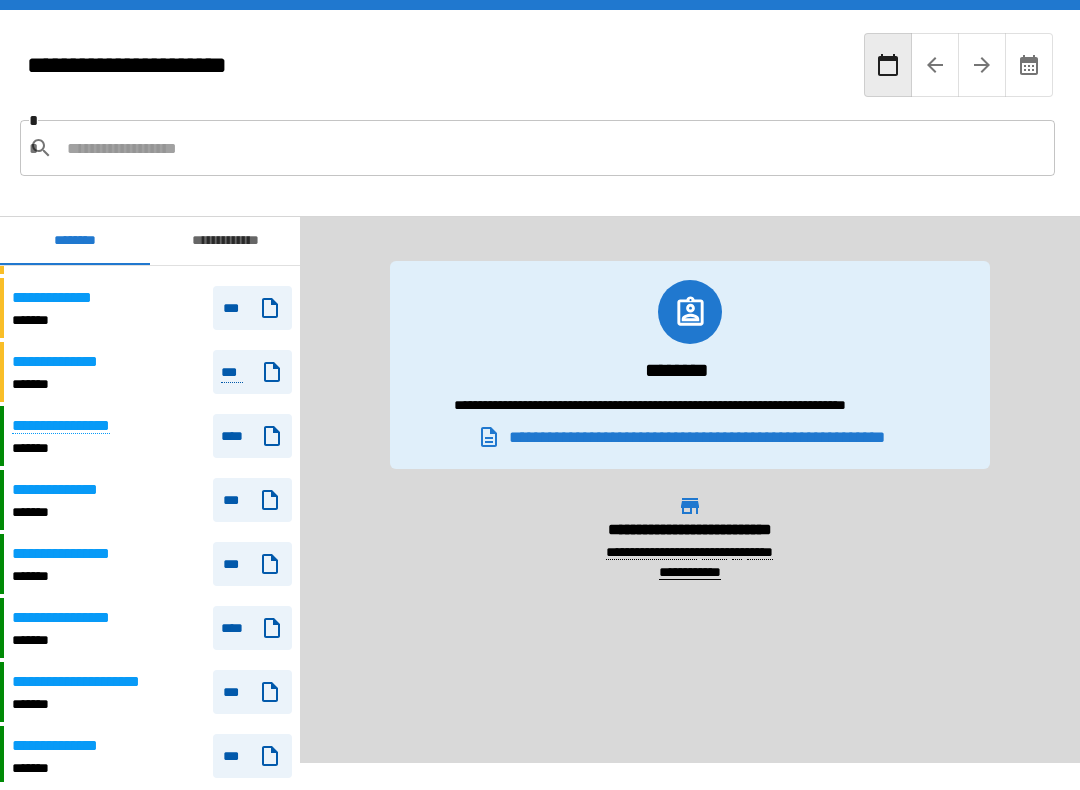 click on "**********" at bounding box center [150, 628] 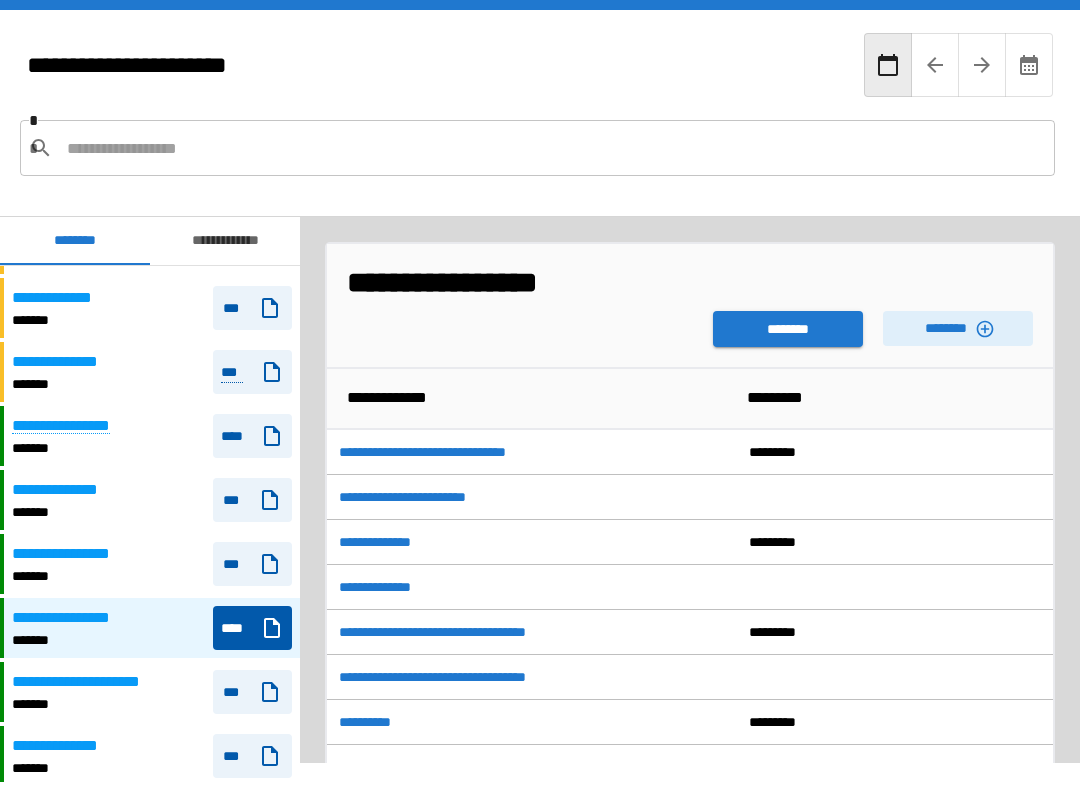 click 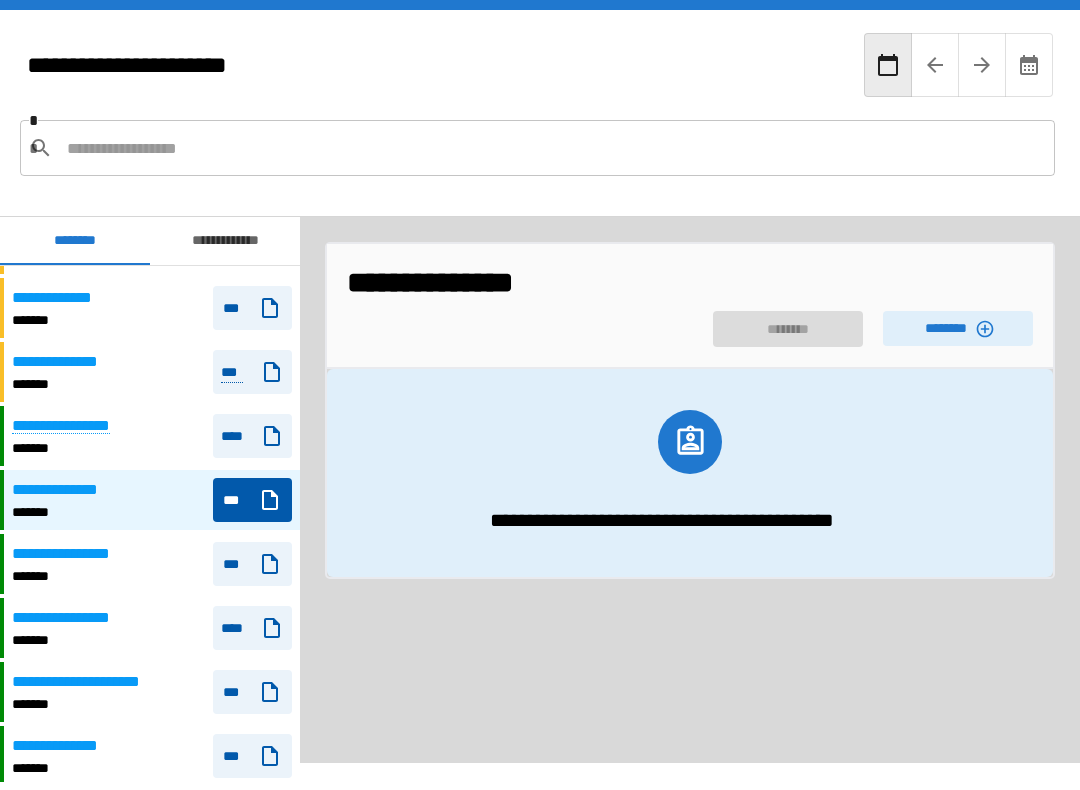 click on "********" at bounding box center [958, 328] 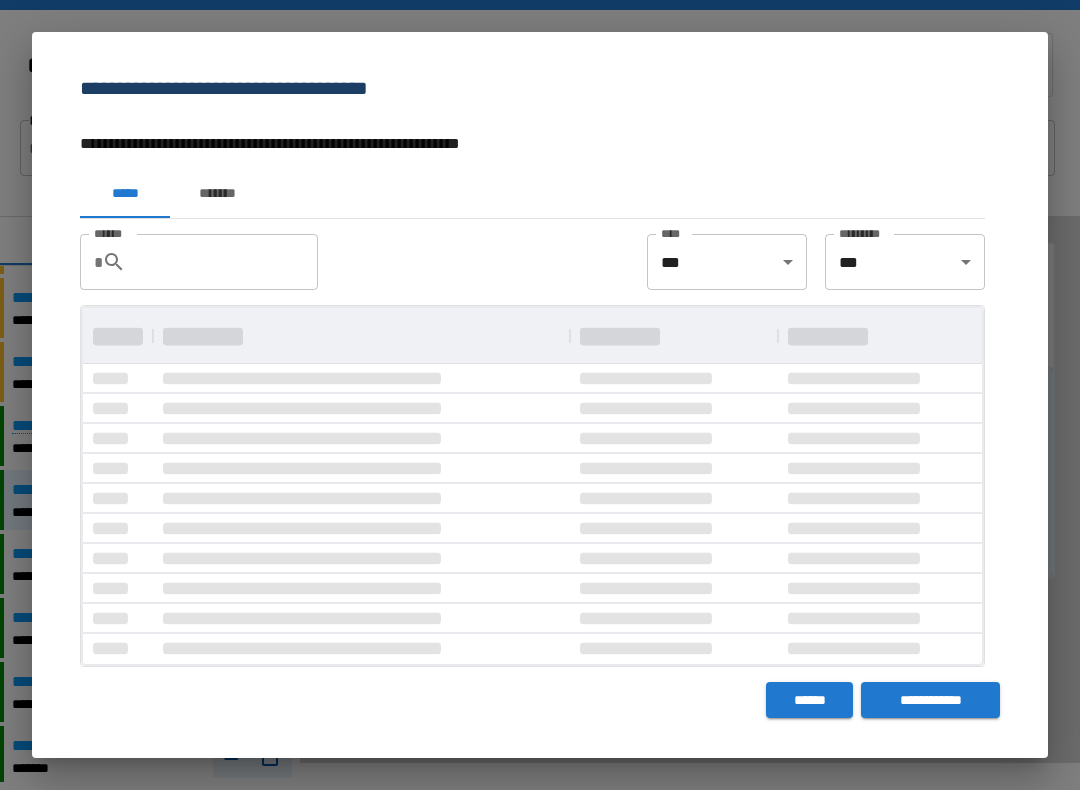 scroll, scrollTop: 0, scrollLeft: 0, axis: both 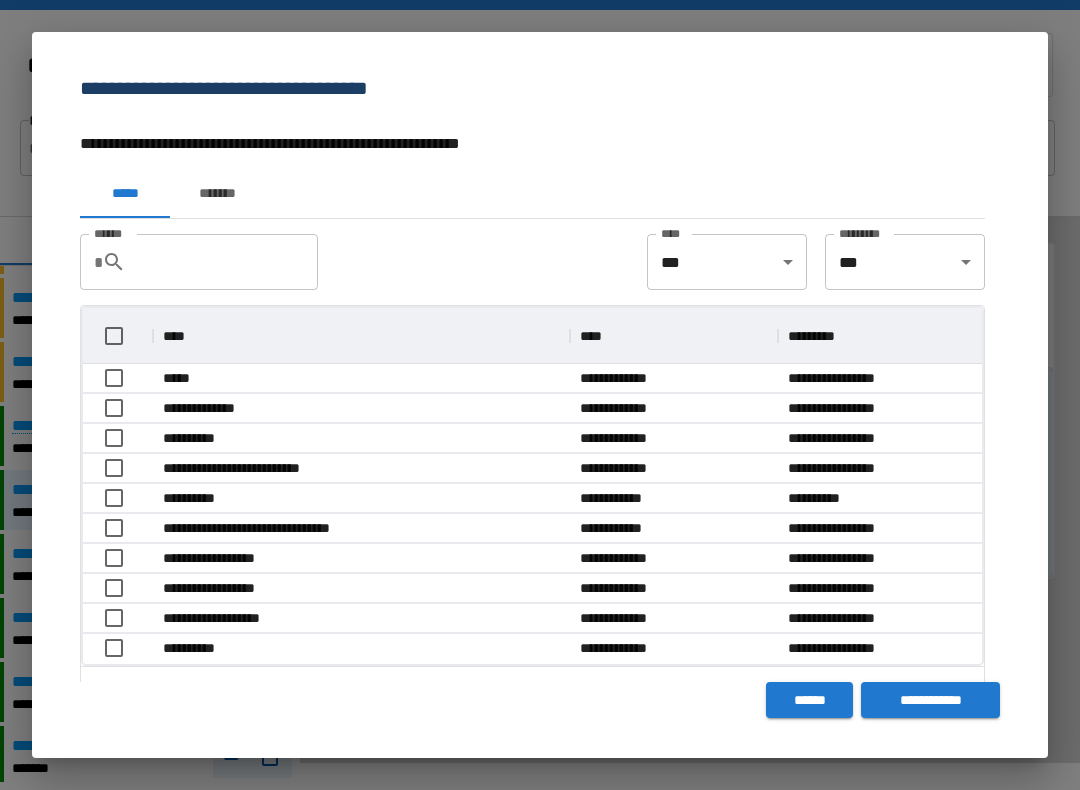click on "**********" at bounding box center (273, 528) 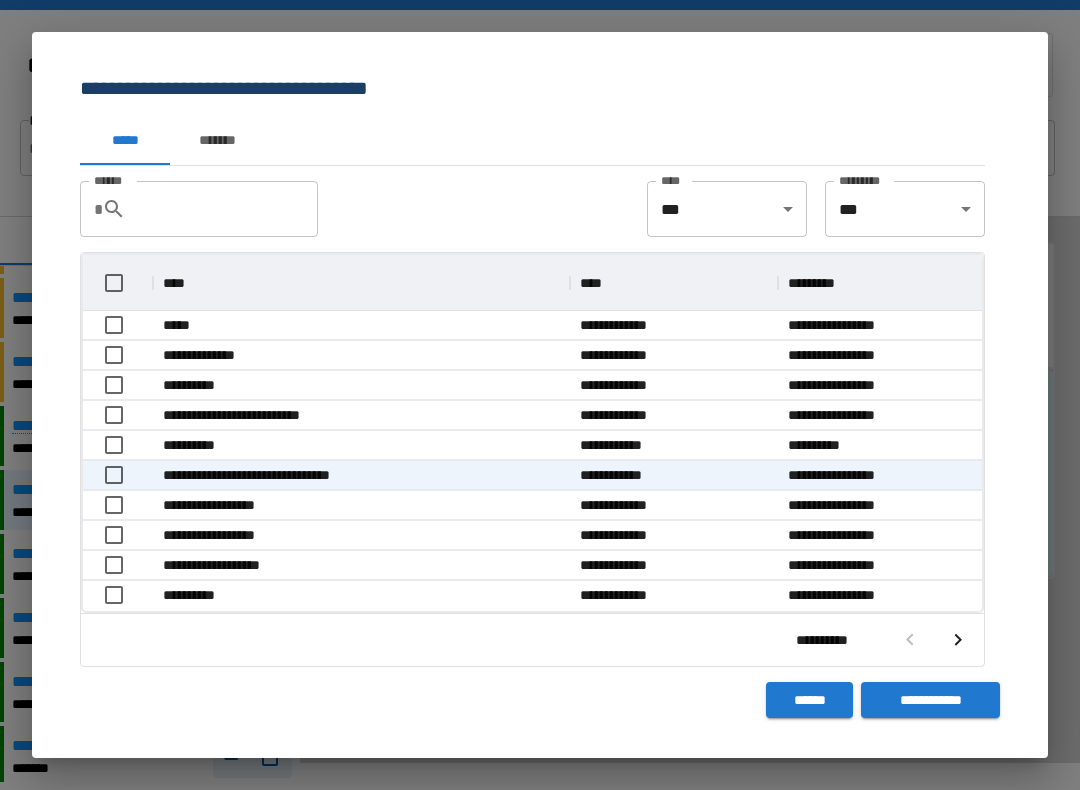 scroll, scrollTop: 53, scrollLeft: 0, axis: vertical 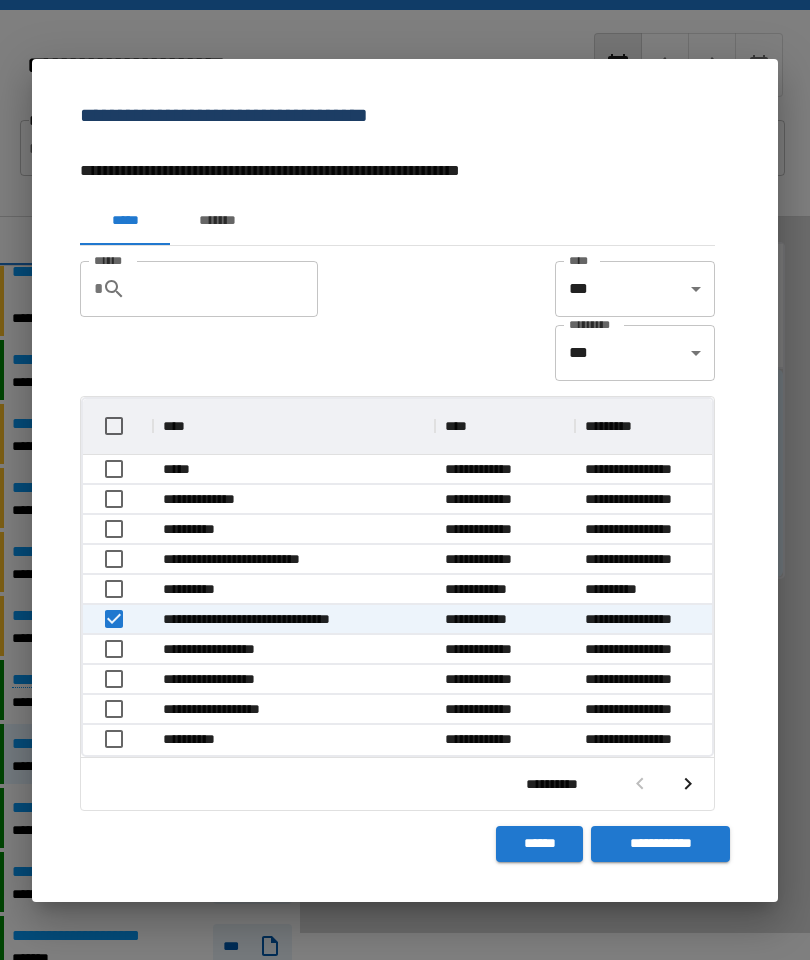click on "**********" at bounding box center [660, 844] 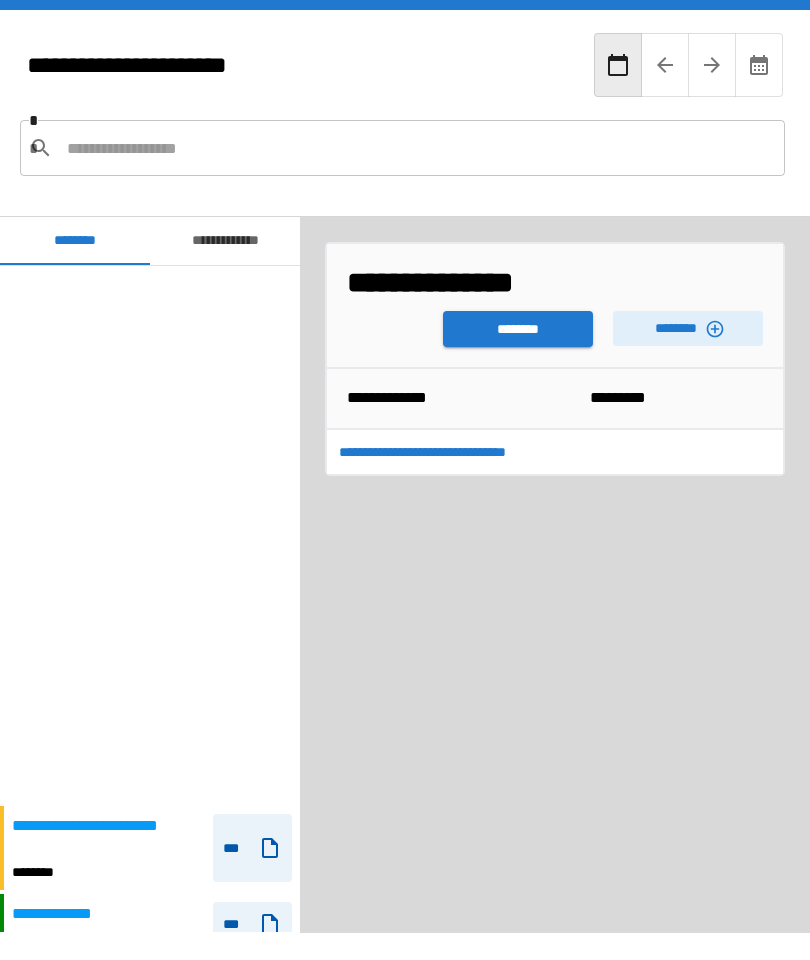scroll, scrollTop: 582, scrollLeft: 0, axis: vertical 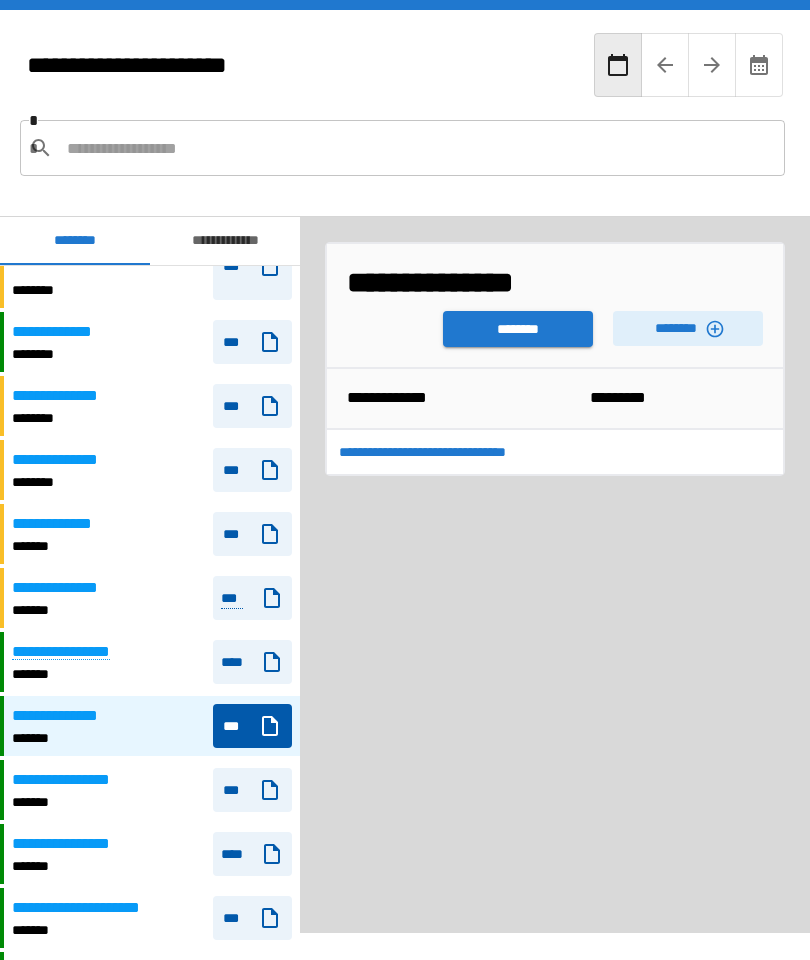 click on "********" at bounding box center (518, 329) 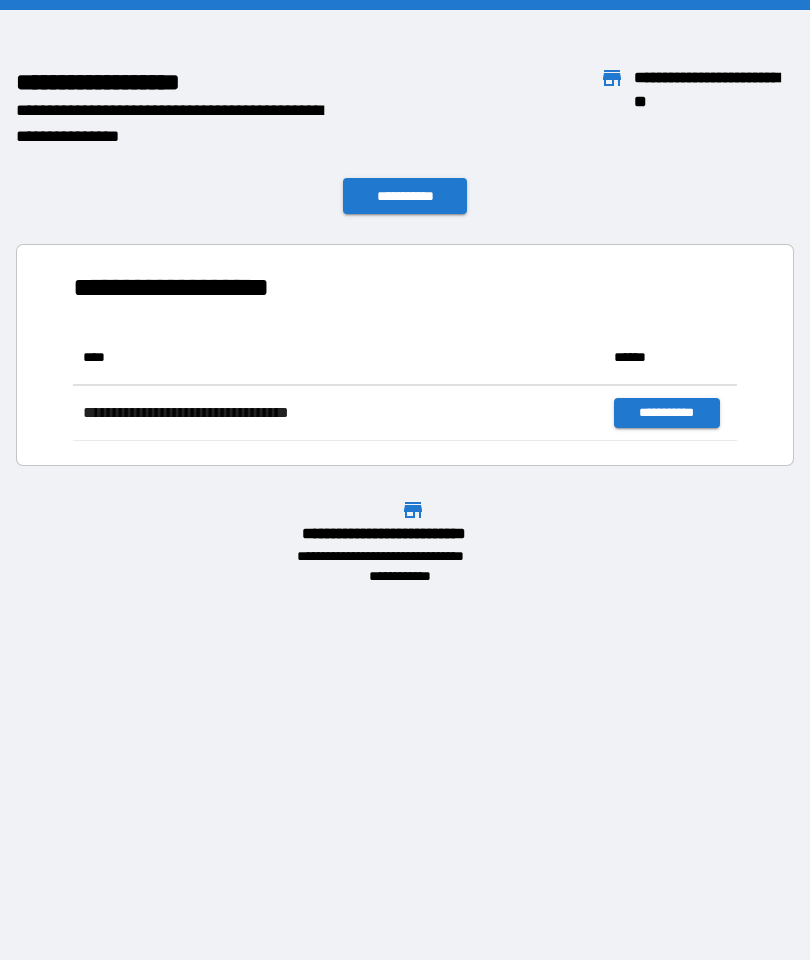 scroll, scrollTop: 1, scrollLeft: 1, axis: both 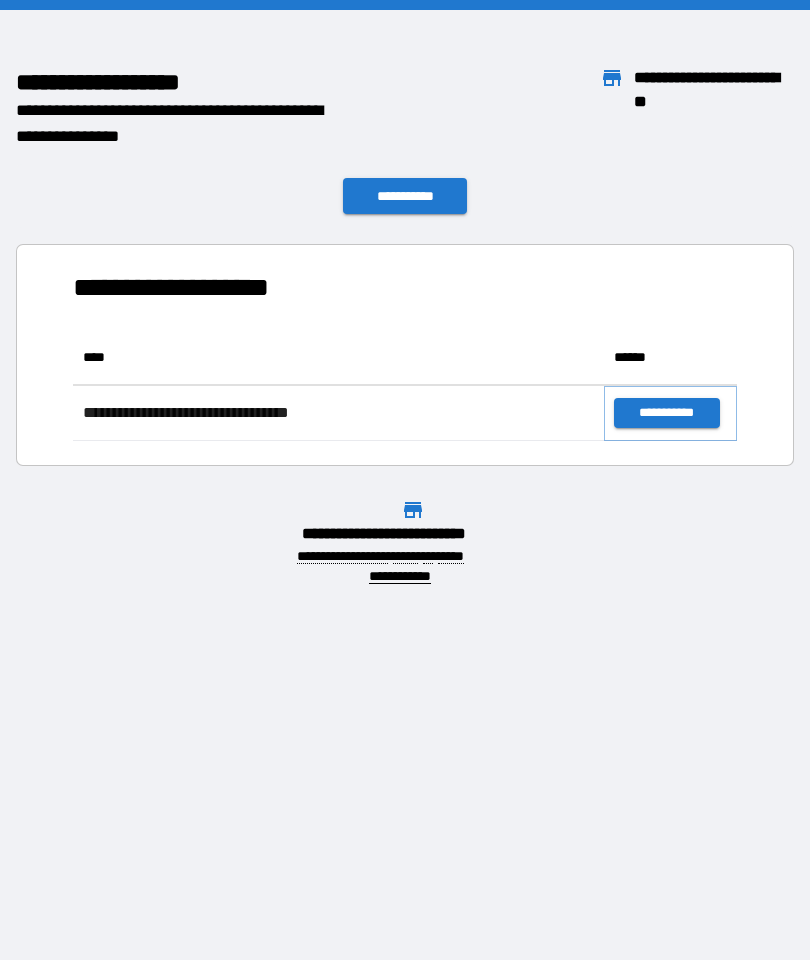click on "**********" at bounding box center [666, 413] 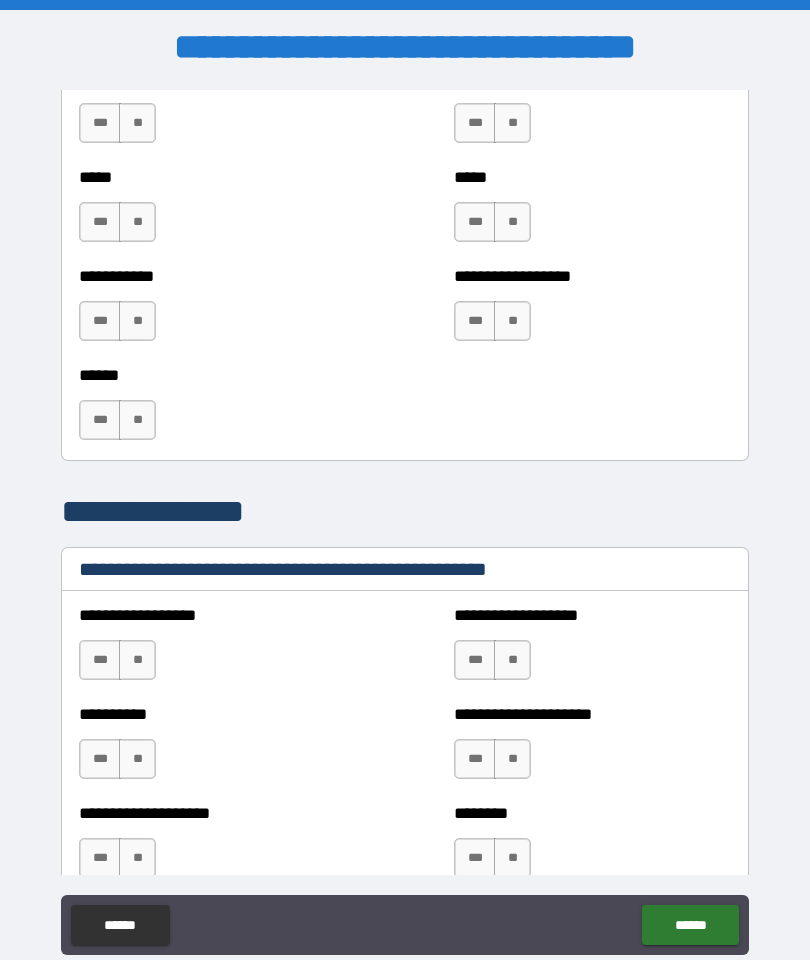 scroll, scrollTop: 1954, scrollLeft: 0, axis: vertical 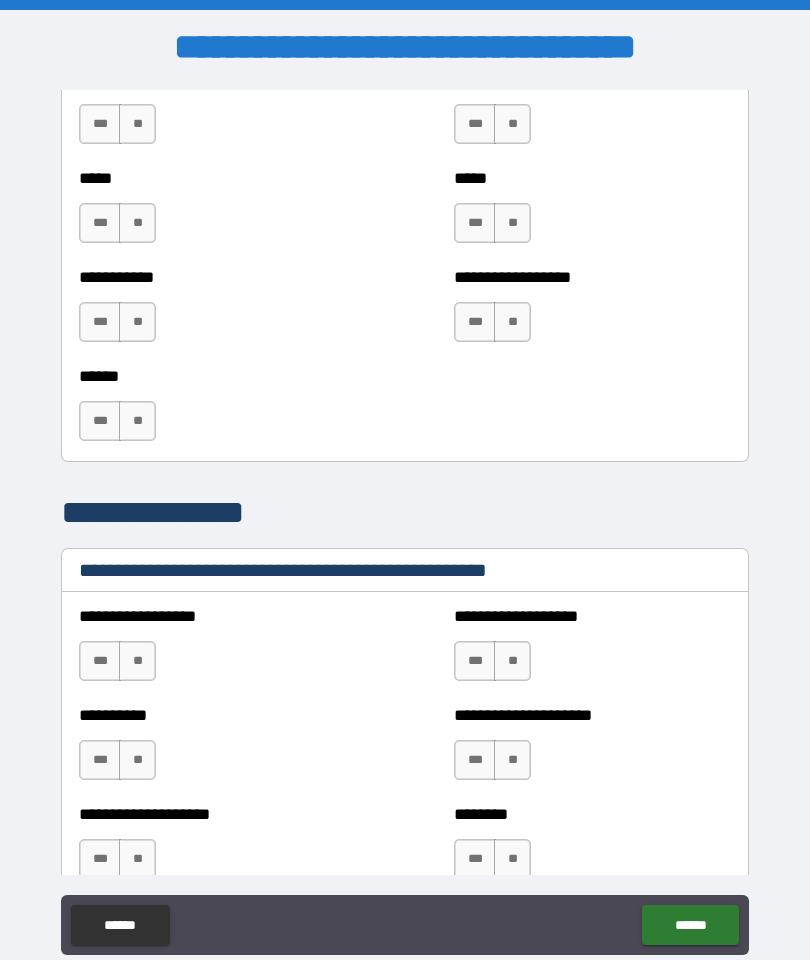 click on "**********" at bounding box center (405, 572) 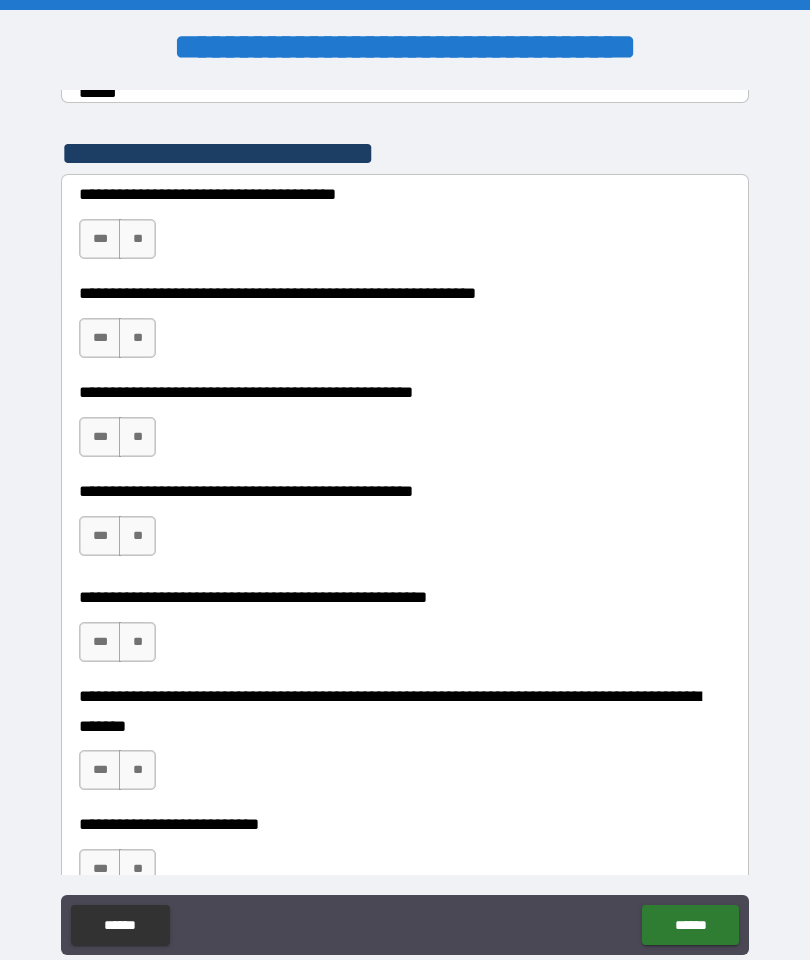 scroll, scrollTop: 448, scrollLeft: 0, axis: vertical 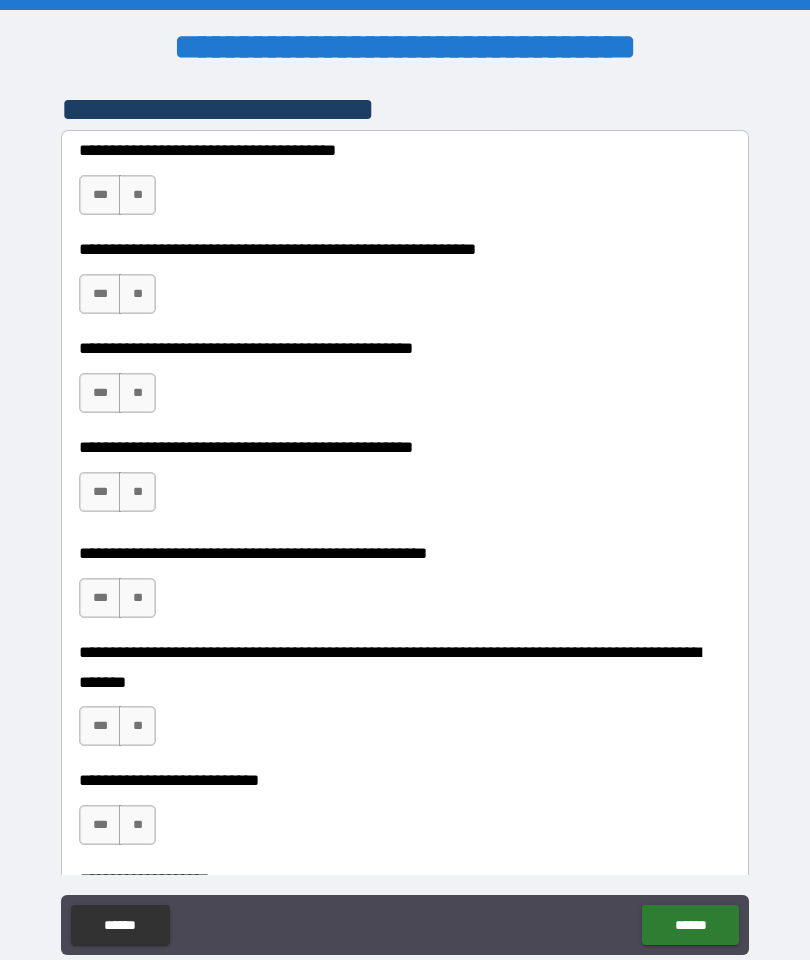 click on "***" at bounding box center (100, 195) 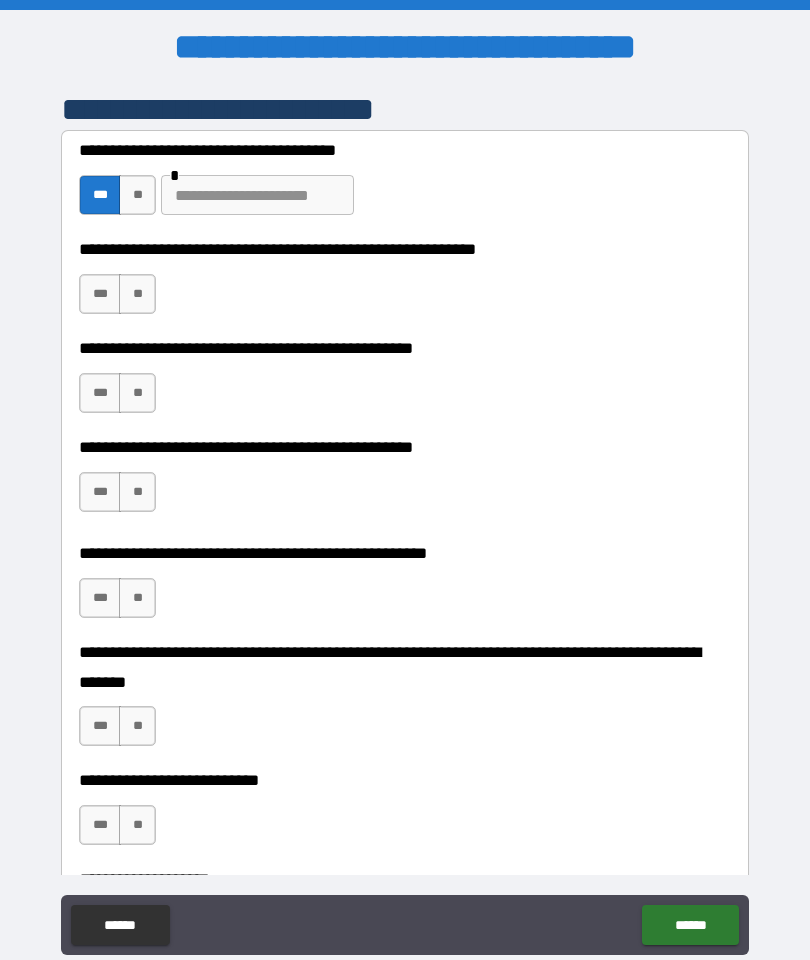 click on "**" at bounding box center [137, 195] 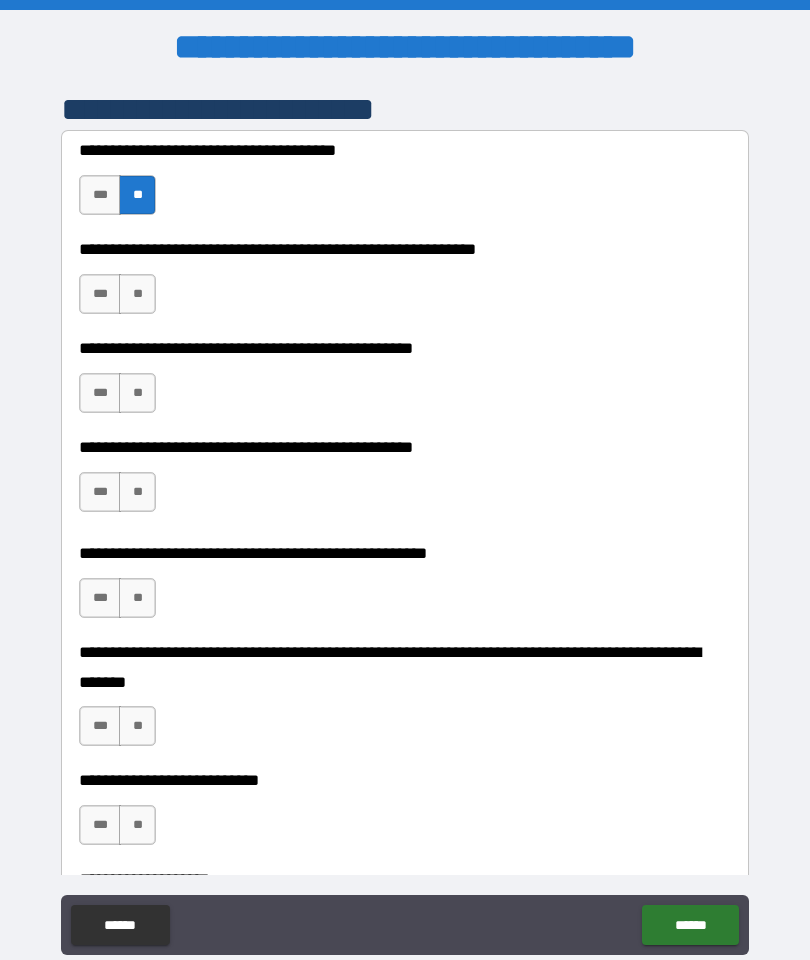 click on "**" at bounding box center [137, 294] 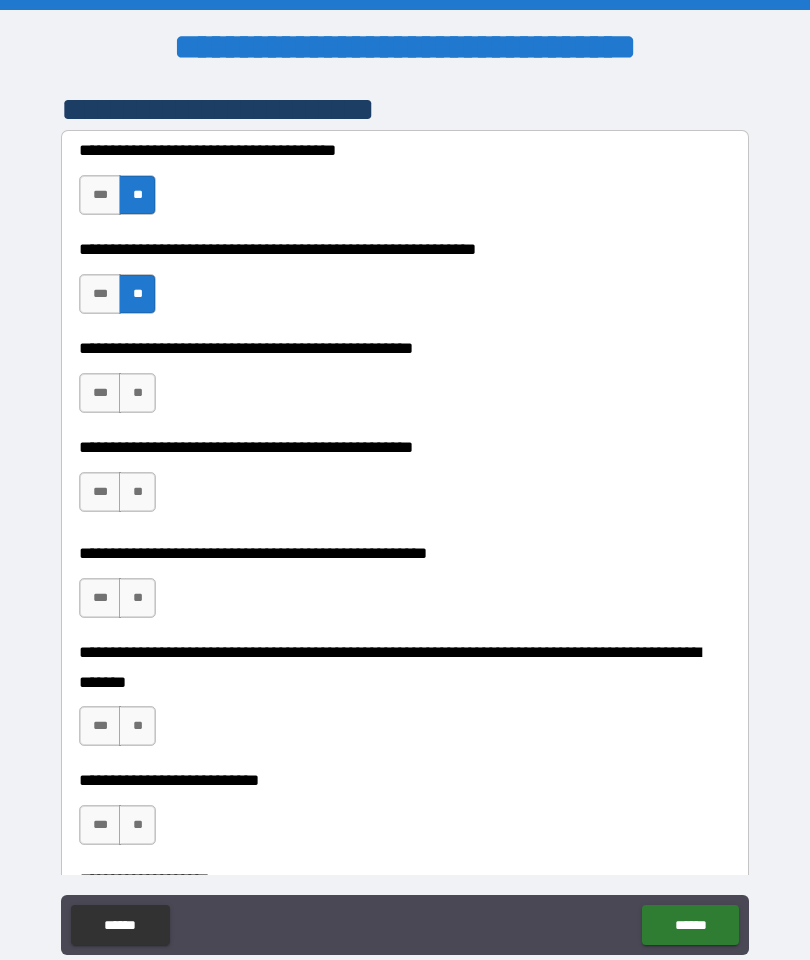 click on "**" at bounding box center [137, 393] 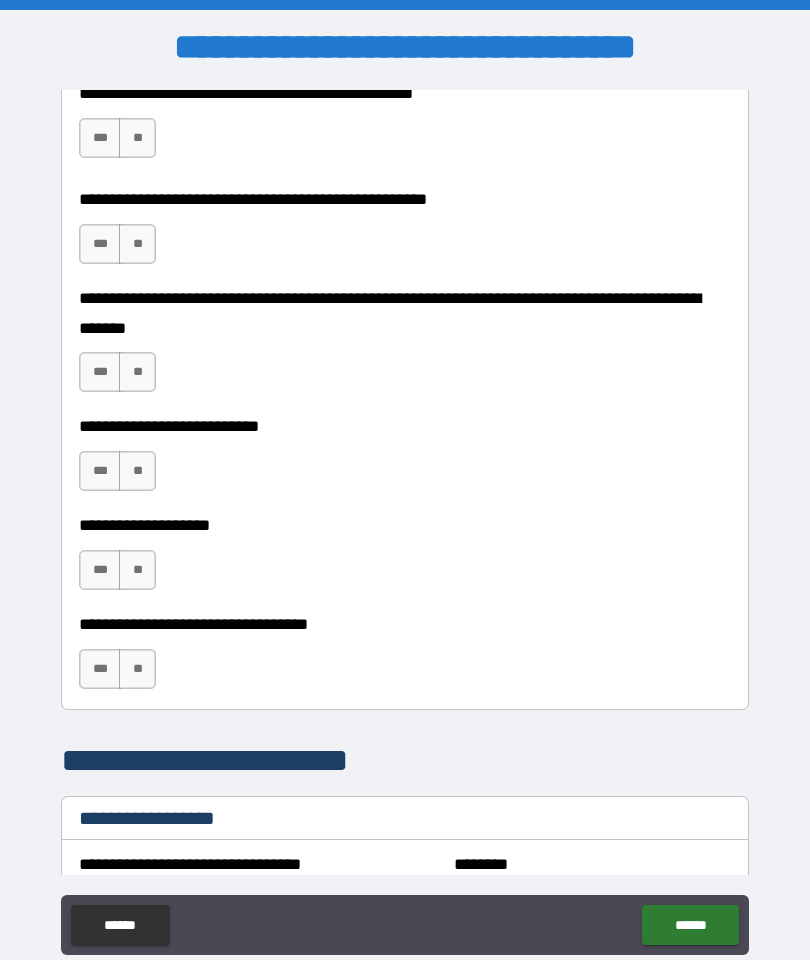 scroll, scrollTop: 796, scrollLeft: 0, axis: vertical 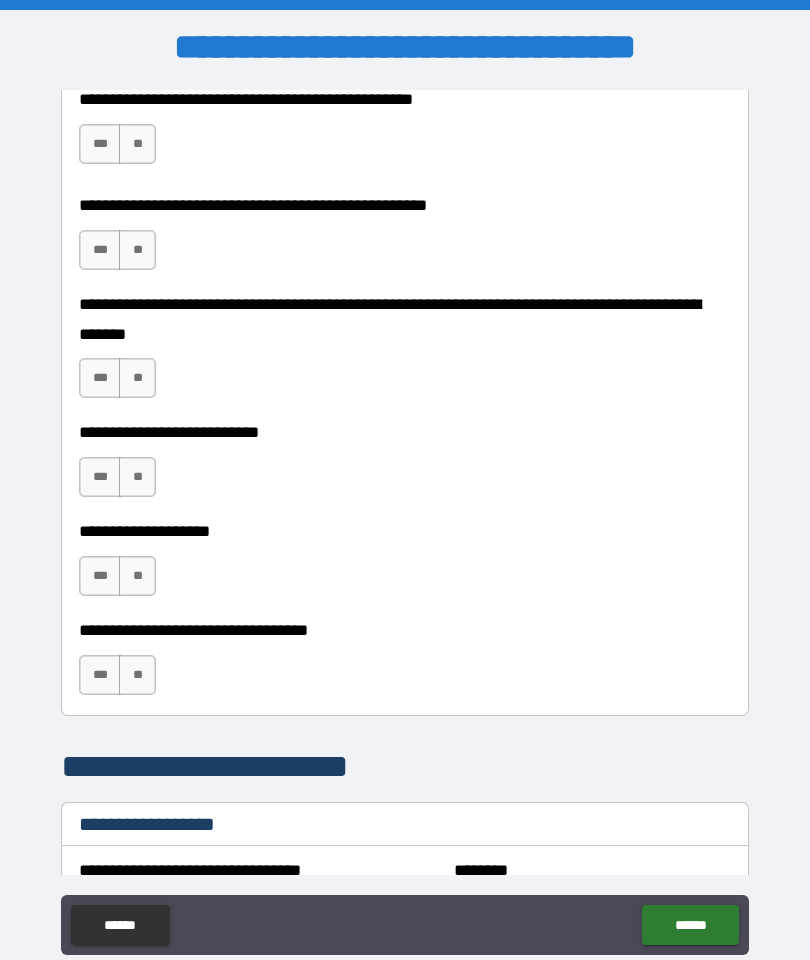 click on "***" at bounding box center [100, 144] 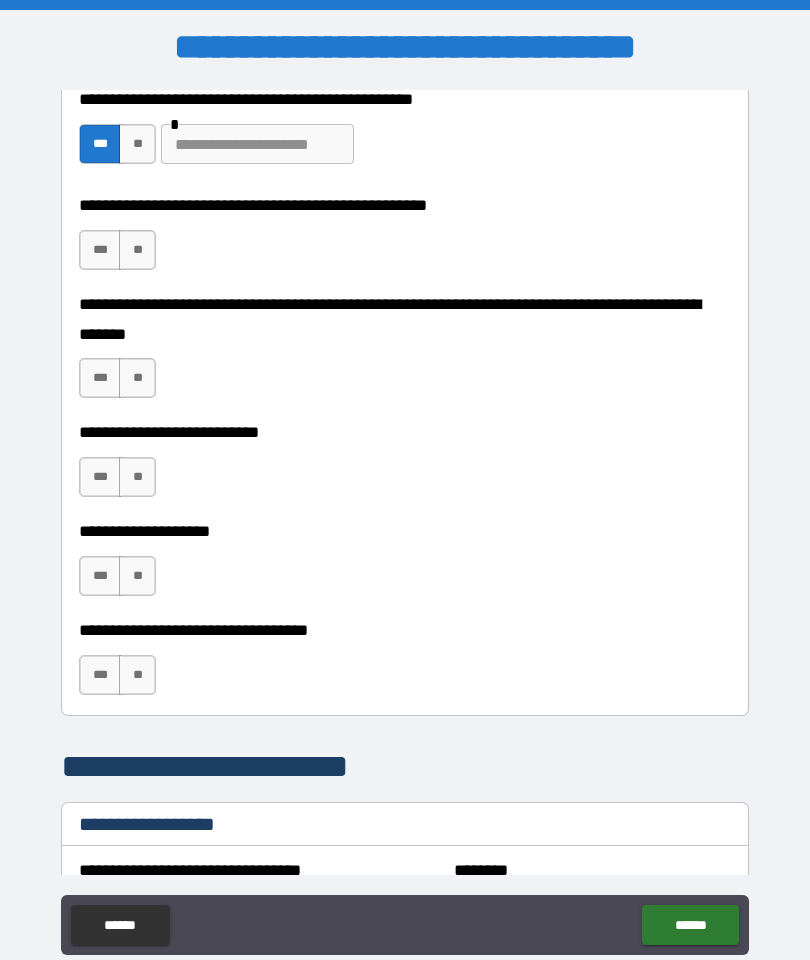 click at bounding box center (257, 144) 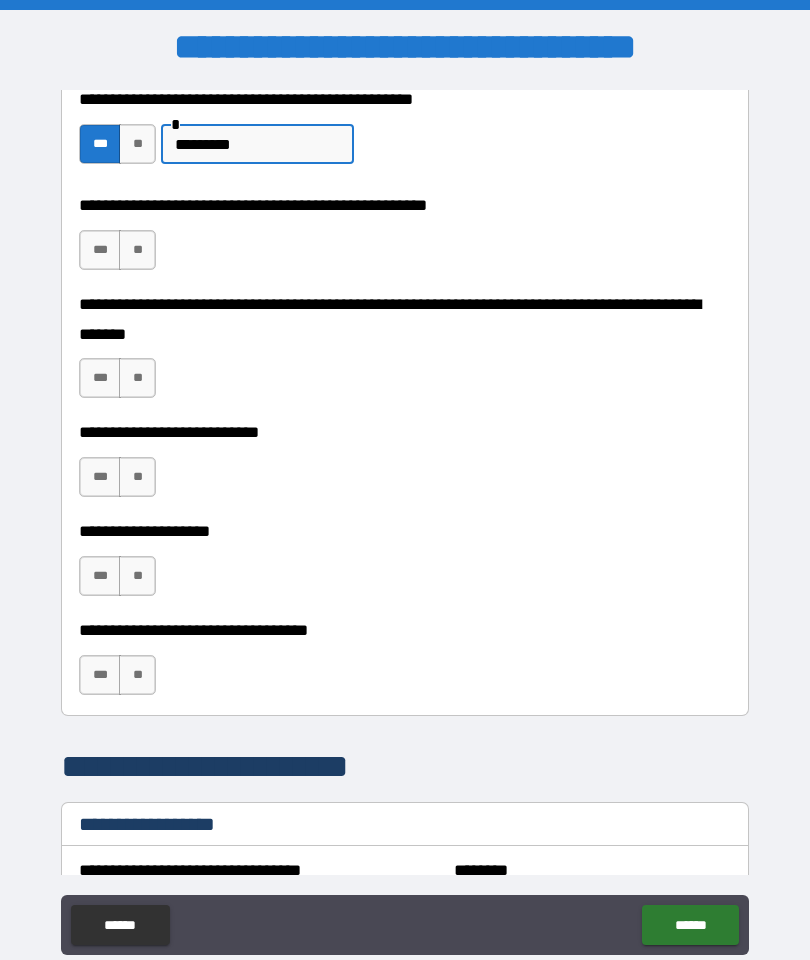 click on "********" at bounding box center (257, 144) 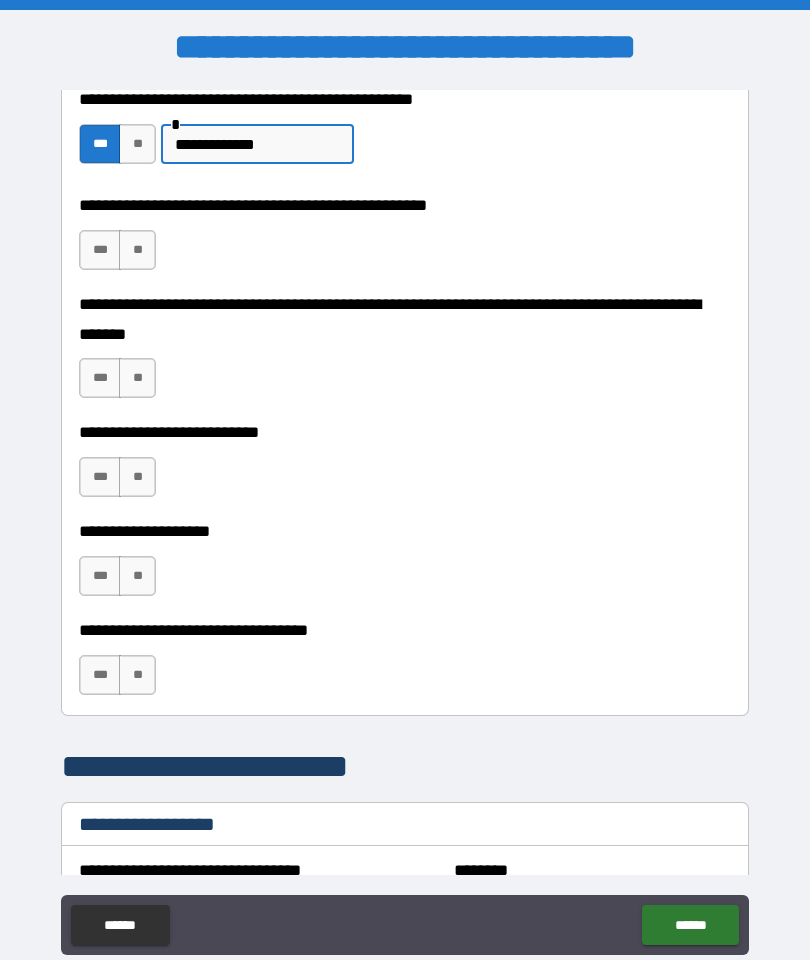 type on "**********" 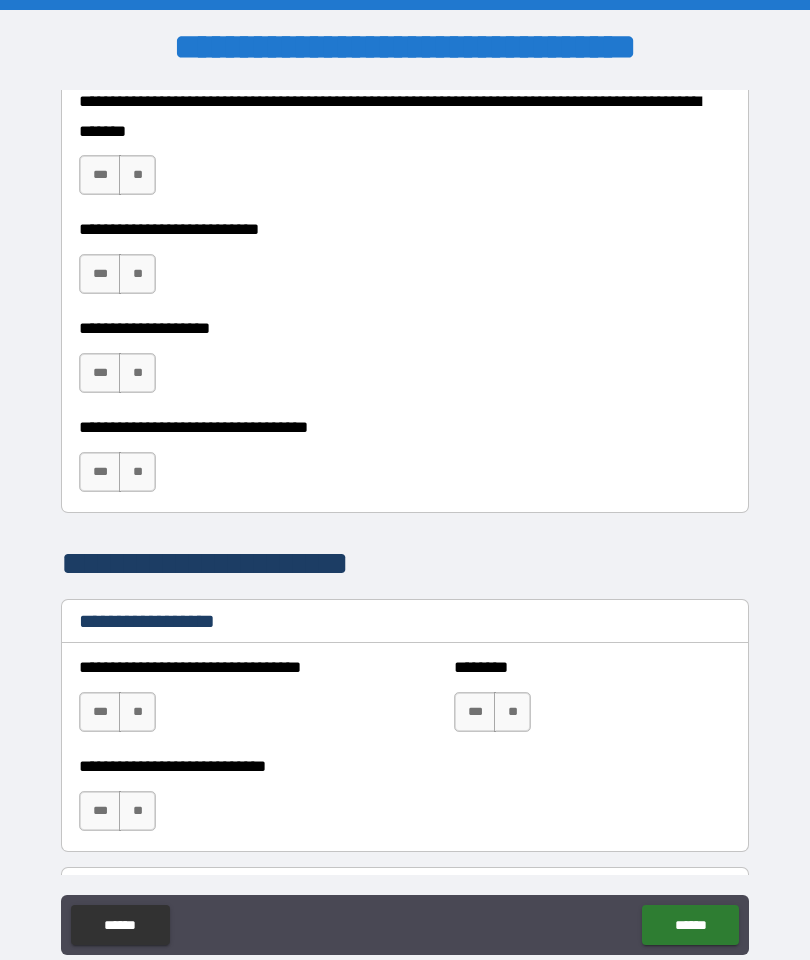 scroll, scrollTop: 1011, scrollLeft: 0, axis: vertical 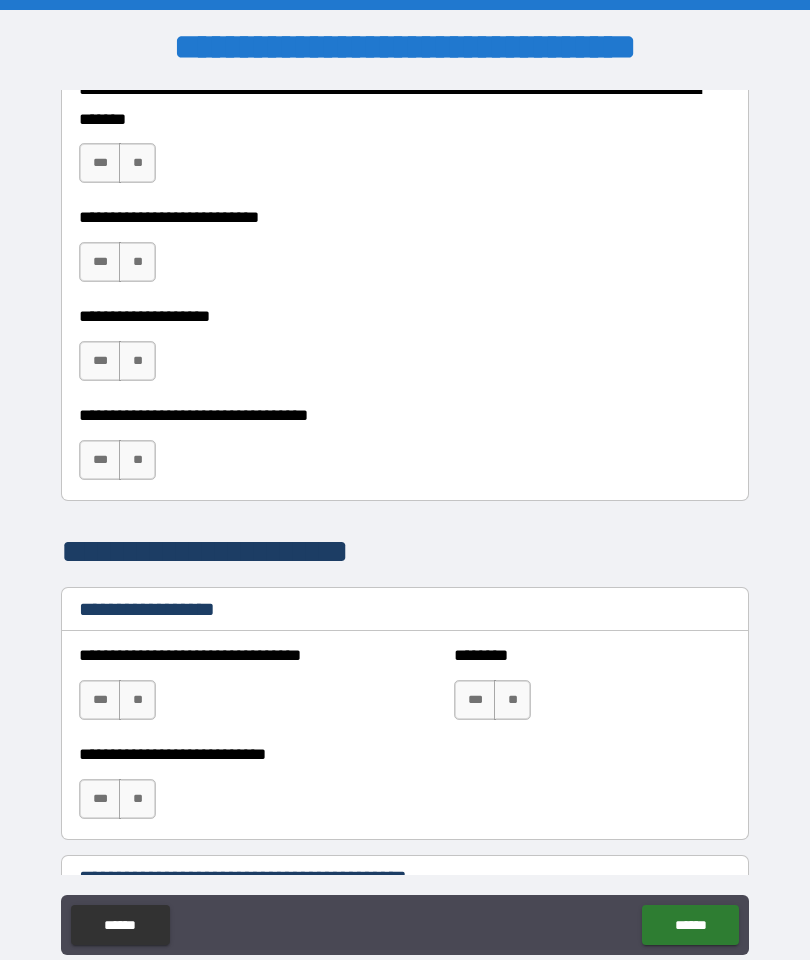 click on "**" at bounding box center [137, 163] 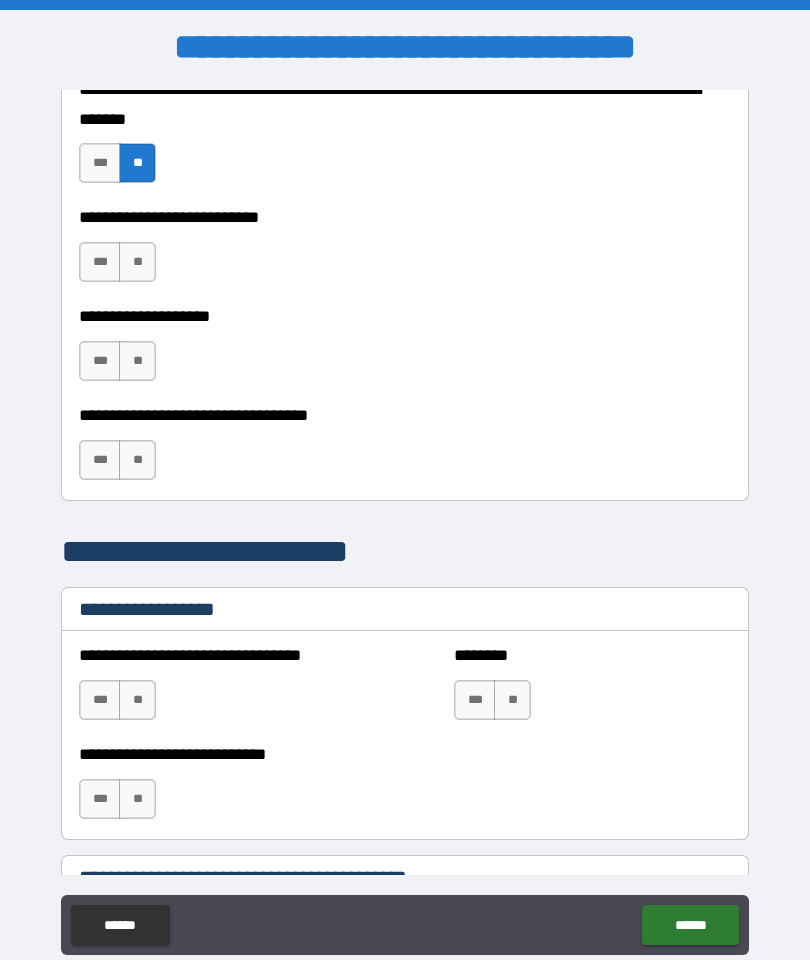 click on "**" at bounding box center [137, 262] 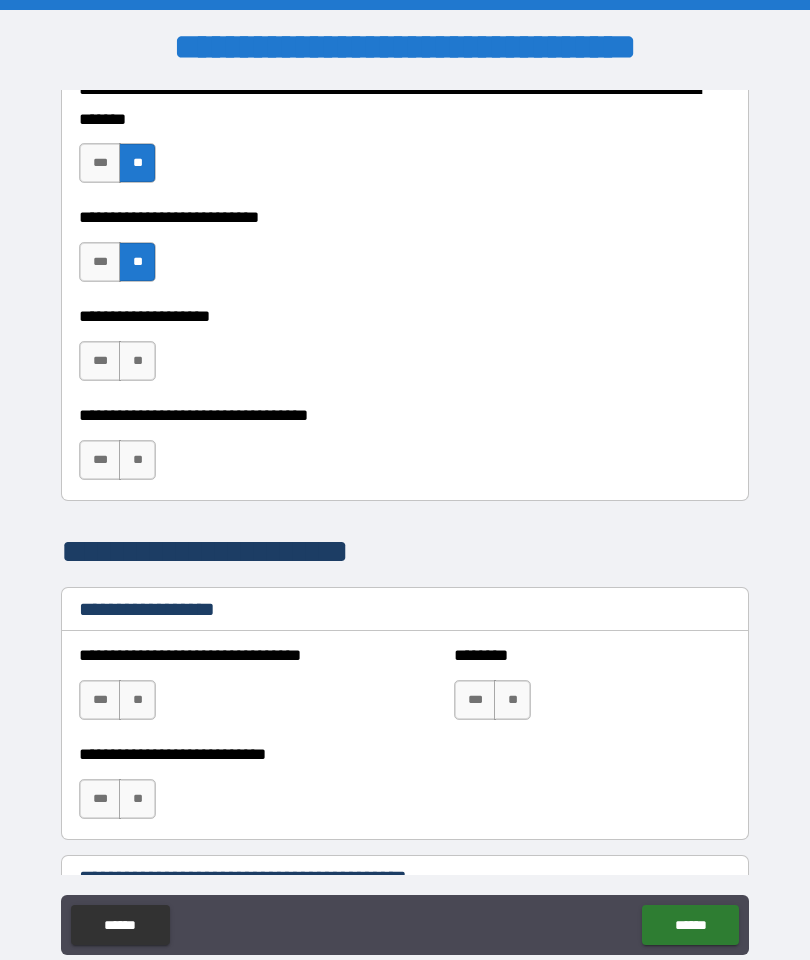 click on "**" at bounding box center (137, 361) 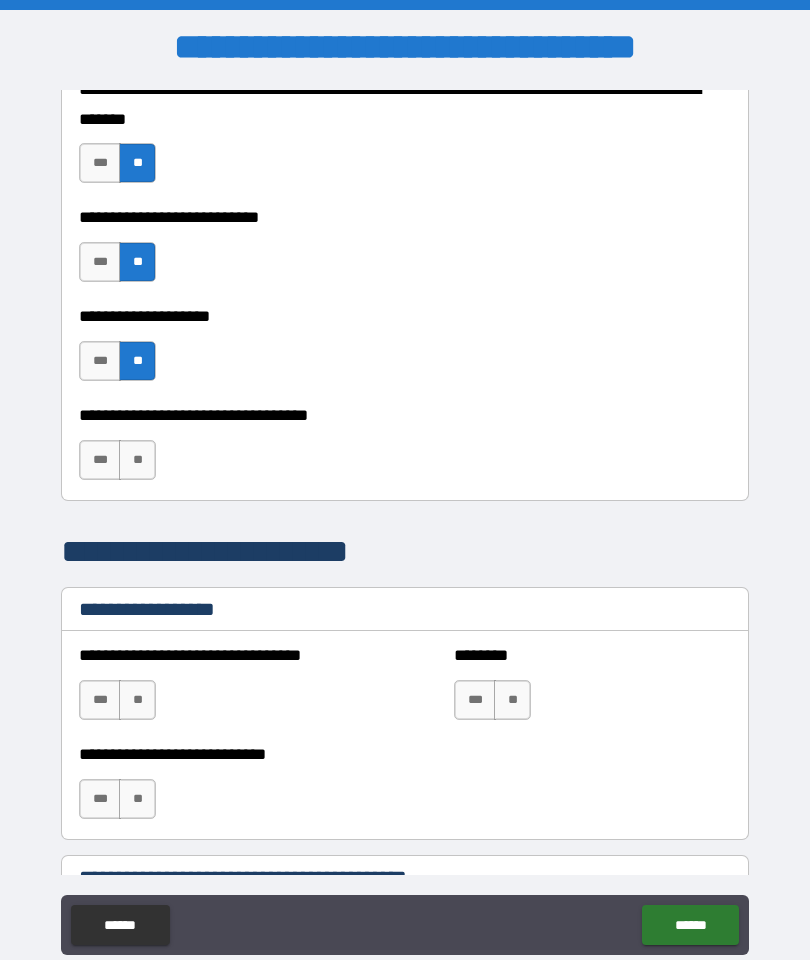 click on "**" at bounding box center [137, 460] 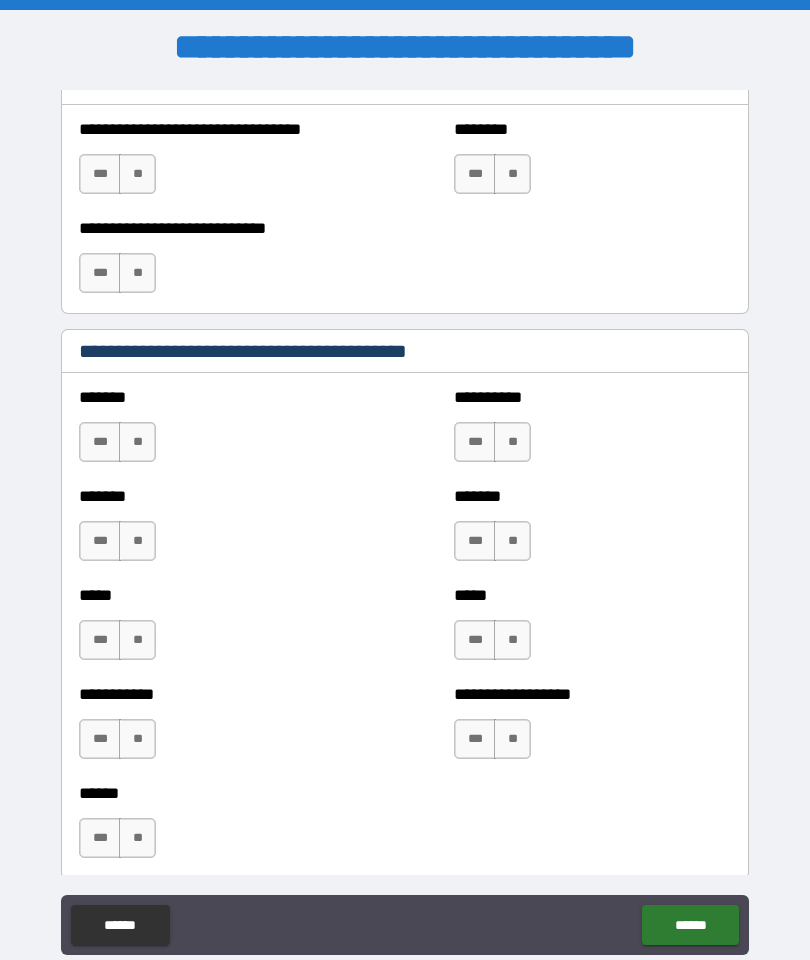 scroll, scrollTop: 1542, scrollLeft: 0, axis: vertical 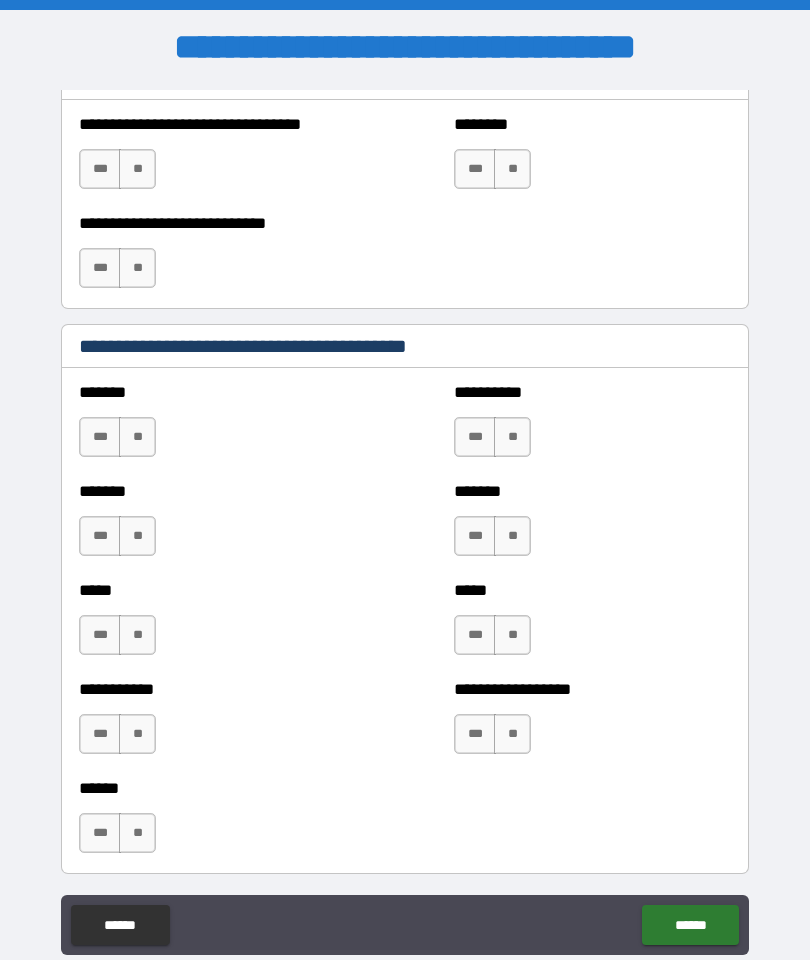 click on "**" at bounding box center [137, 169] 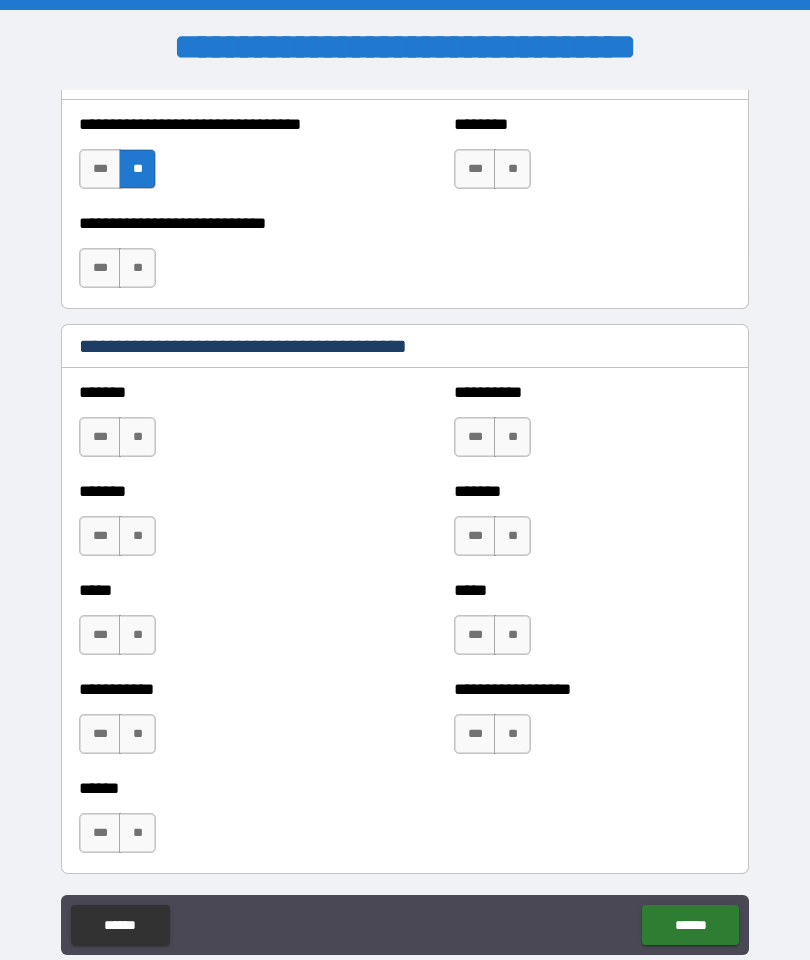 click on "**" at bounding box center (512, 169) 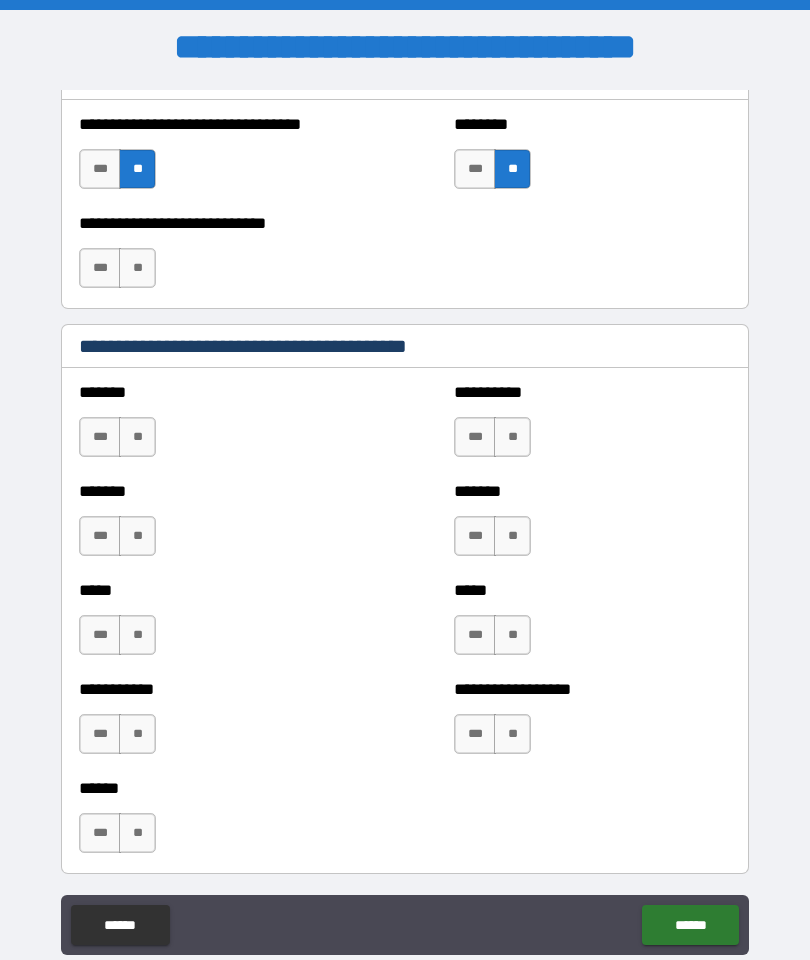 click on "**" at bounding box center (137, 268) 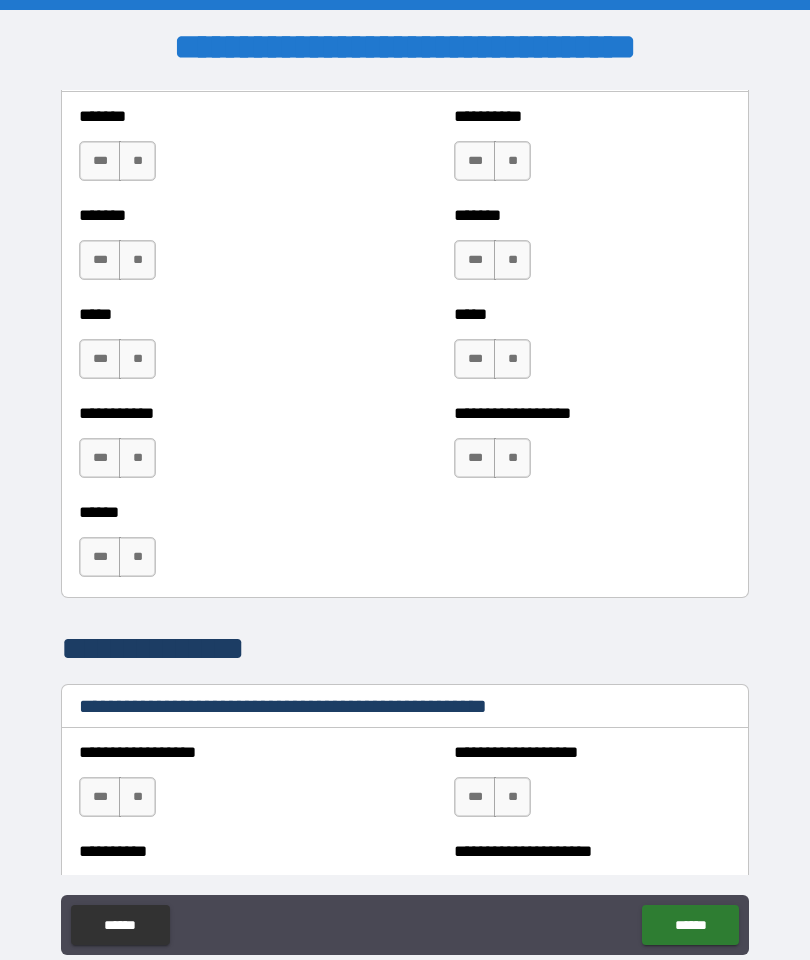 scroll, scrollTop: 1822, scrollLeft: 0, axis: vertical 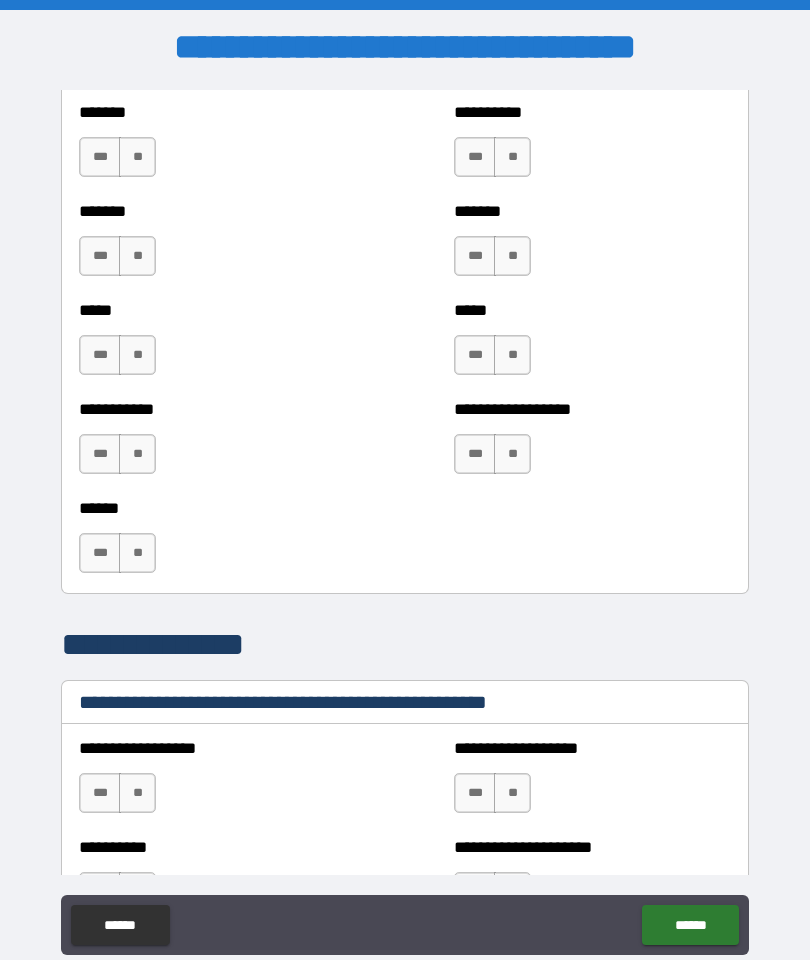 click on "**" at bounding box center (137, 157) 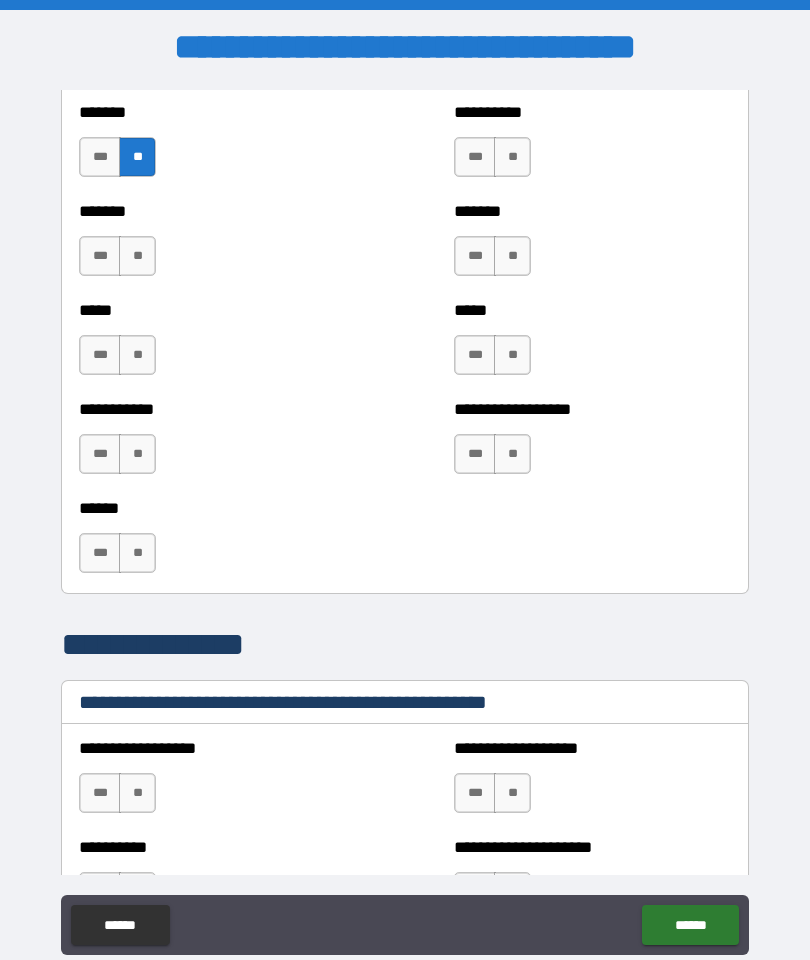 click on "**" at bounding box center (137, 256) 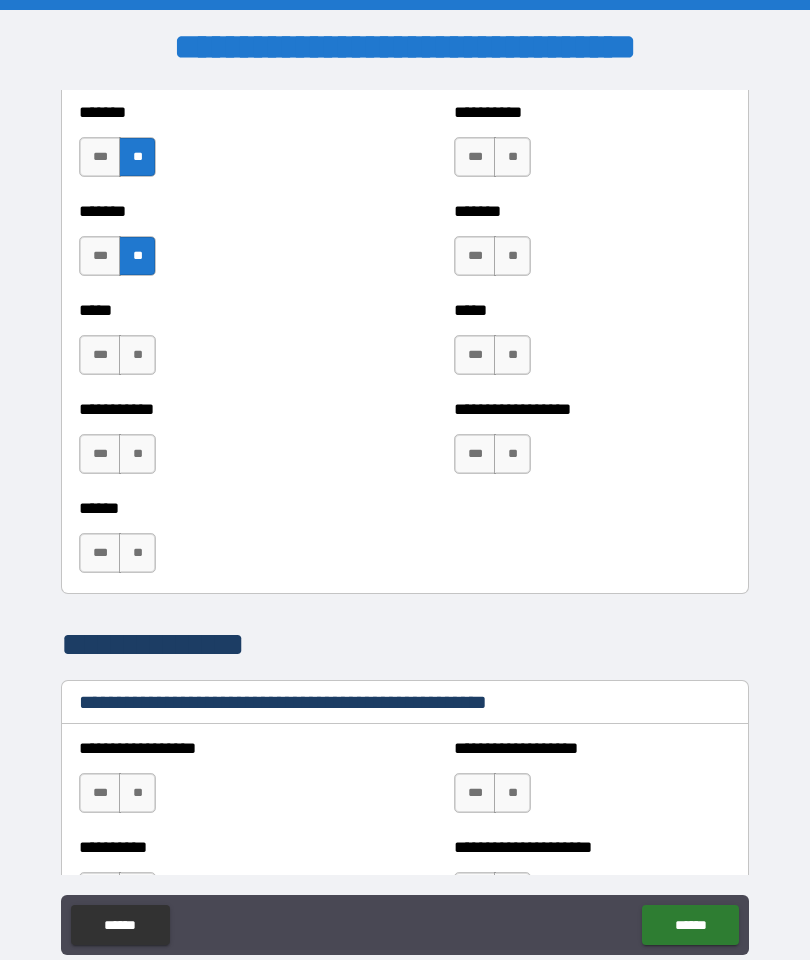 click on "**" at bounding box center [137, 355] 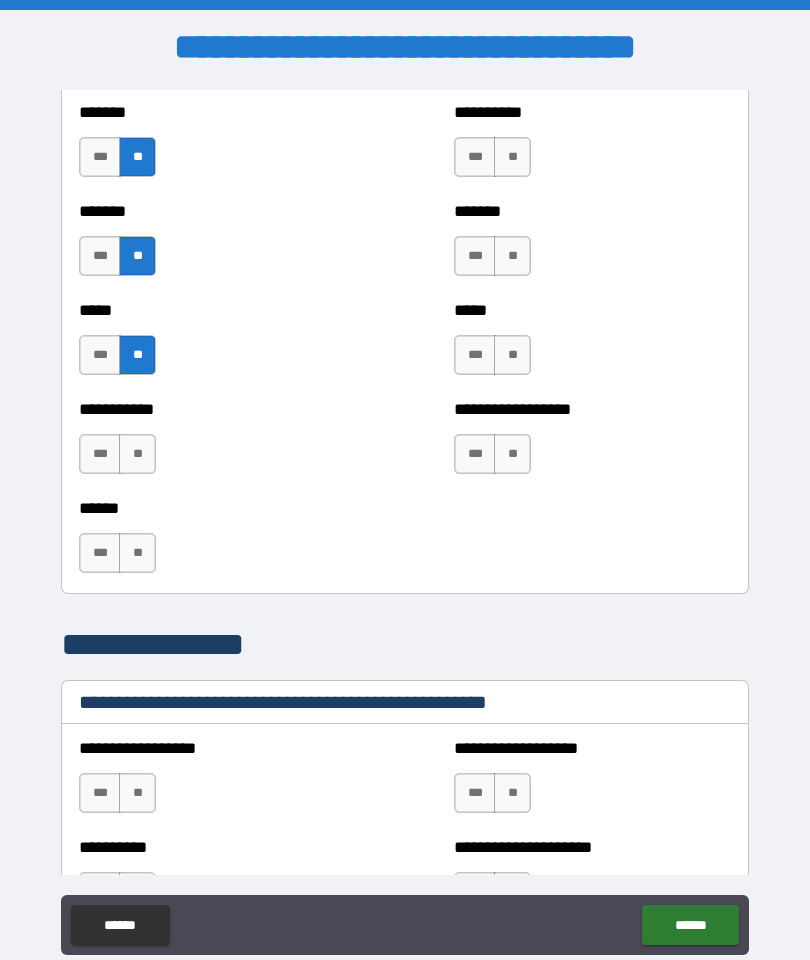 click on "**" at bounding box center [137, 454] 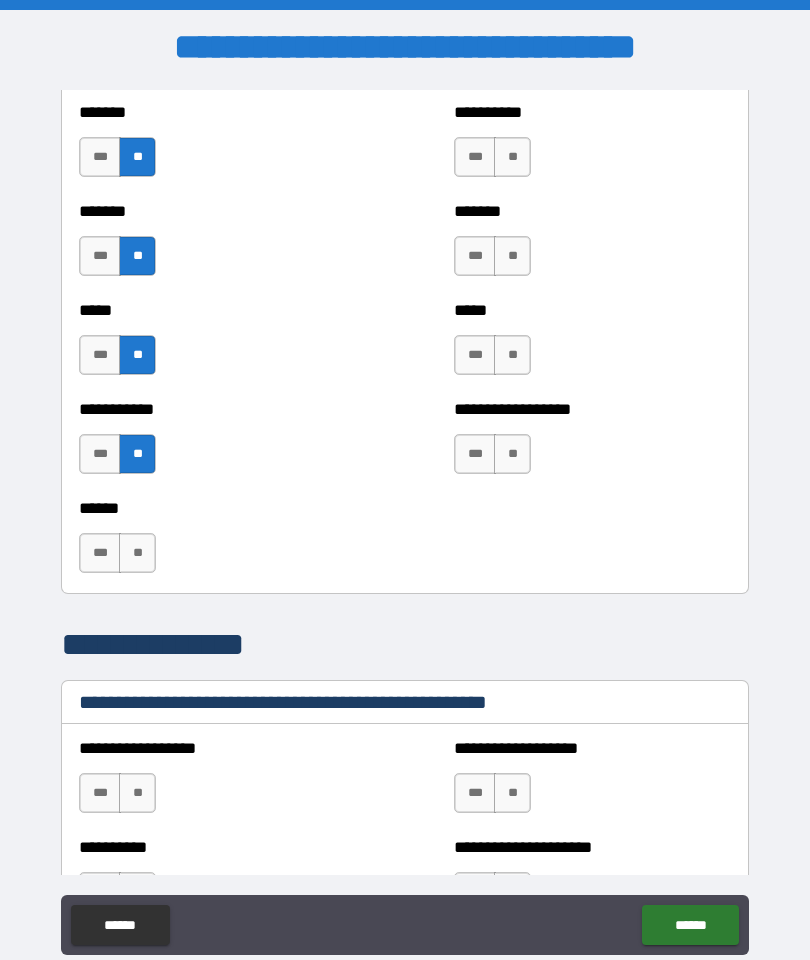 click on "**" at bounding box center (137, 553) 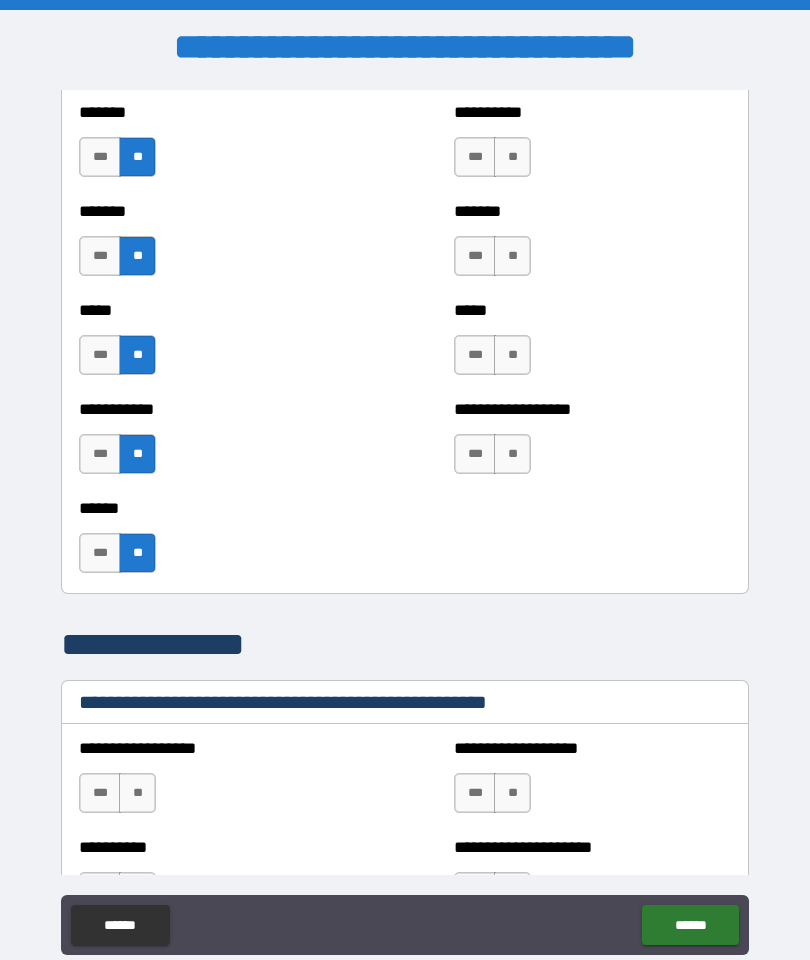 click on "**" at bounding box center [512, 157] 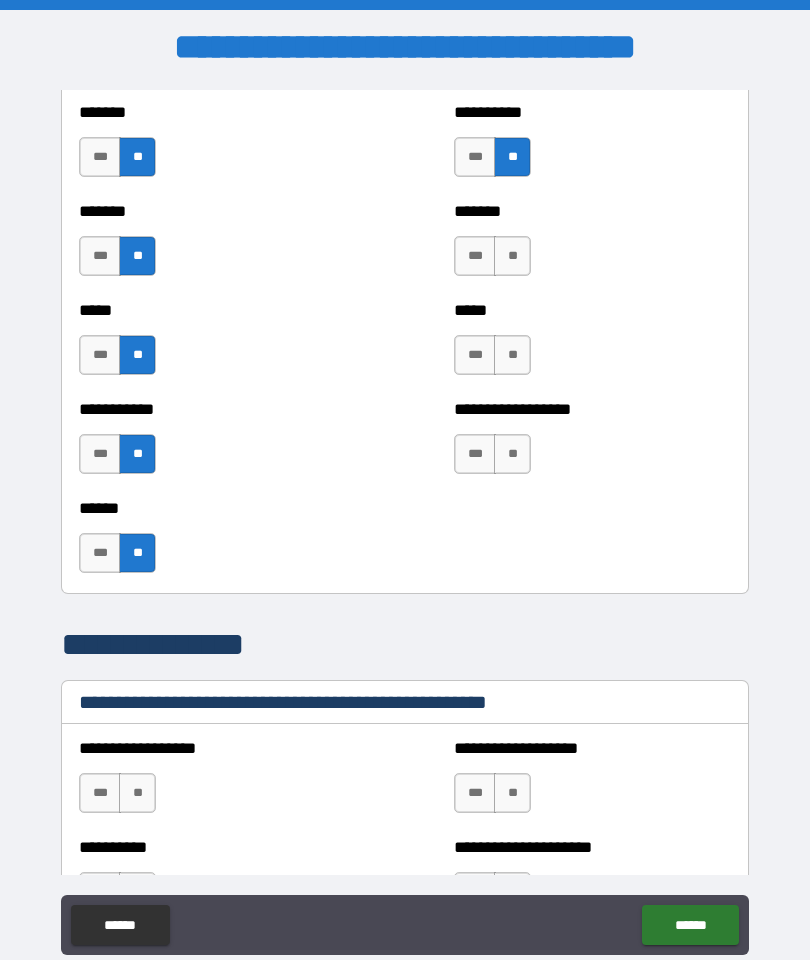 click on "**" at bounding box center (512, 256) 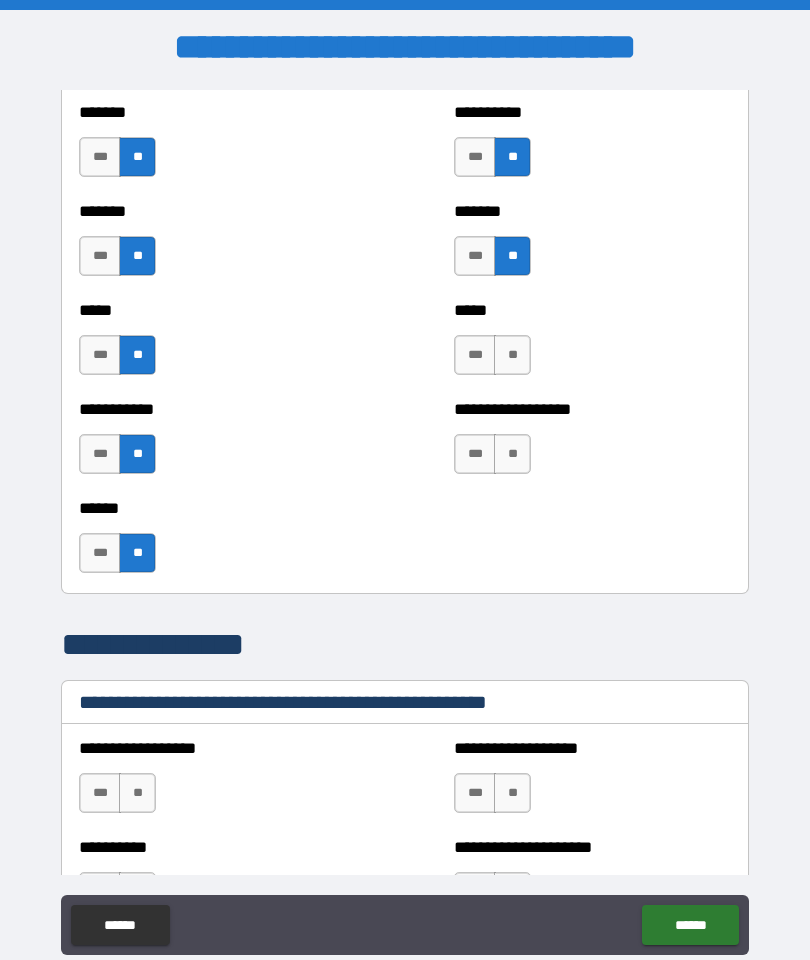 click on "**" at bounding box center (512, 355) 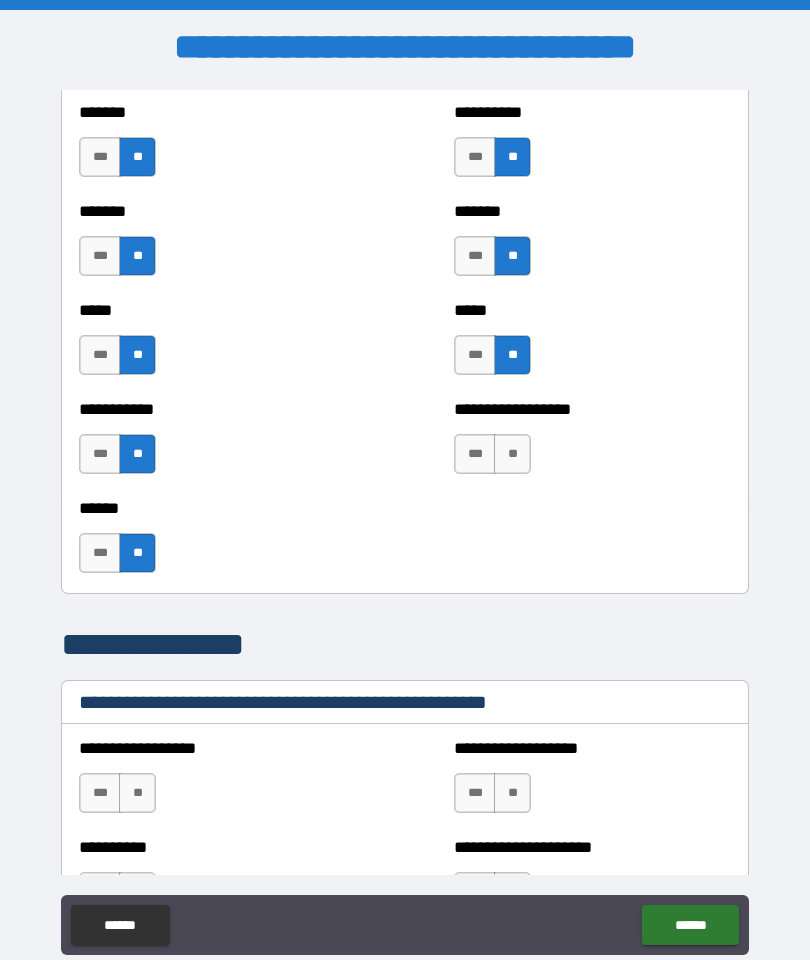 click on "**" at bounding box center (512, 454) 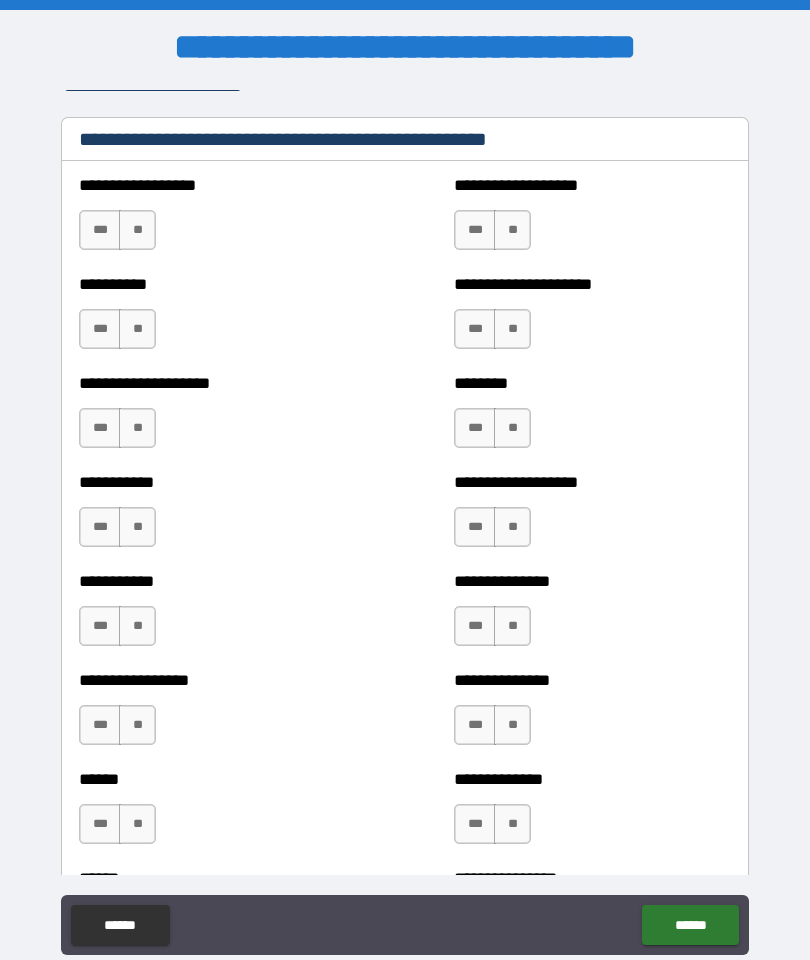 scroll, scrollTop: 2398, scrollLeft: 0, axis: vertical 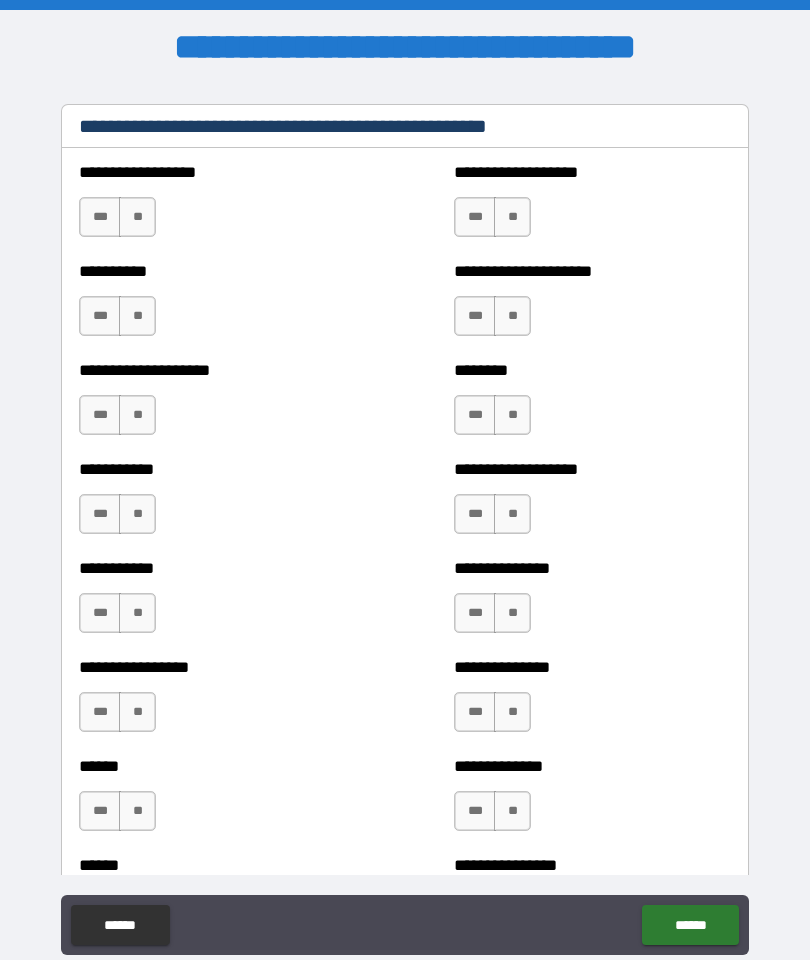 click on "**" at bounding box center [137, 217] 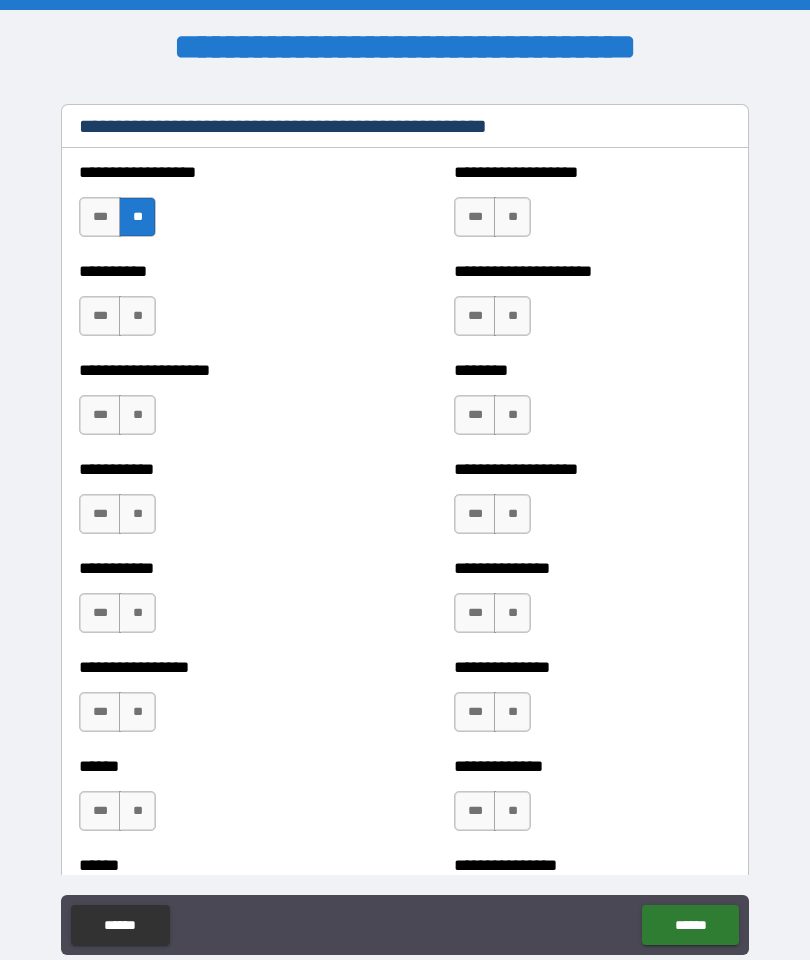 click on "**" at bounding box center [137, 316] 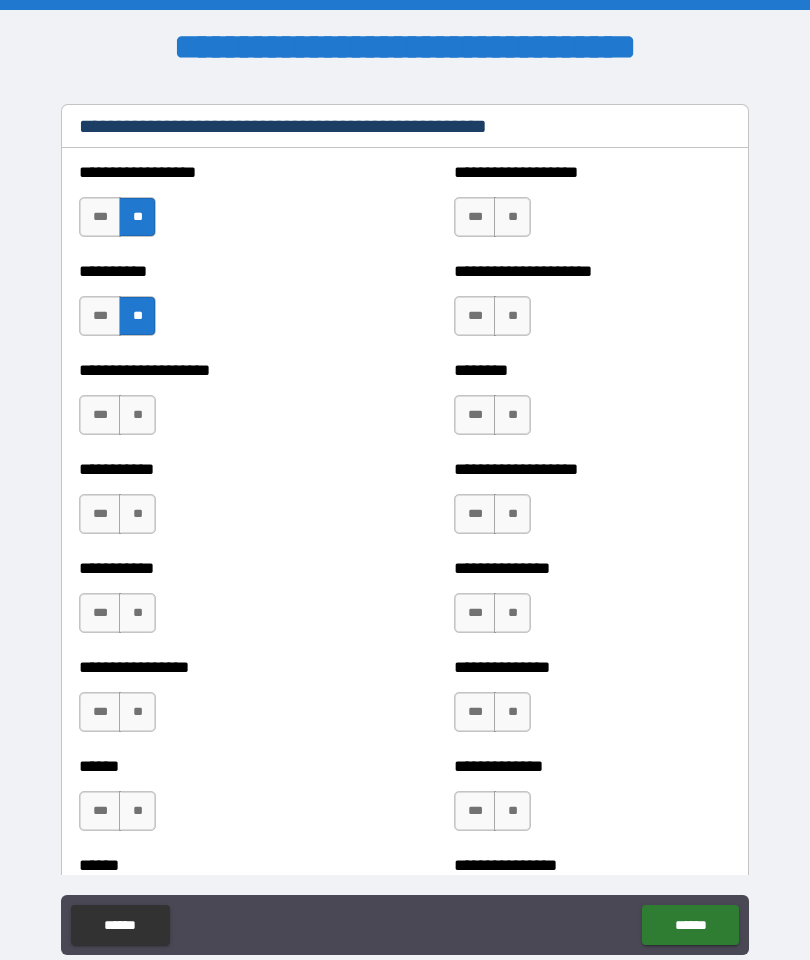 click on "**" at bounding box center [137, 415] 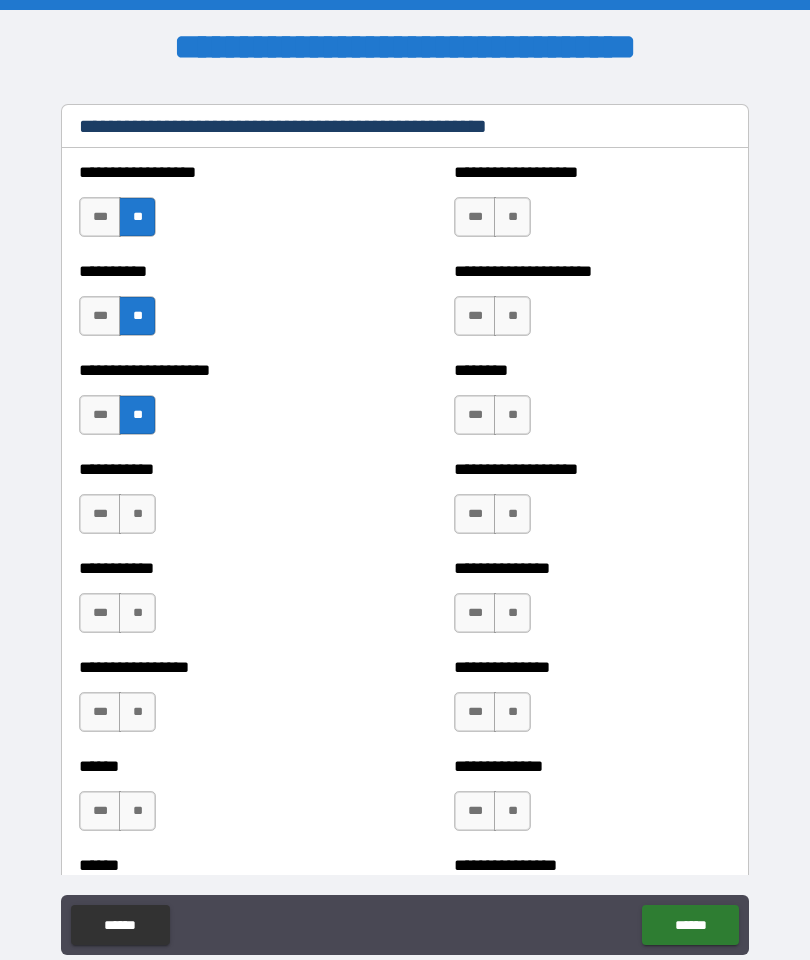 click on "**" at bounding box center [137, 514] 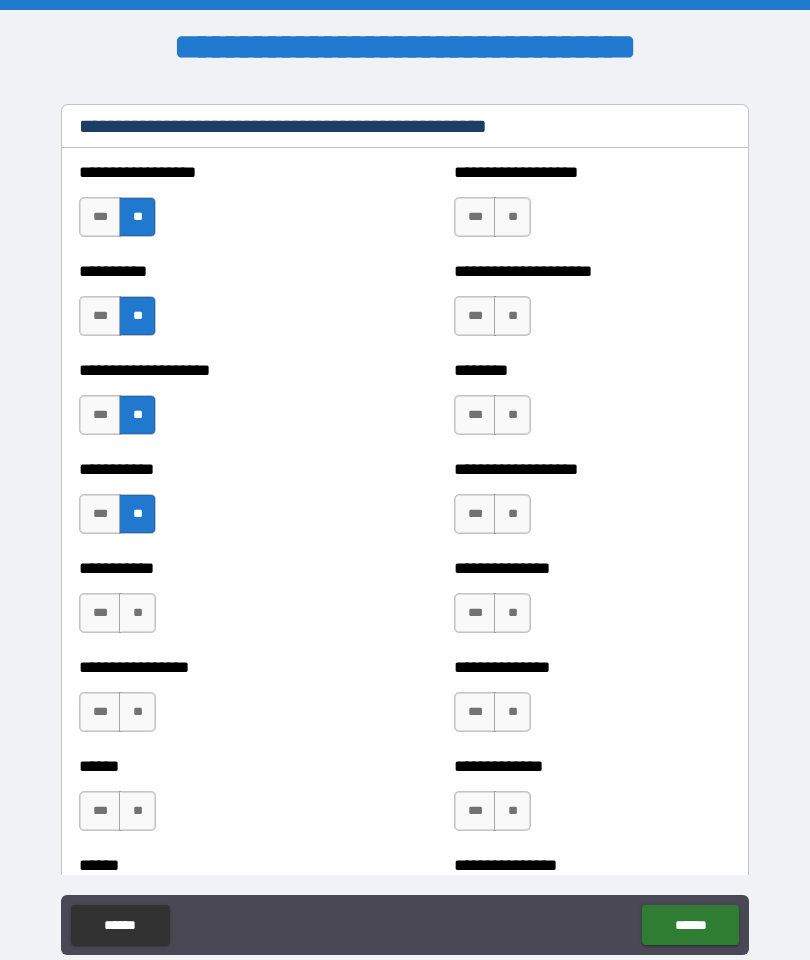 click on "**" at bounding box center [137, 613] 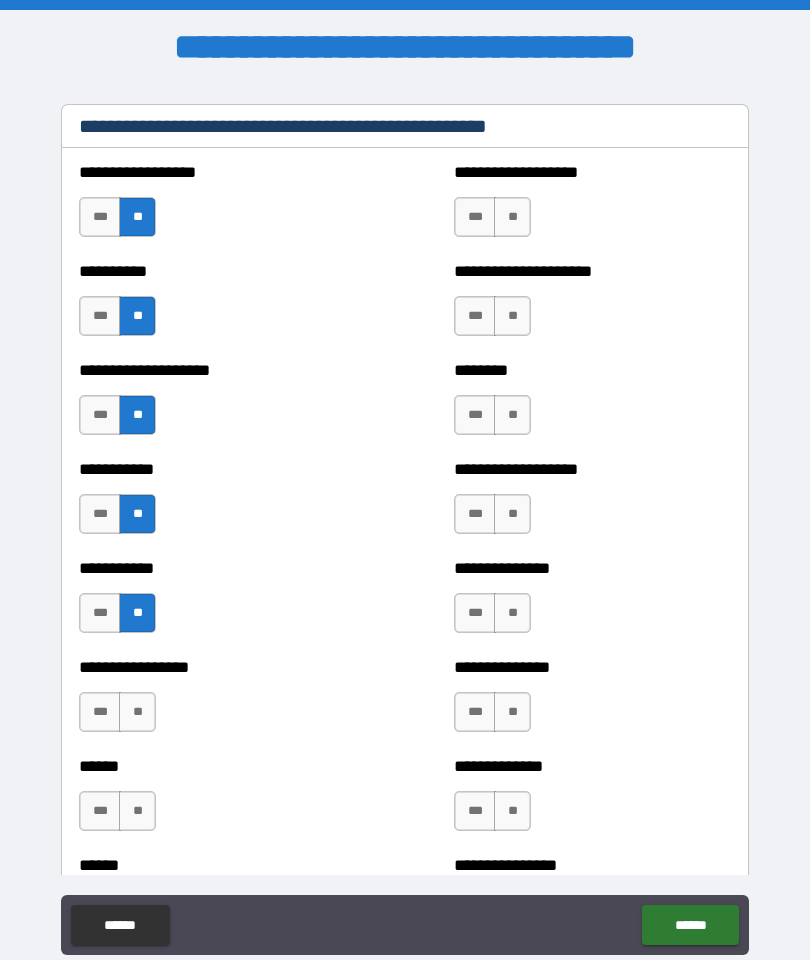 click on "**" at bounding box center [137, 712] 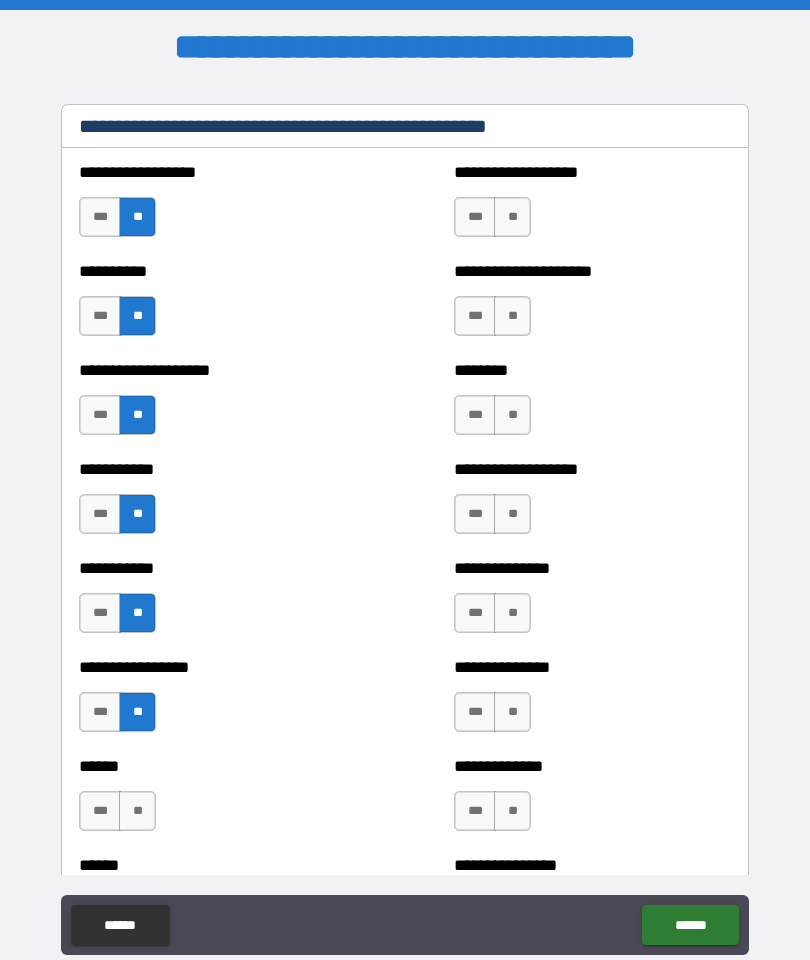 click on "**" at bounding box center [137, 811] 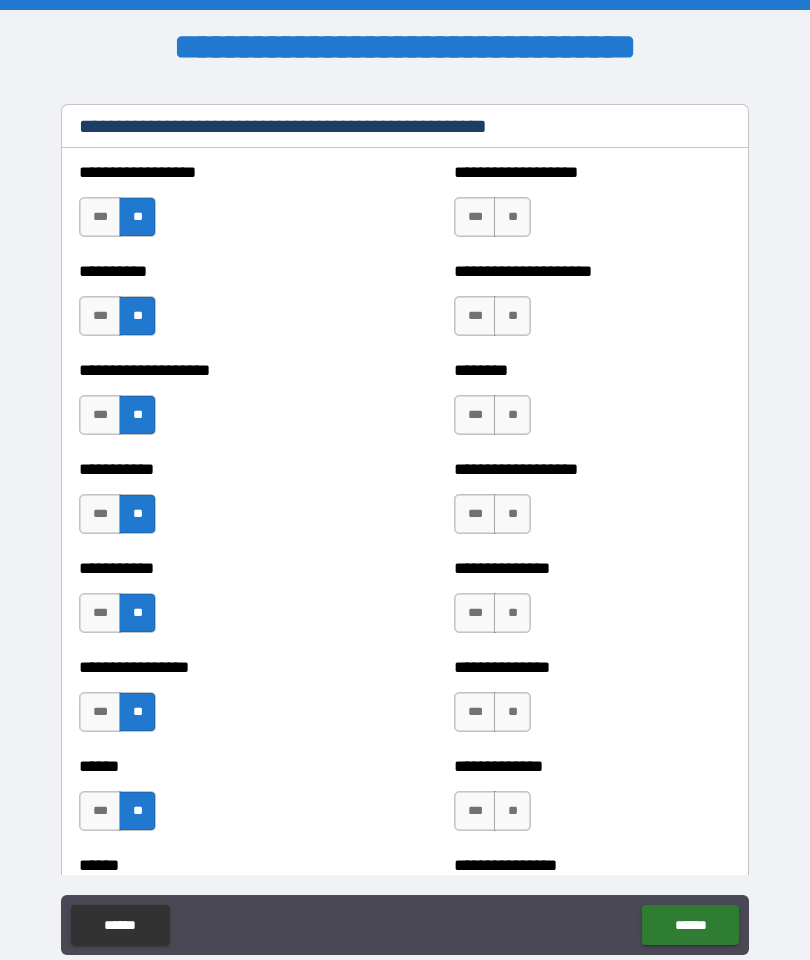 click on "**" at bounding box center [512, 217] 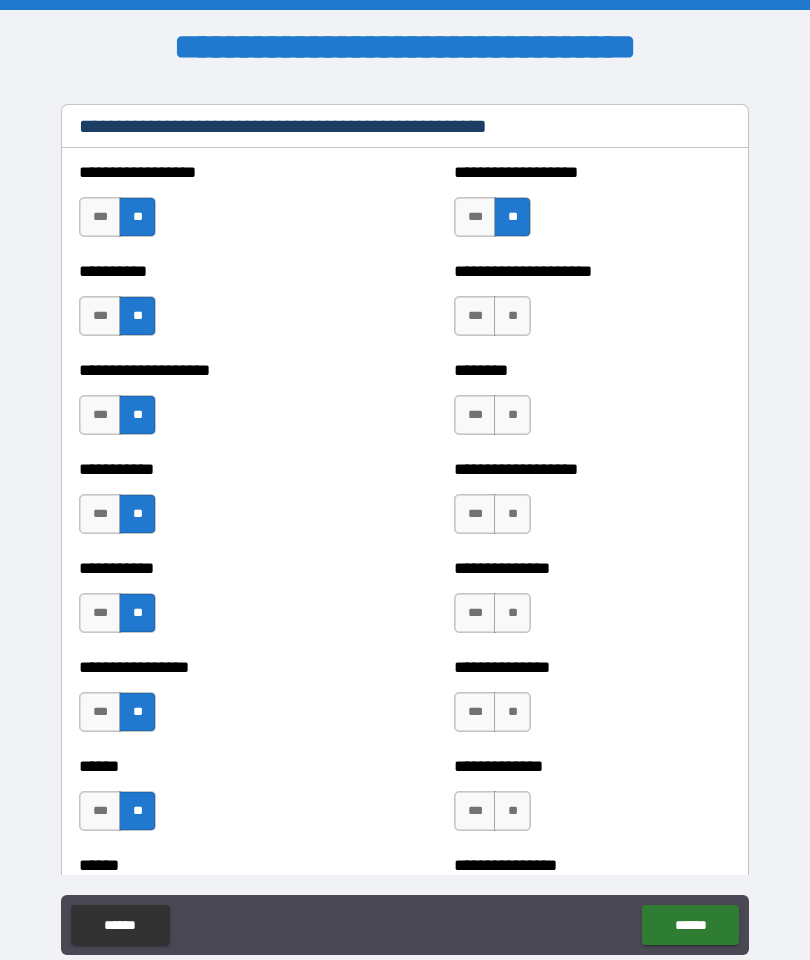 click on "**" at bounding box center [512, 316] 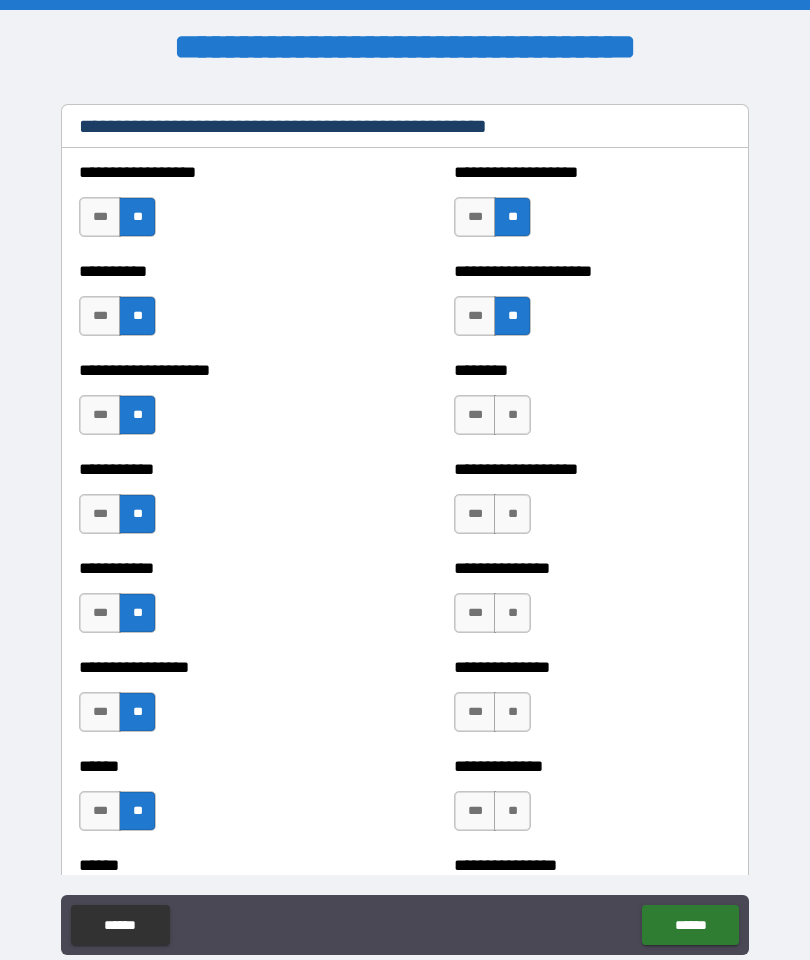 click on "**" at bounding box center (512, 415) 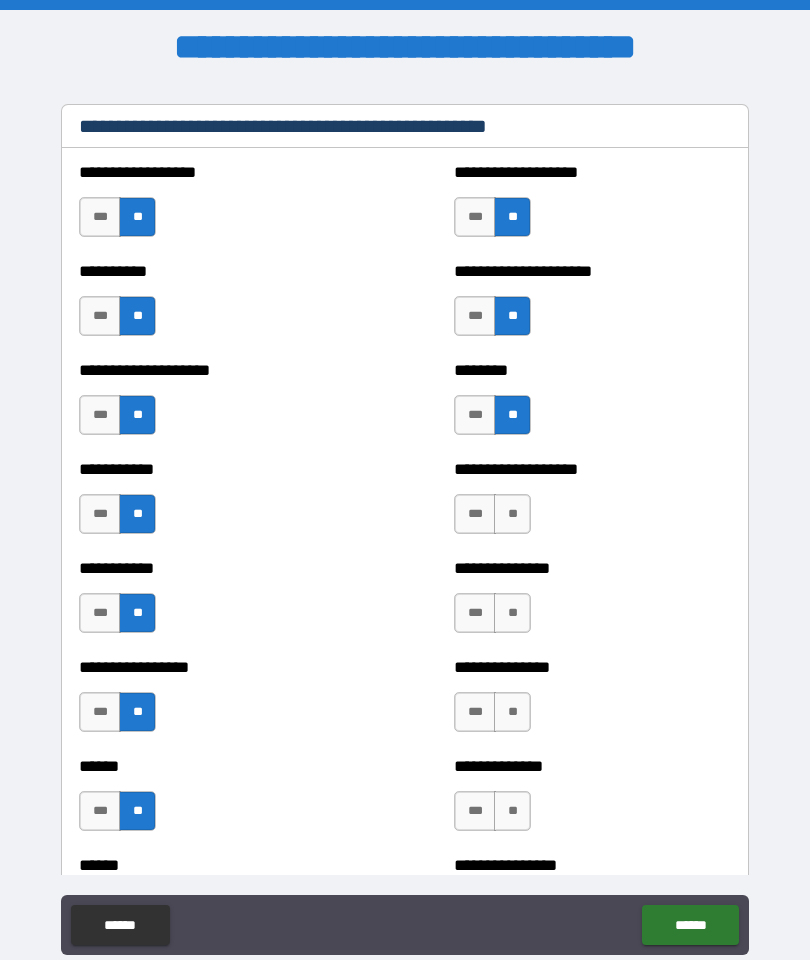 click on "**" at bounding box center (512, 514) 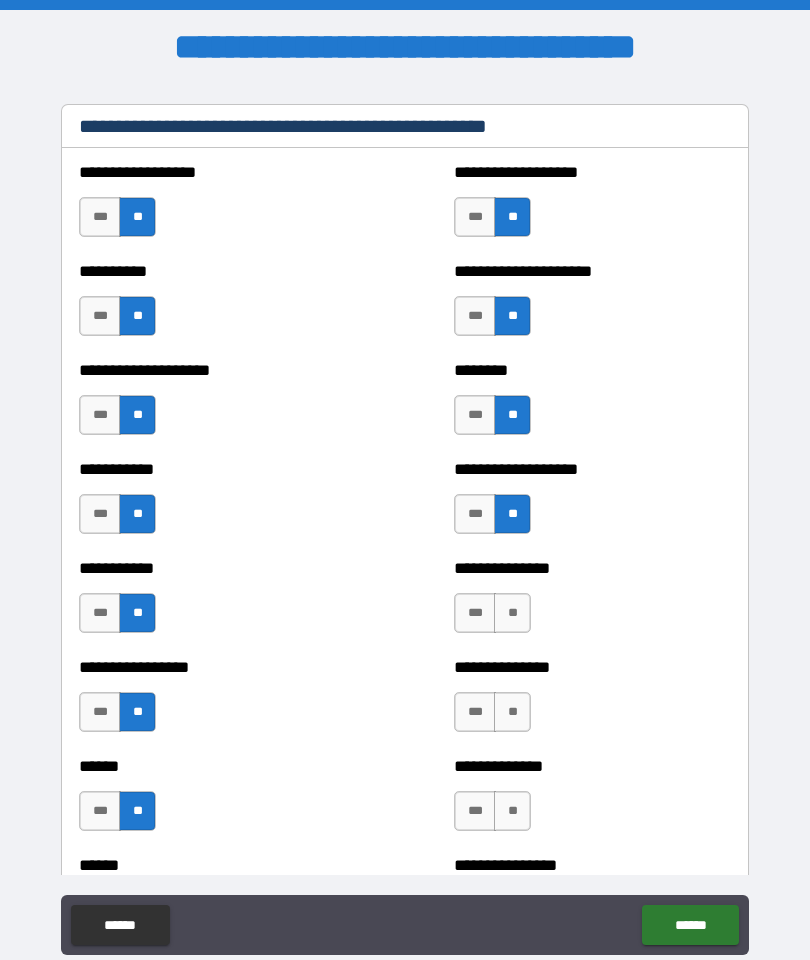 click on "**" at bounding box center (512, 613) 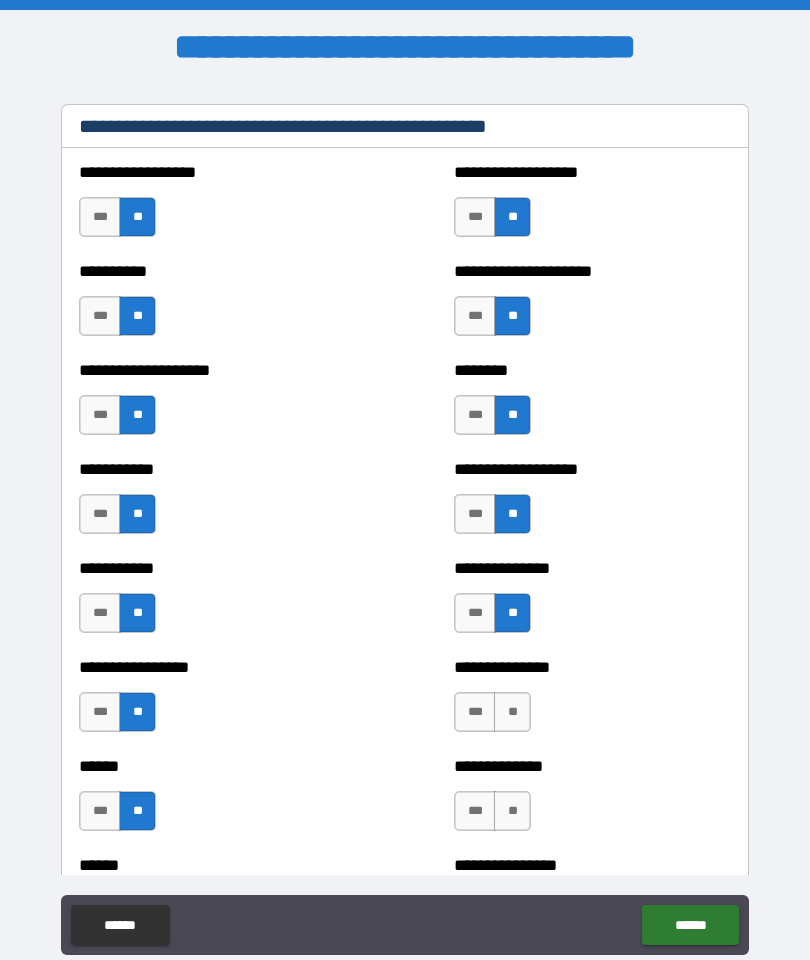 click on "**" at bounding box center (512, 712) 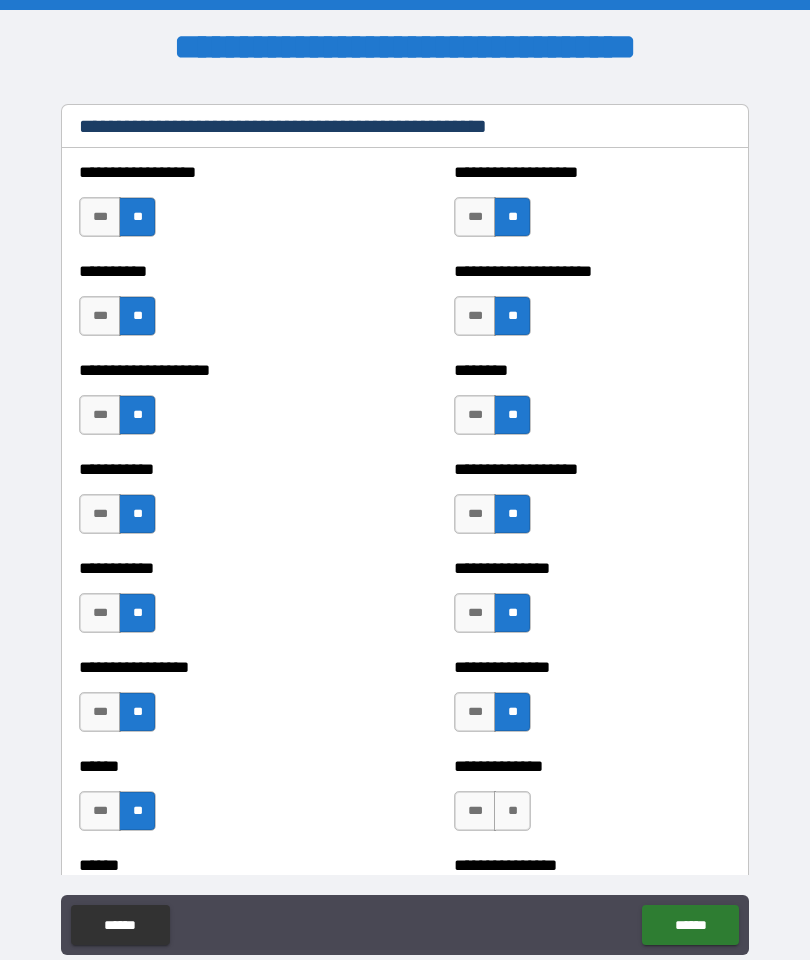 click on "**" at bounding box center (512, 811) 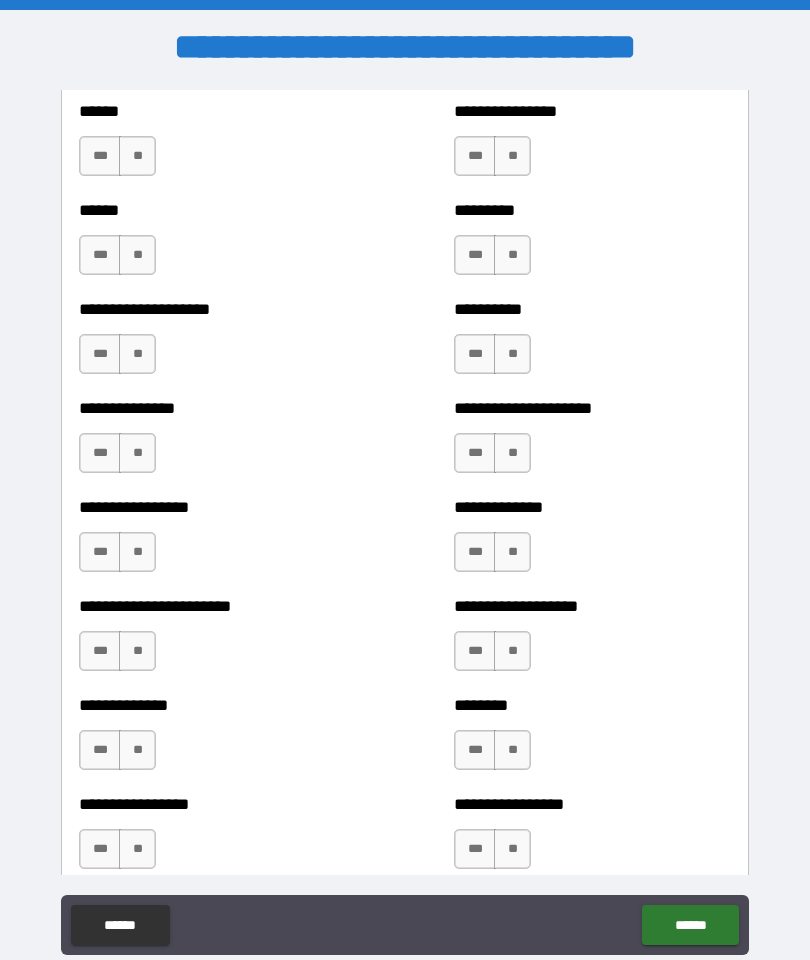 scroll, scrollTop: 3154, scrollLeft: 0, axis: vertical 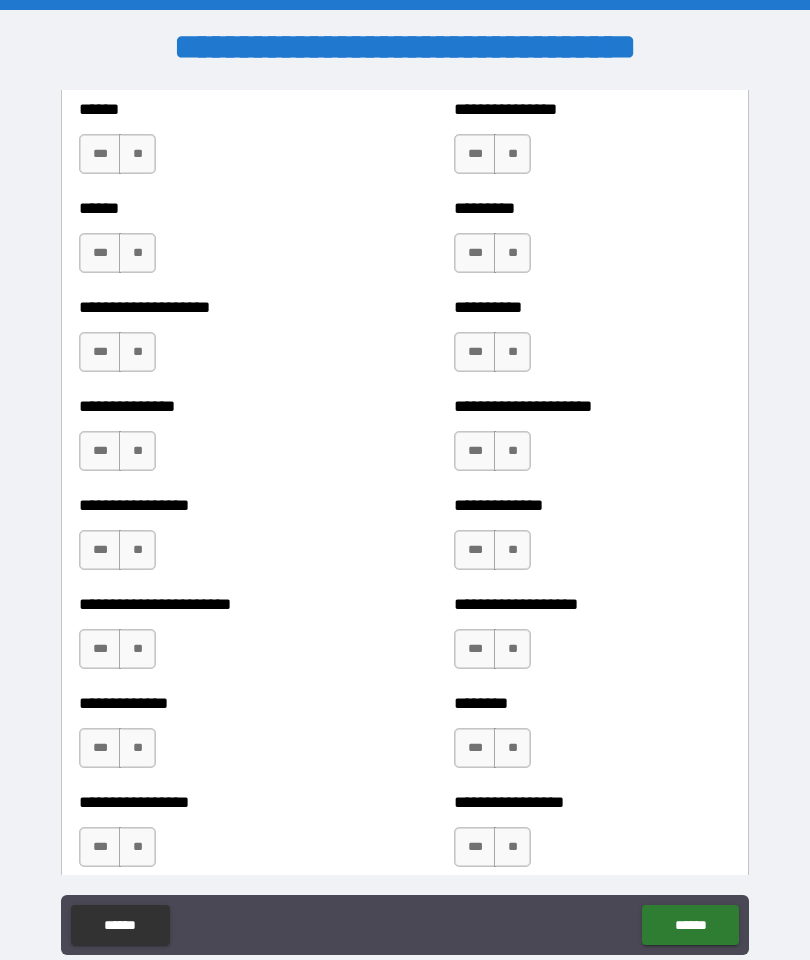 click on "**" at bounding box center (512, 154) 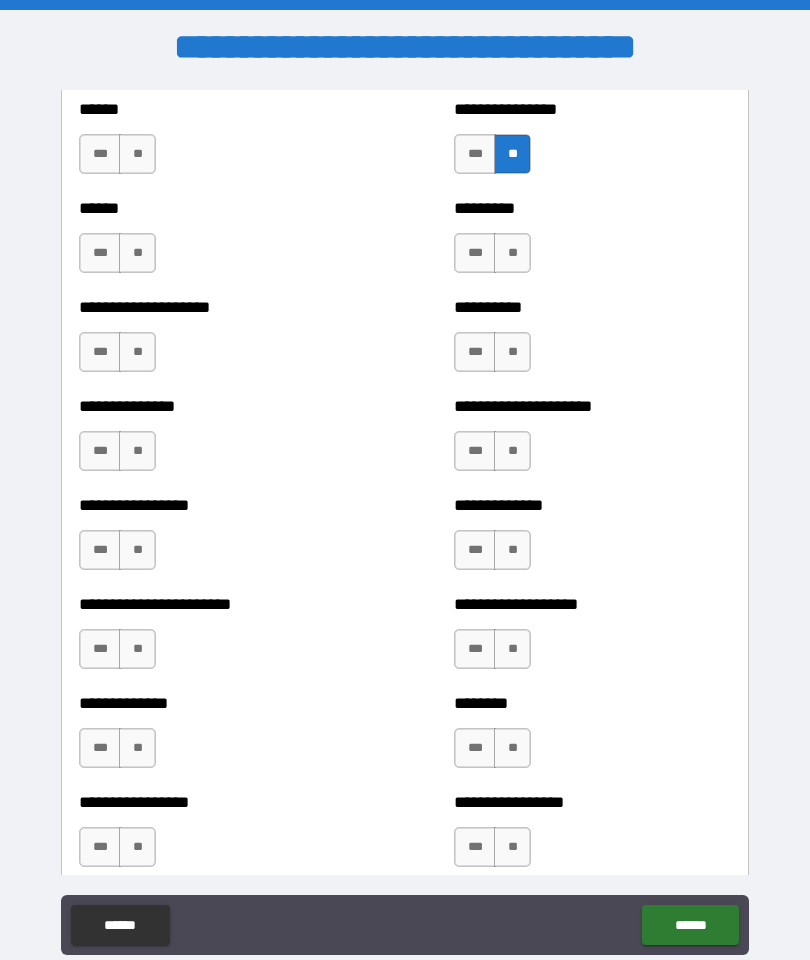 click on "**" at bounding box center (512, 253) 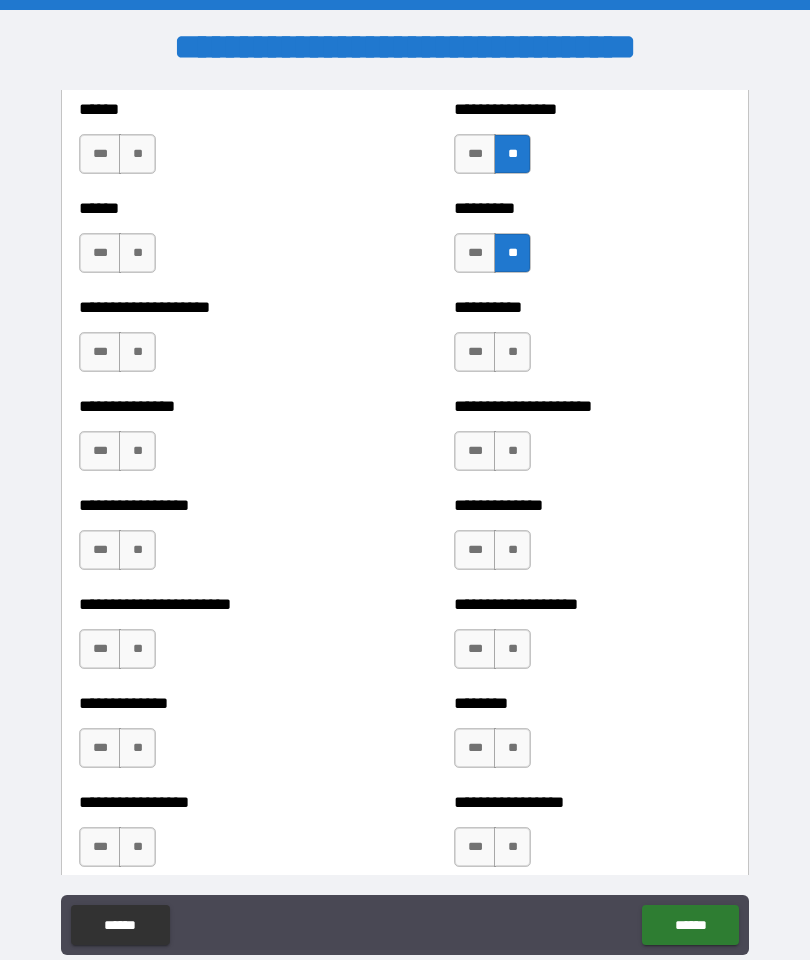 click on "**" at bounding box center (512, 352) 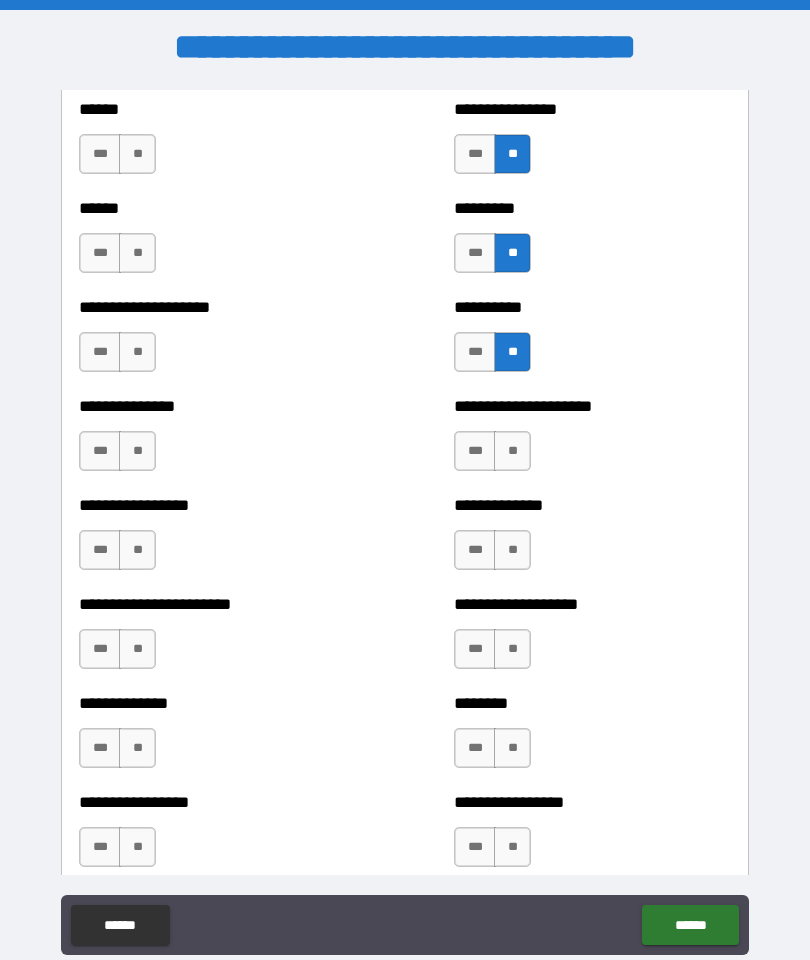 click on "**" at bounding box center (512, 451) 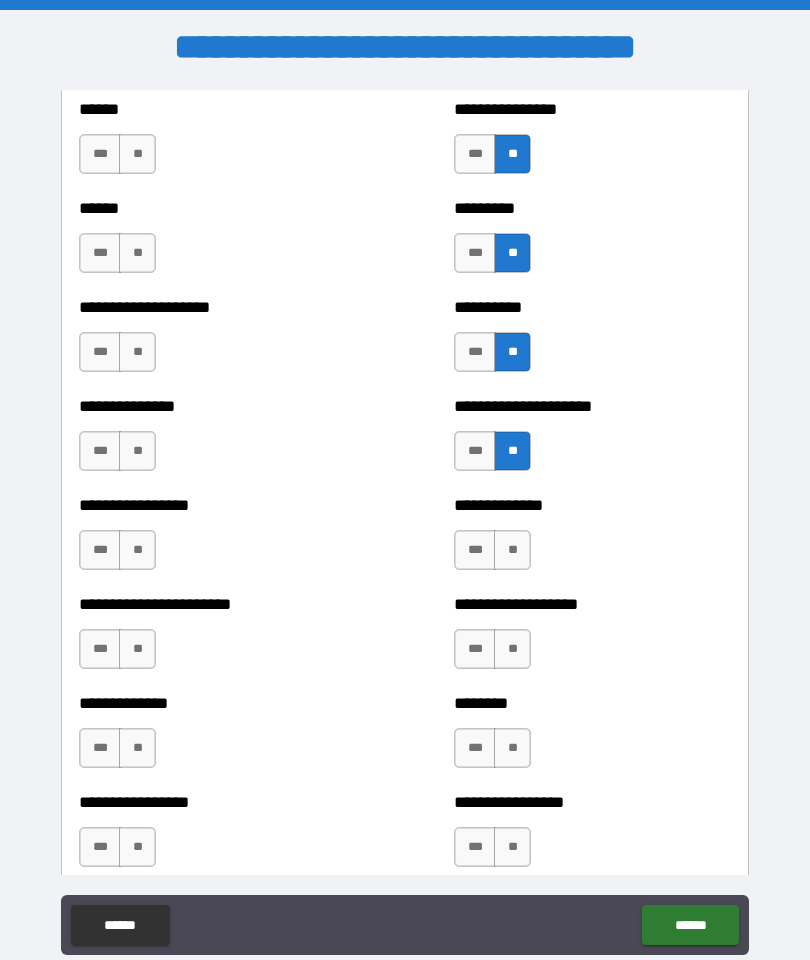 click on "**" at bounding box center [512, 550] 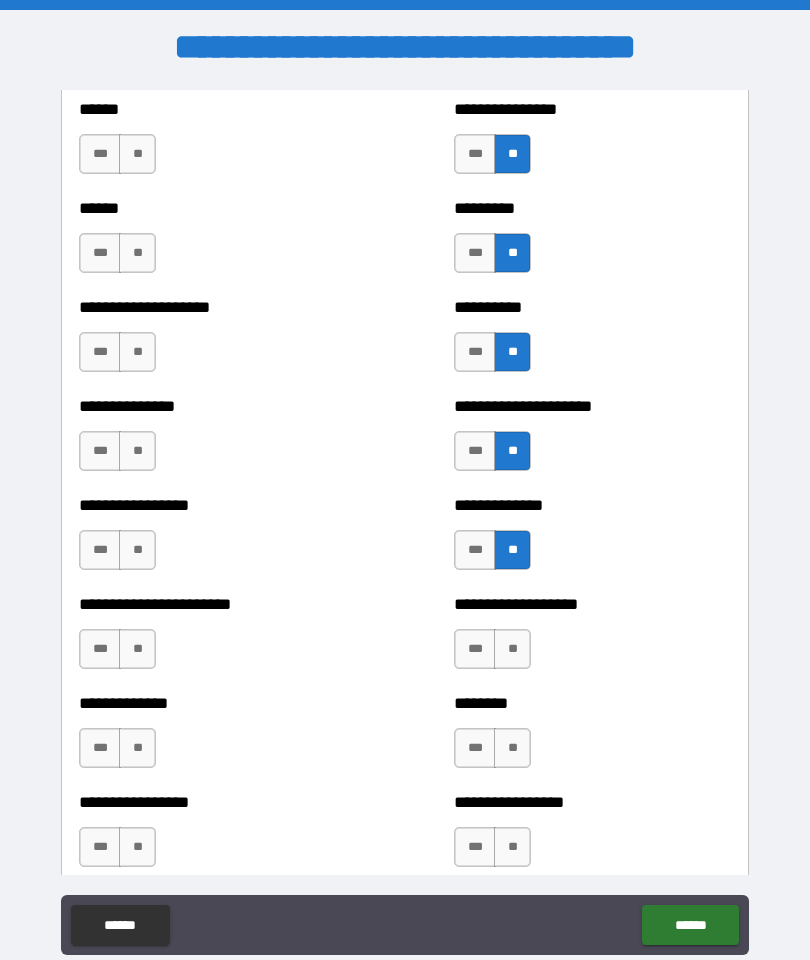 click on "**" at bounding box center [512, 649] 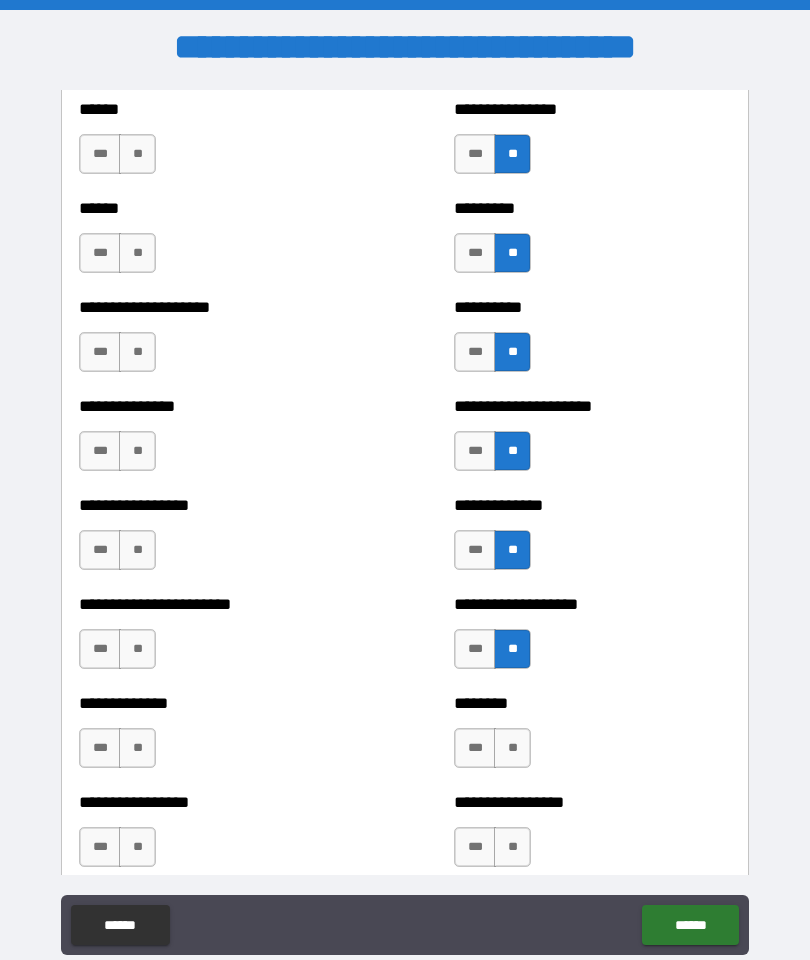 click on "**" at bounding box center [512, 748] 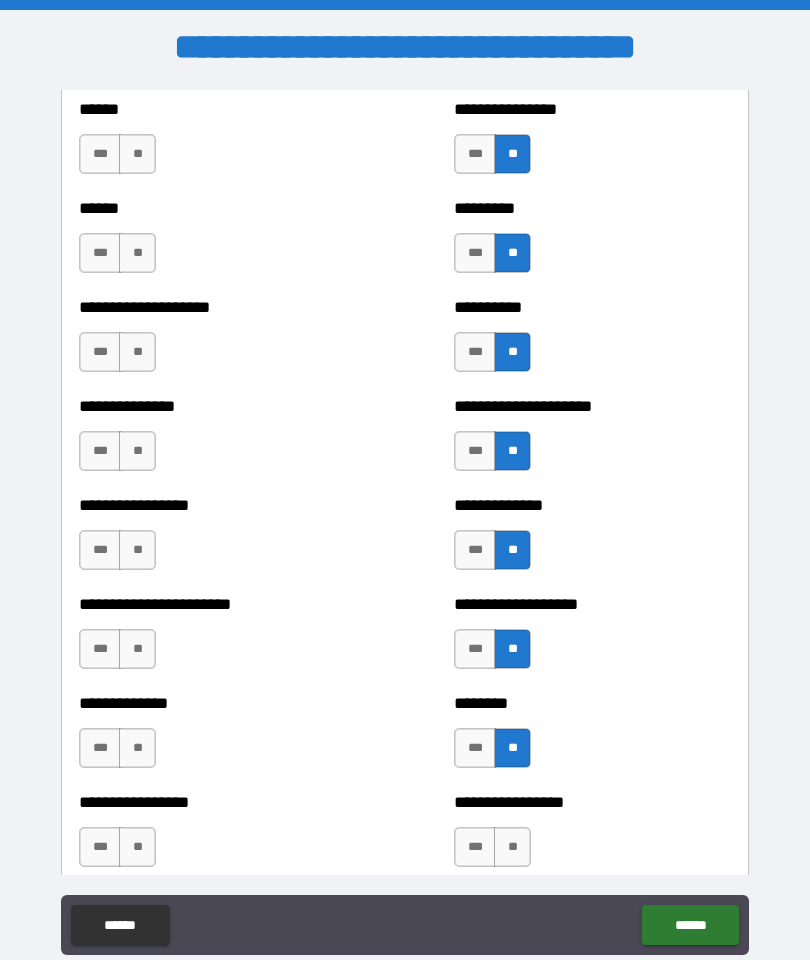 click on "**" at bounding box center [512, 847] 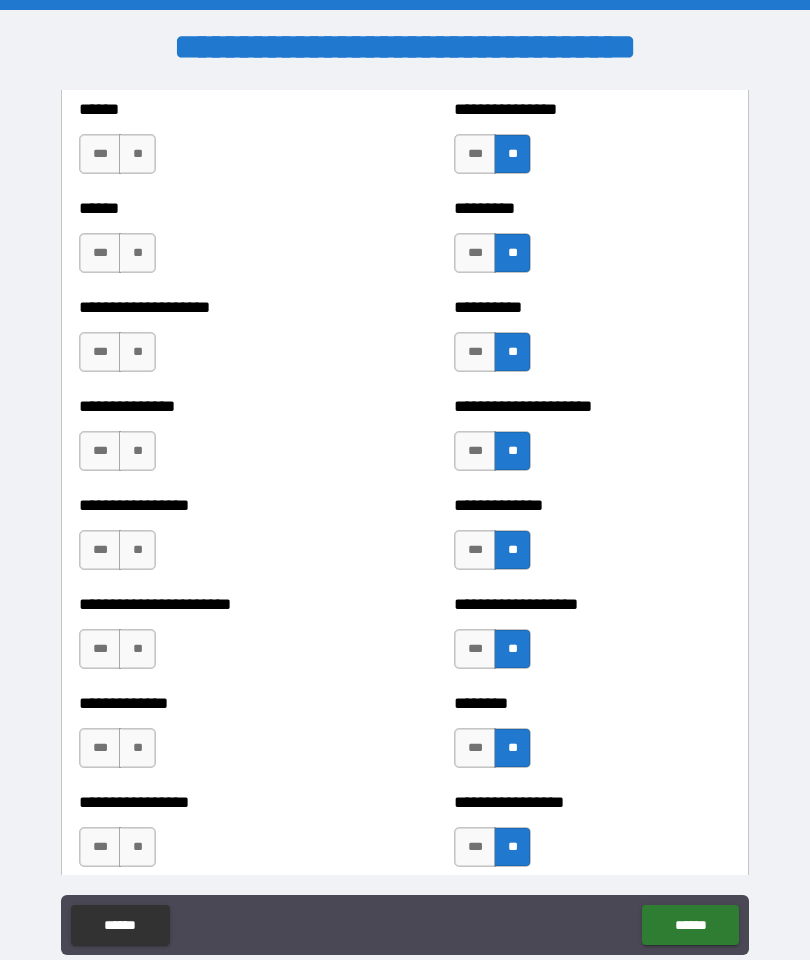 click on "**" at bounding box center (137, 847) 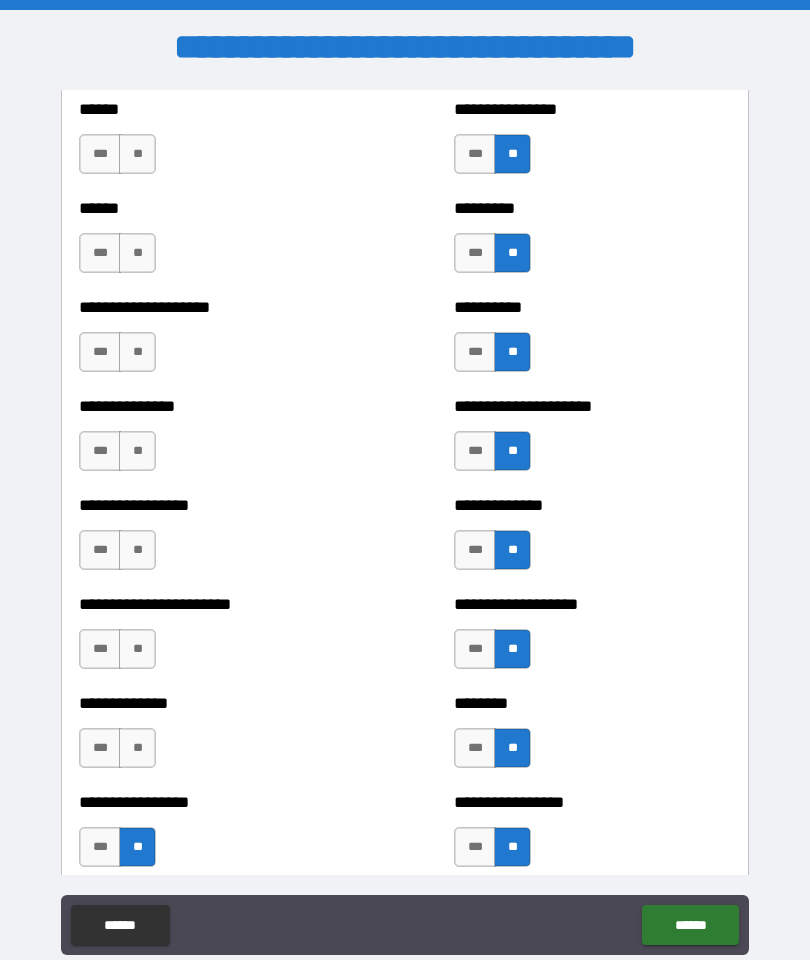 click on "**" at bounding box center (137, 748) 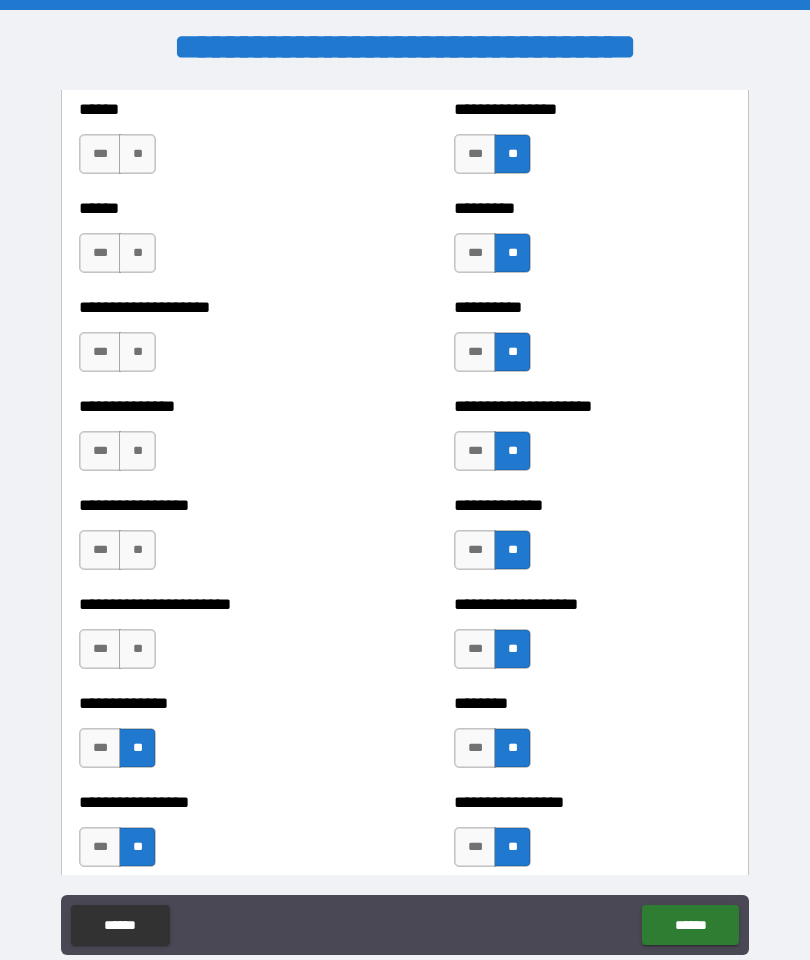 click on "**" at bounding box center [137, 649] 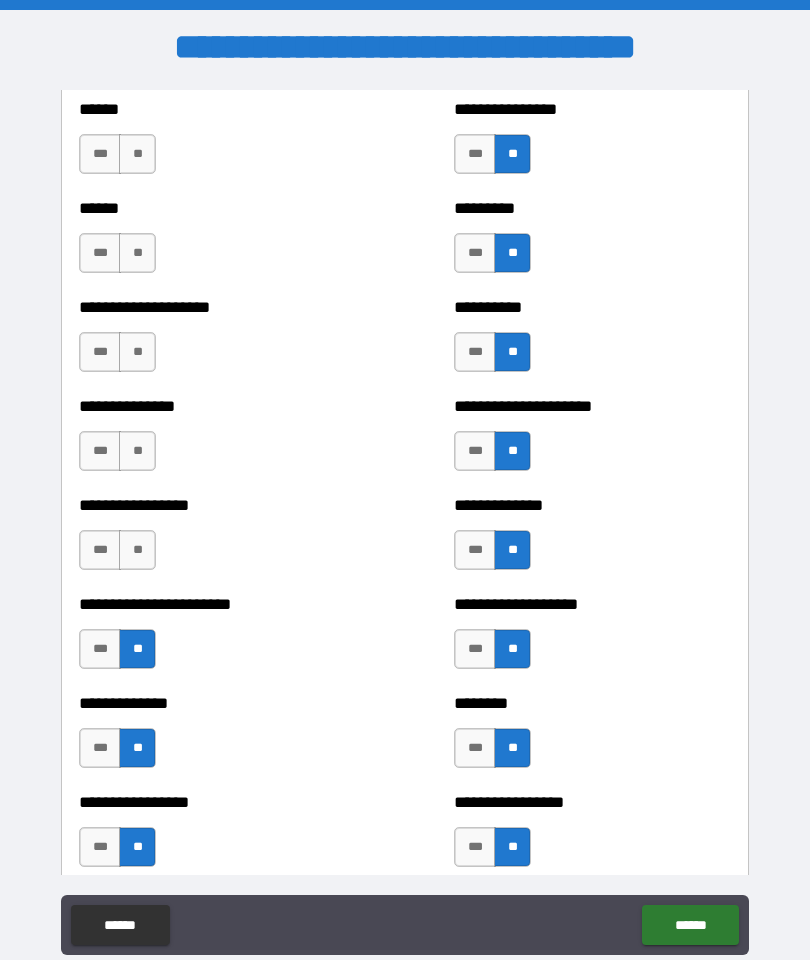 click on "**" at bounding box center (137, 550) 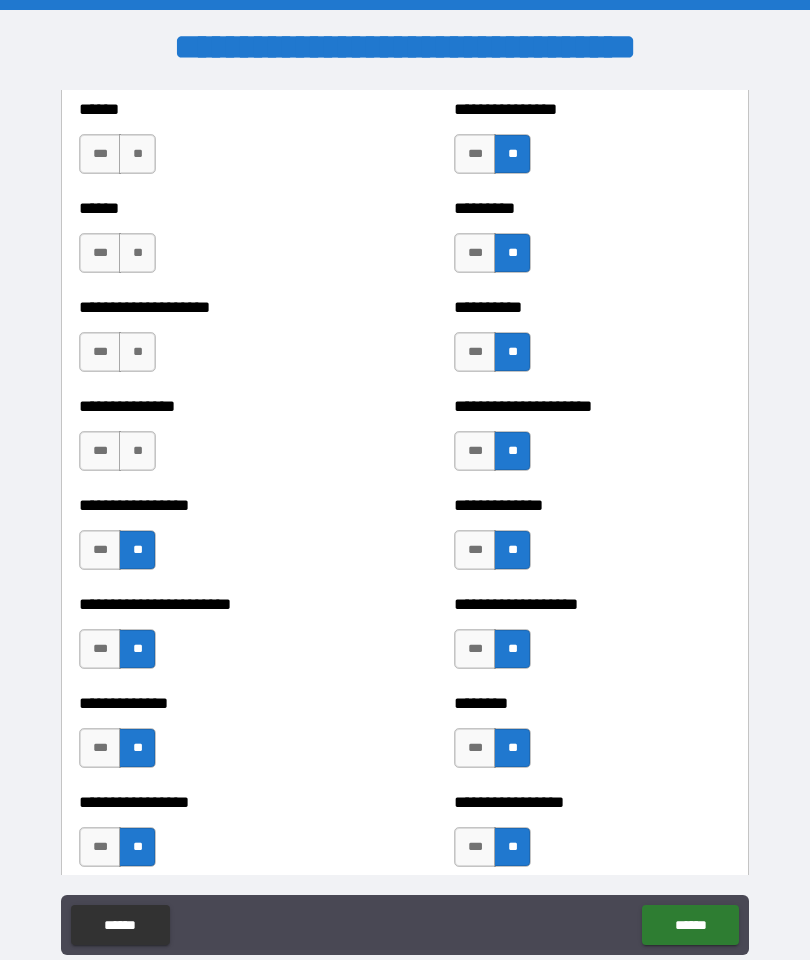 click on "**" at bounding box center [137, 451] 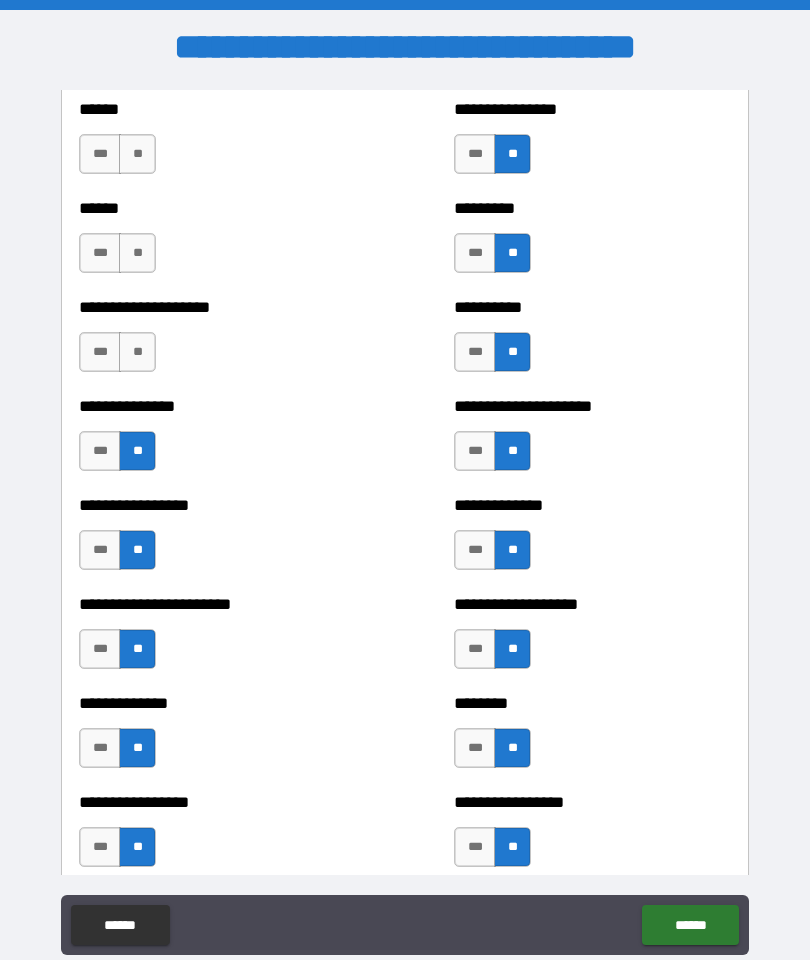 click on "**" at bounding box center (137, 352) 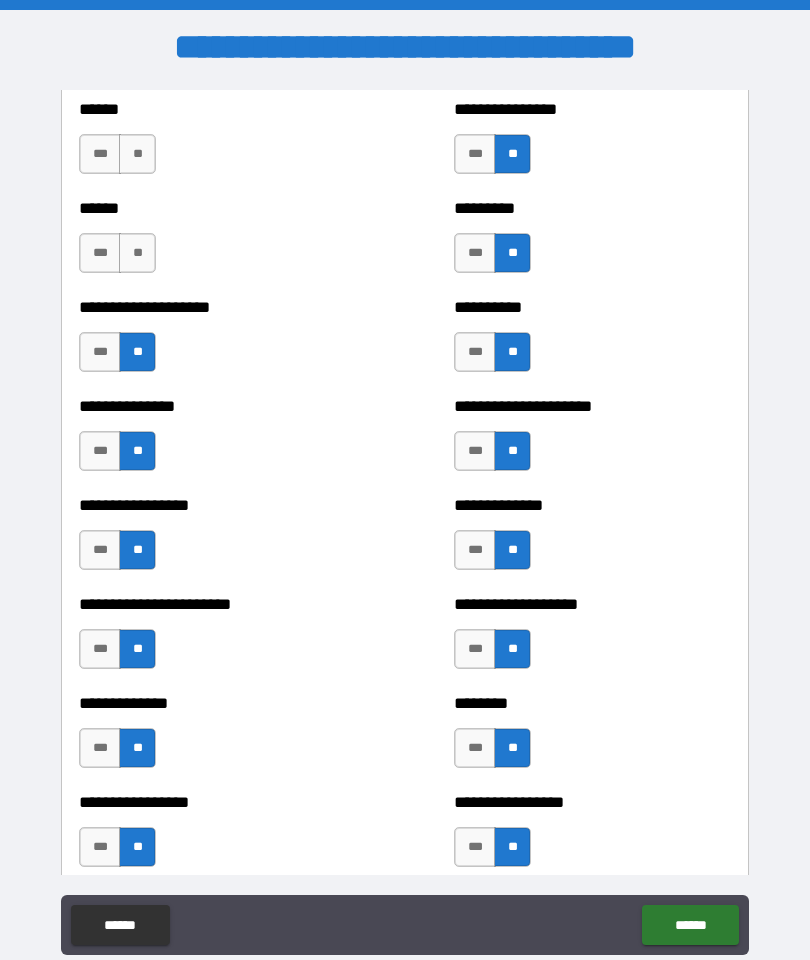 click on "**" at bounding box center [137, 253] 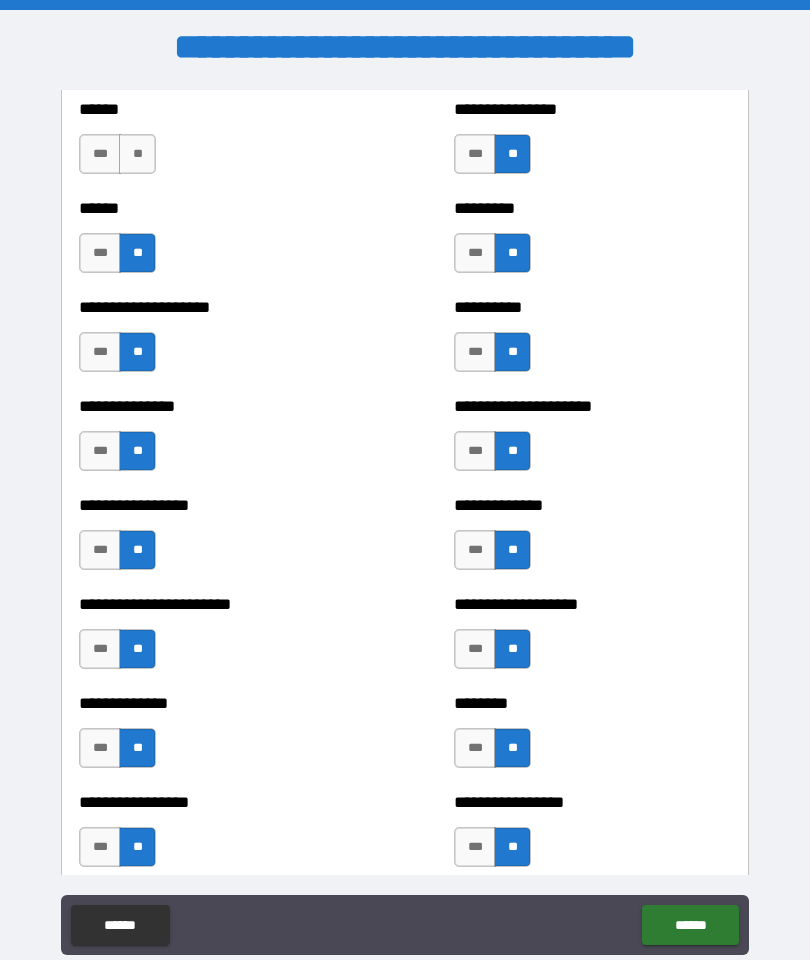 click on "***" at bounding box center [100, 154] 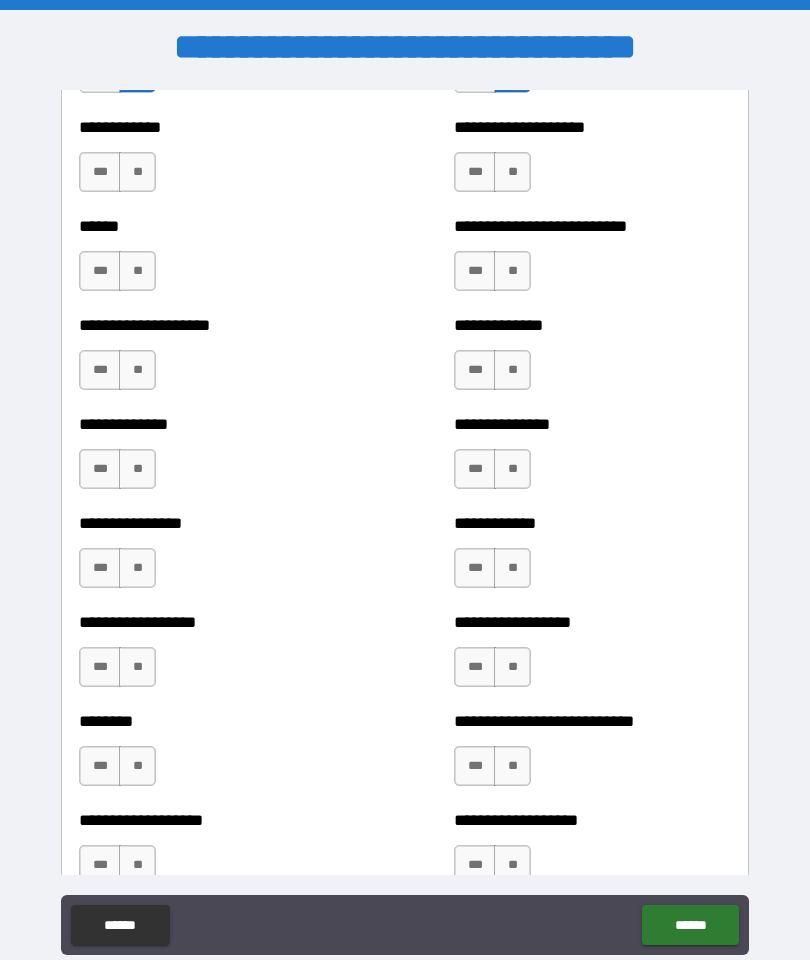 scroll, scrollTop: 3935, scrollLeft: 0, axis: vertical 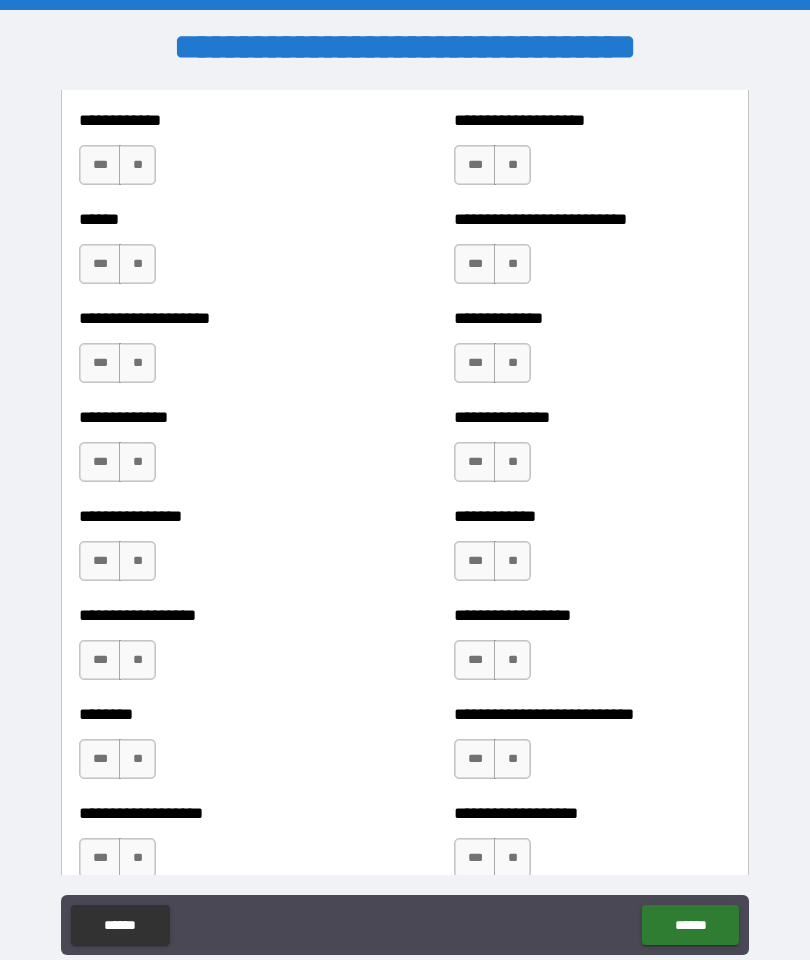 click on "**" at bounding box center (137, 165) 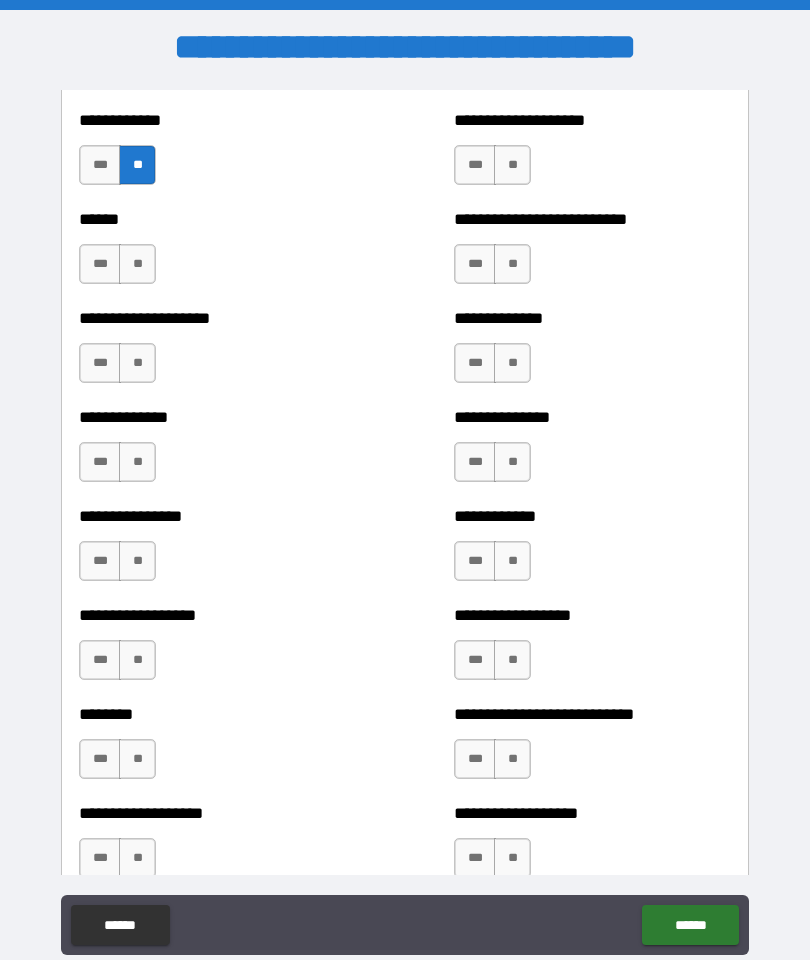 click on "**" at bounding box center [137, 264] 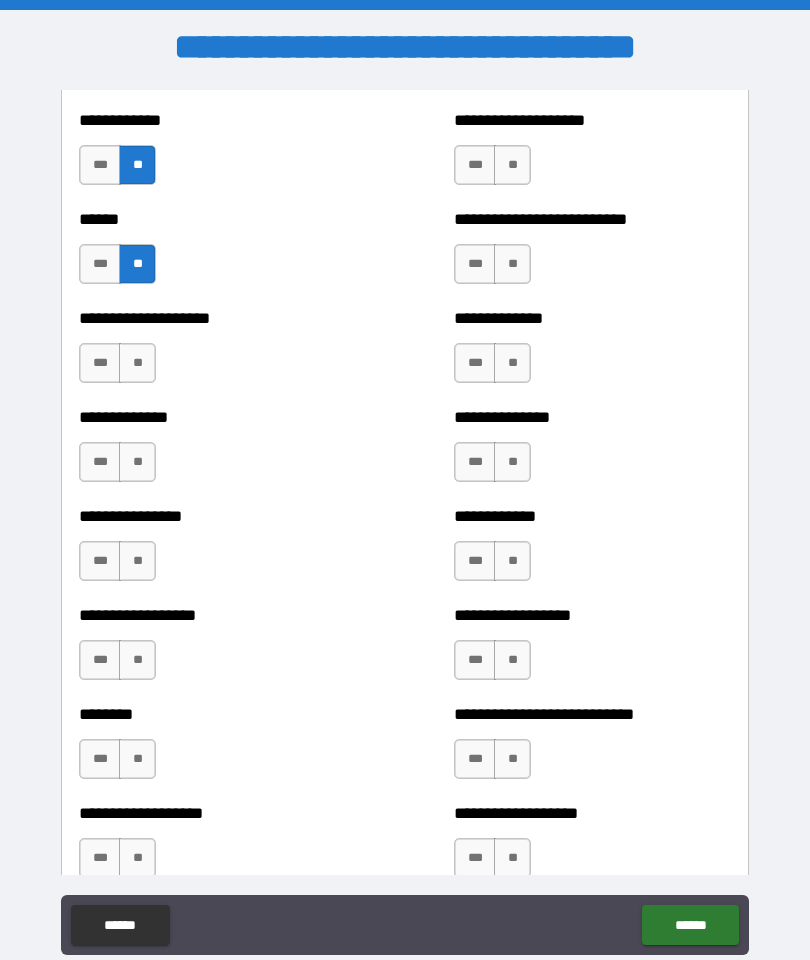 click on "**" at bounding box center (137, 363) 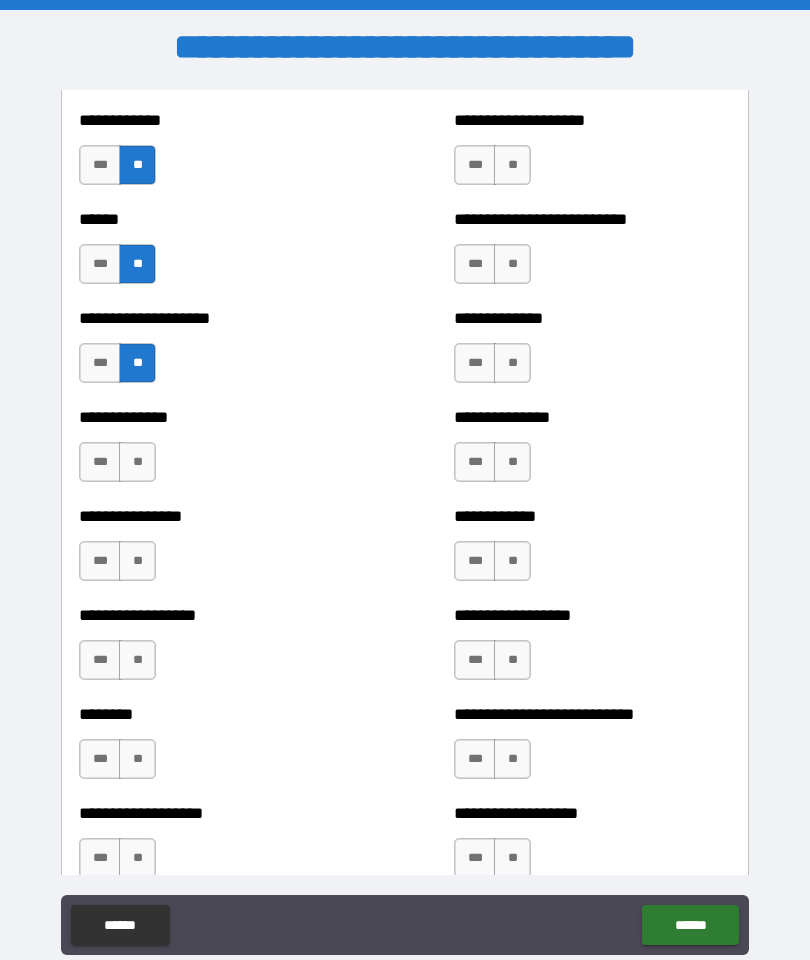 click on "**" at bounding box center [137, 462] 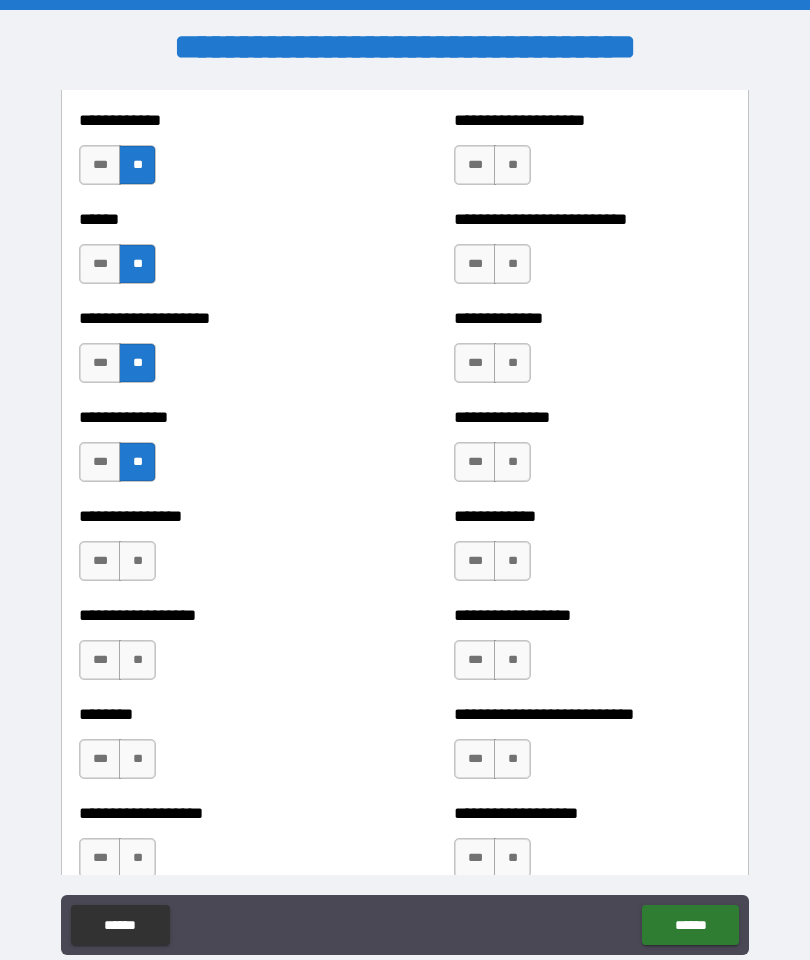 click on "**" at bounding box center (137, 561) 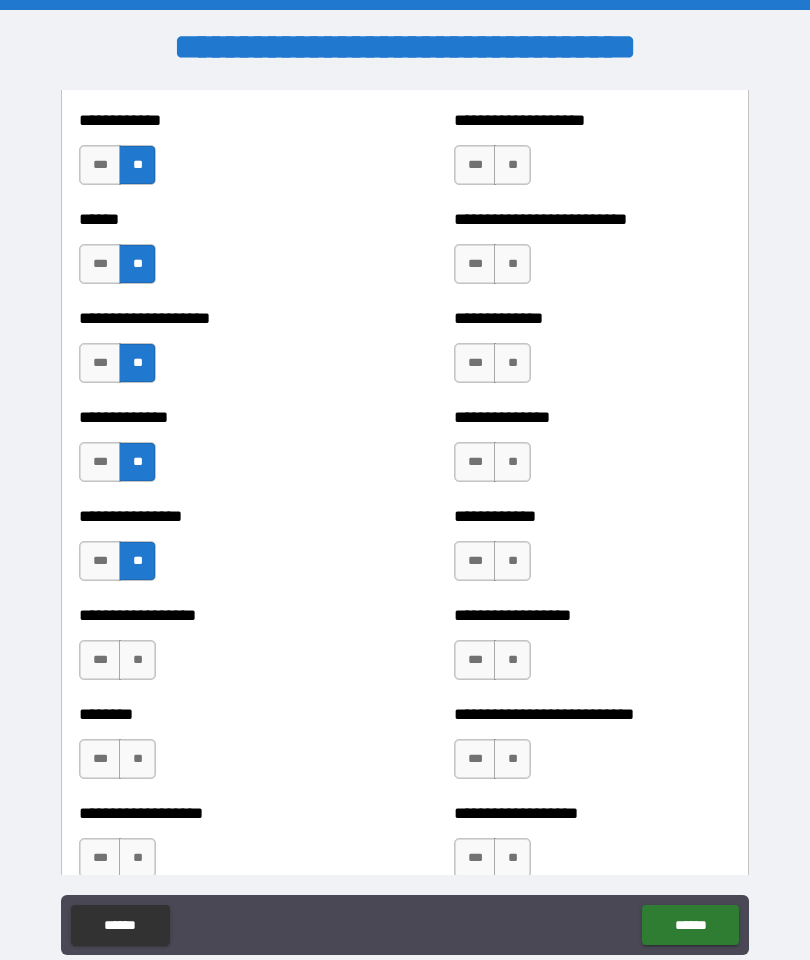 click on "**" at bounding box center (137, 660) 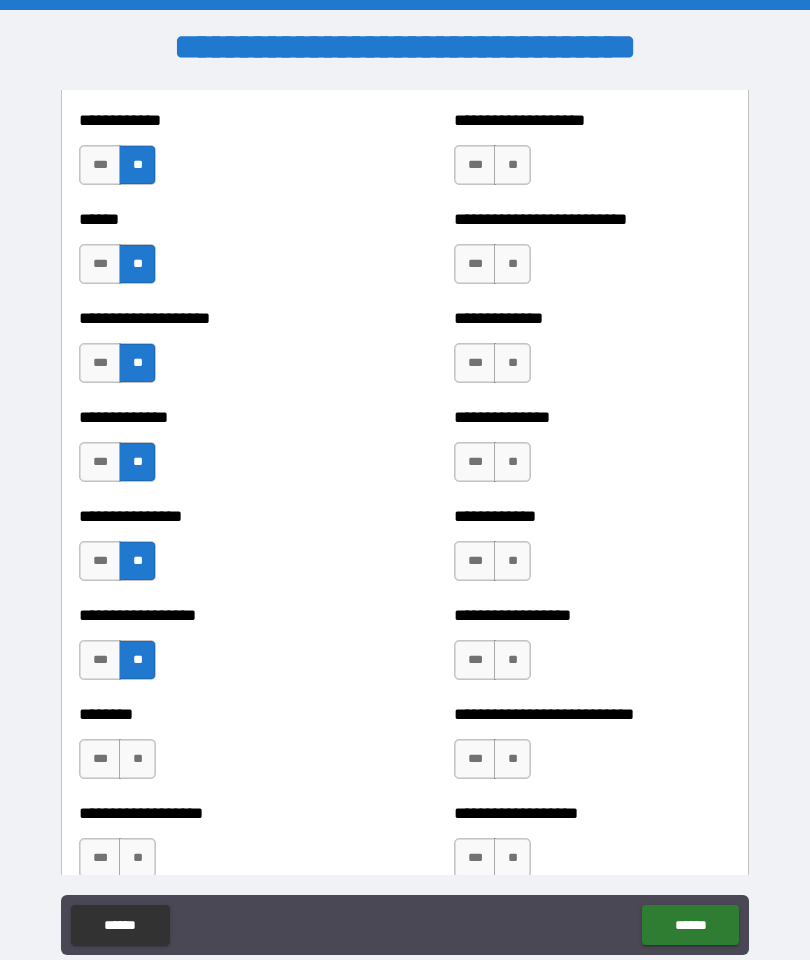 click on "**" at bounding box center [137, 759] 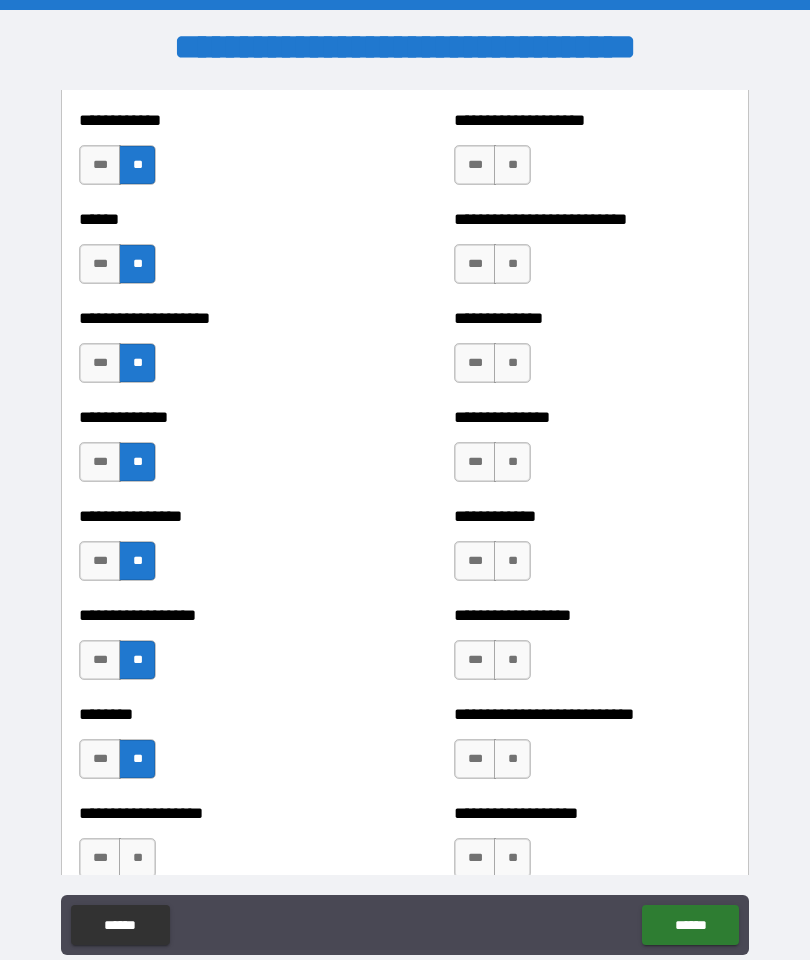 click on "**" at bounding box center (137, 858) 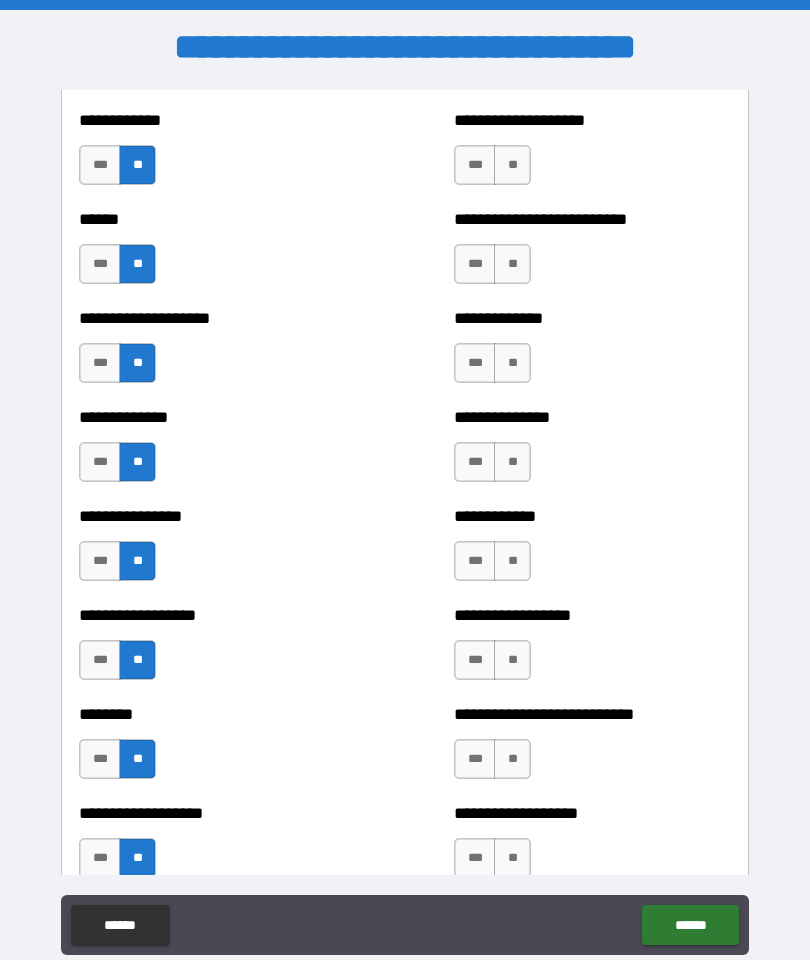 click on "**" at bounding box center [512, 165] 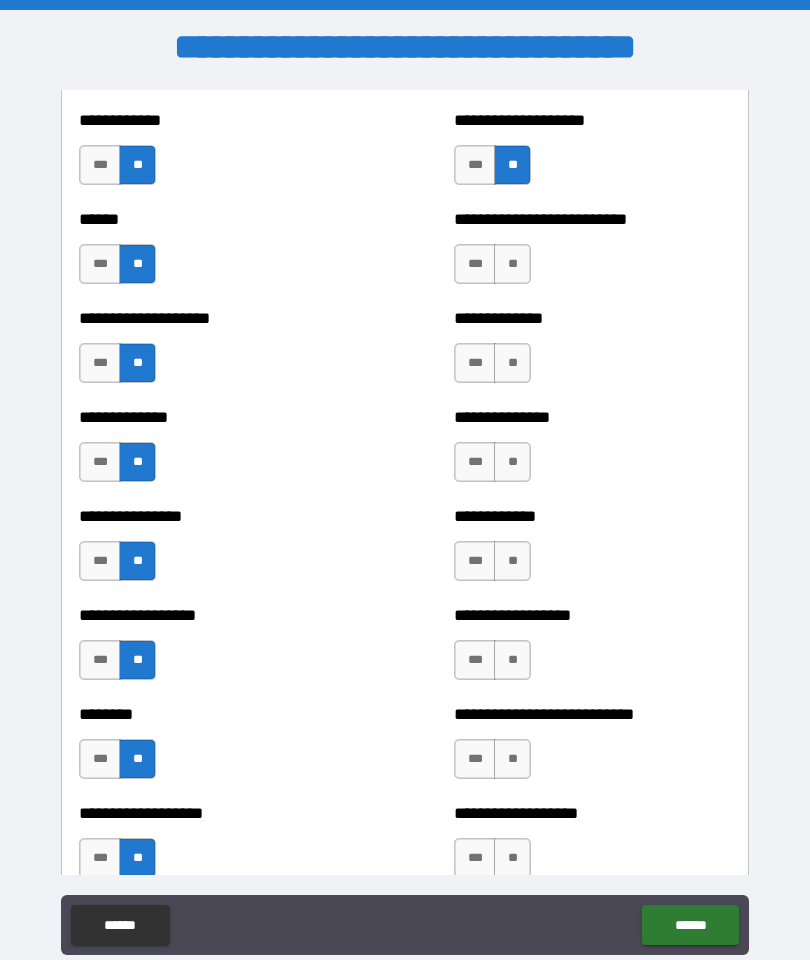 click on "**" at bounding box center (512, 264) 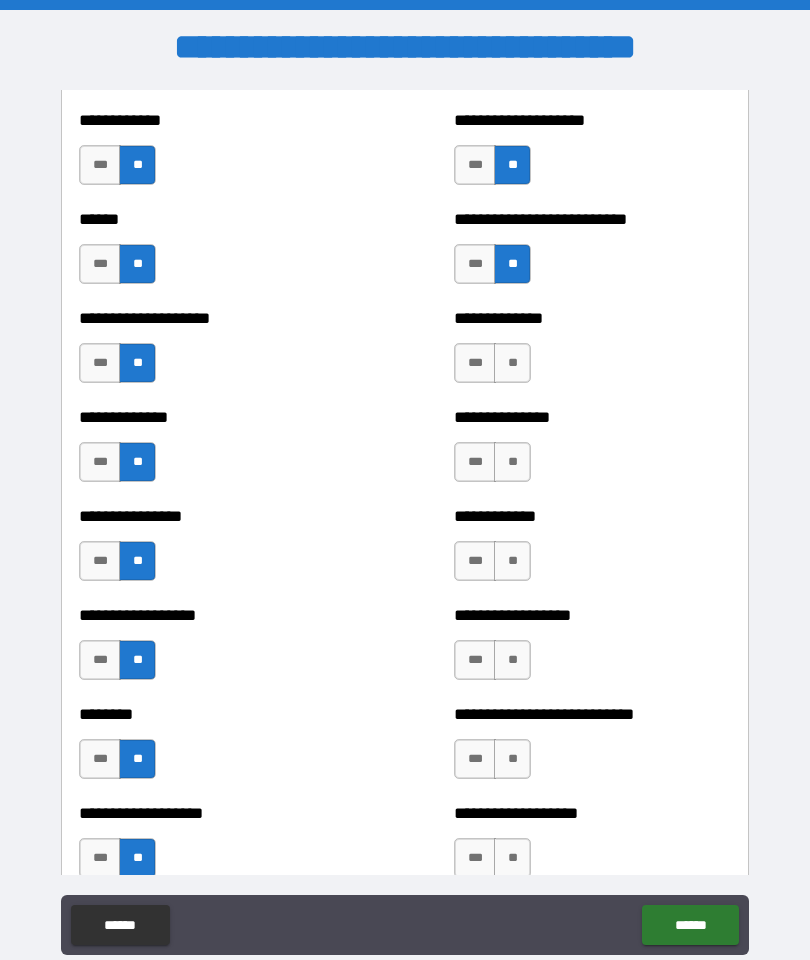 click on "**" at bounding box center (512, 363) 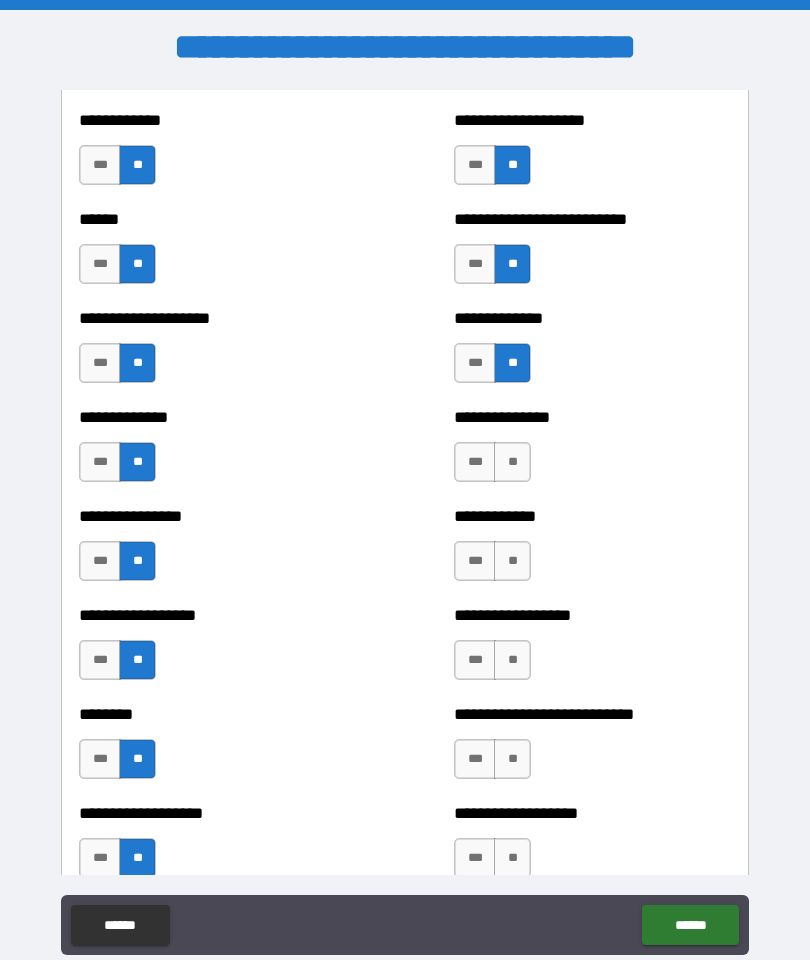 click on "**" at bounding box center (512, 462) 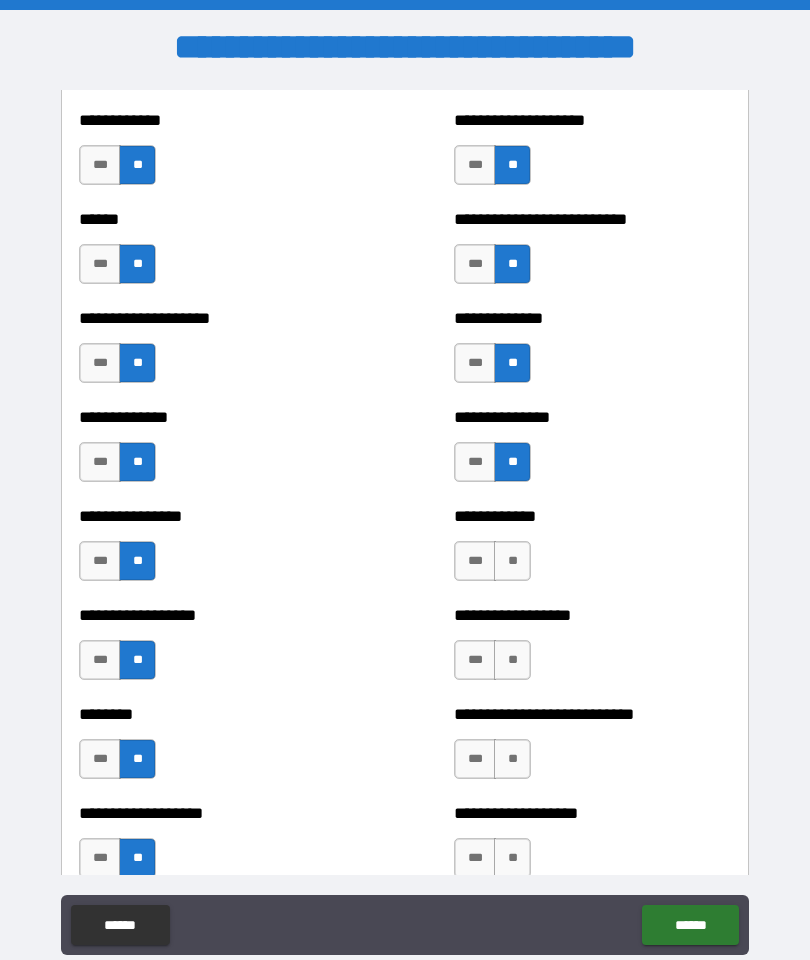 click on "**" at bounding box center [512, 561] 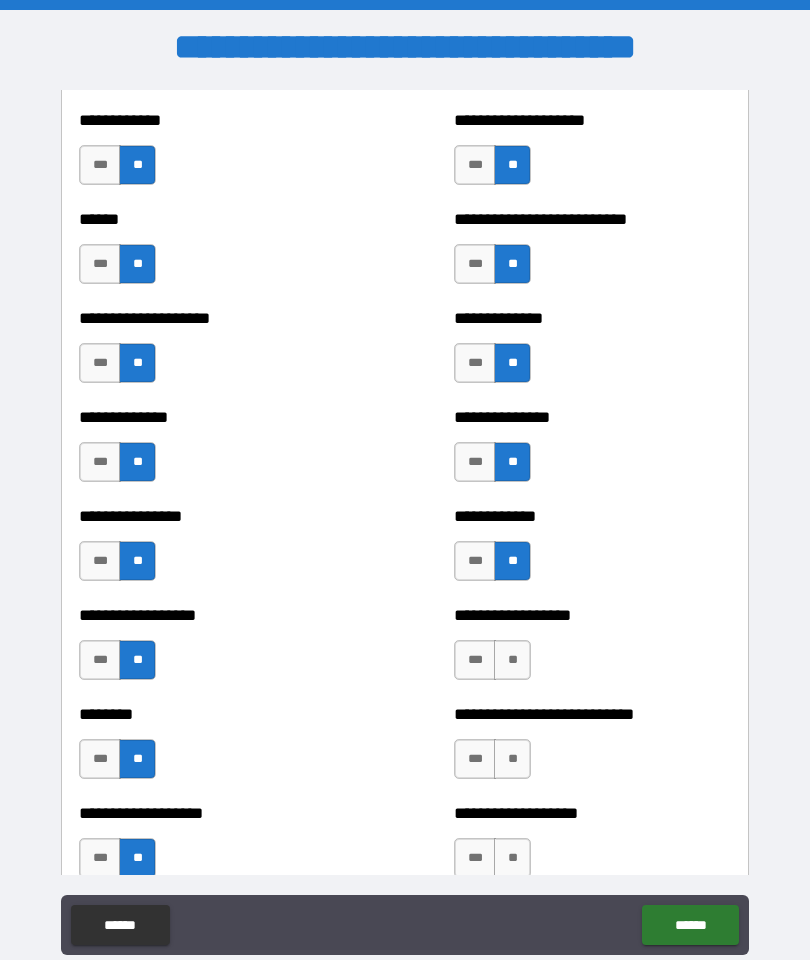 click on "**" at bounding box center (512, 660) 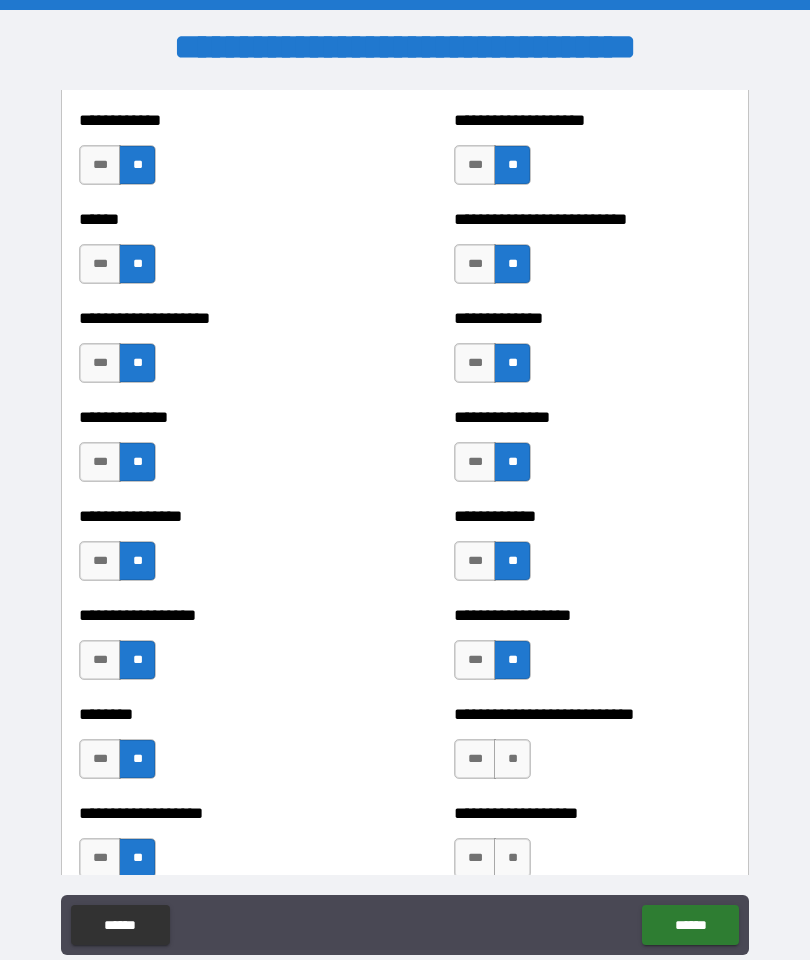 click on "**" at bounding box center (512, 759) 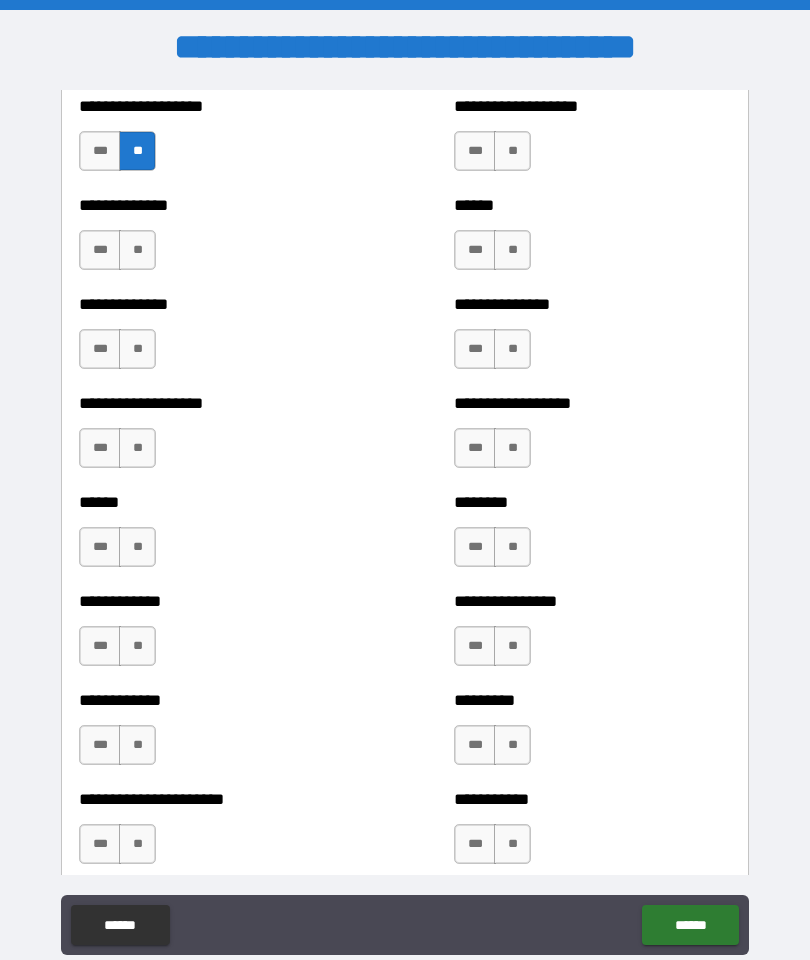 scroll, scrollTop: 4646, scrollLeft: 0, axis: vertical 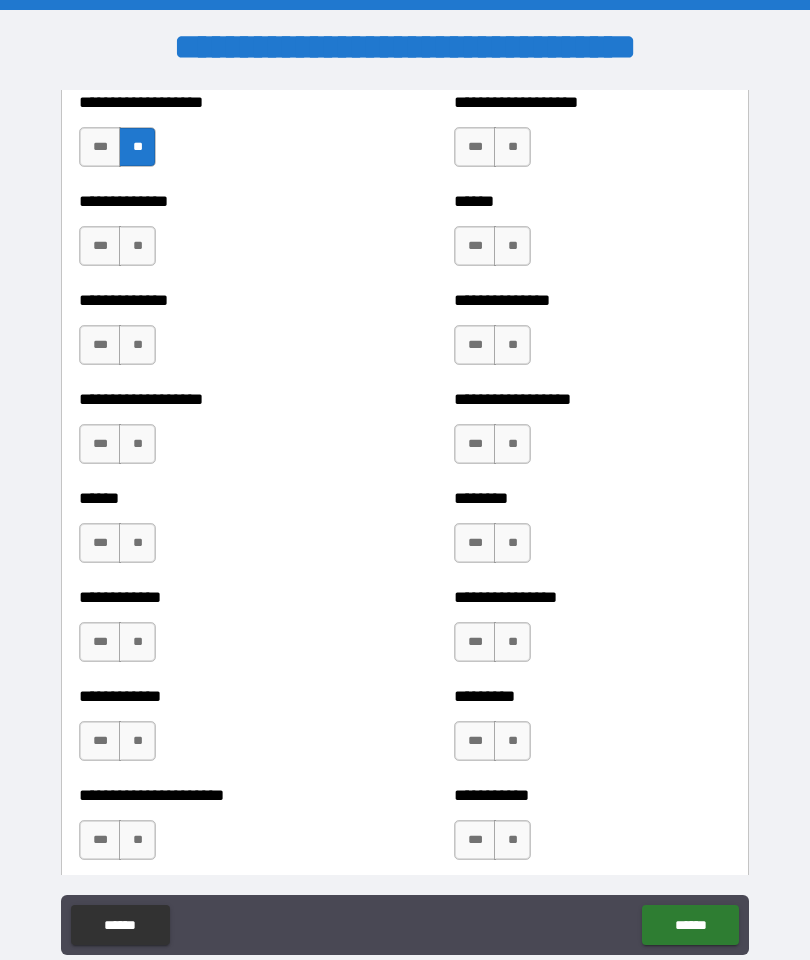 click on "**" at bounding box center (512, 147) 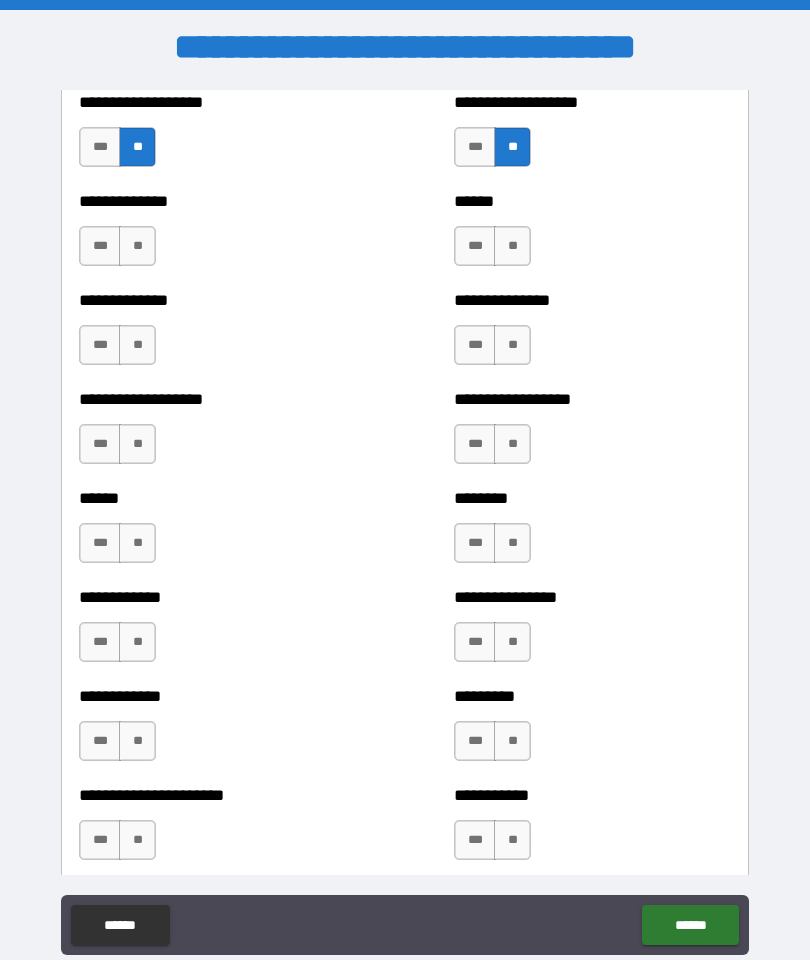 click on "**" at bounding box center (512, 246) 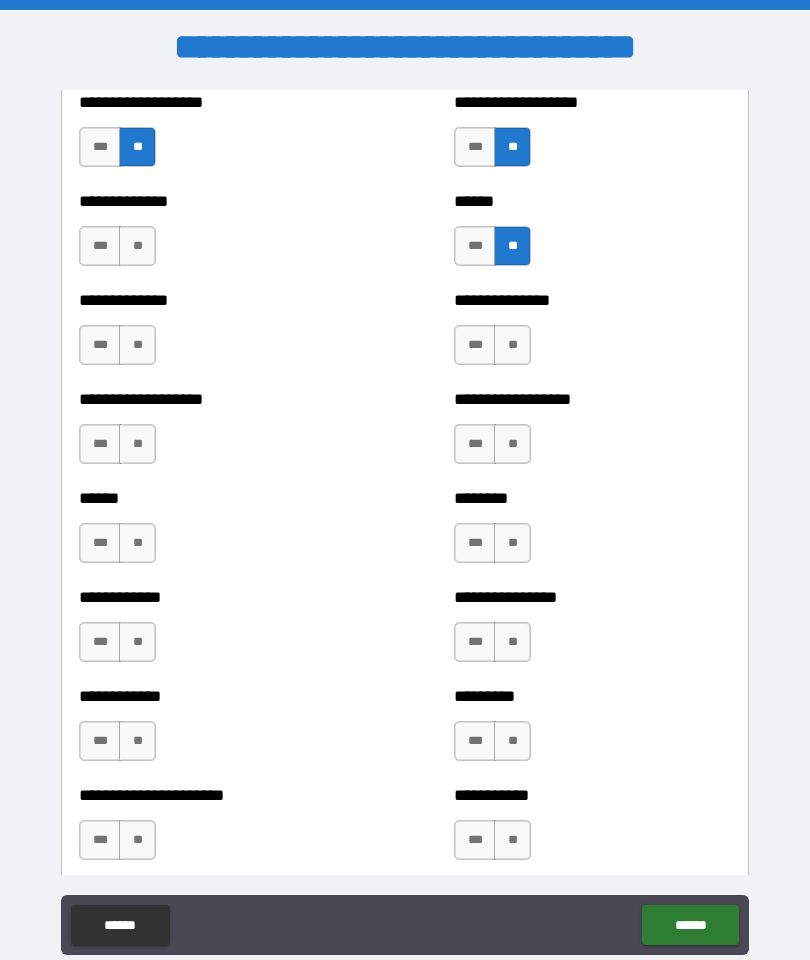 click on "**" at bounding box center (512, 345) 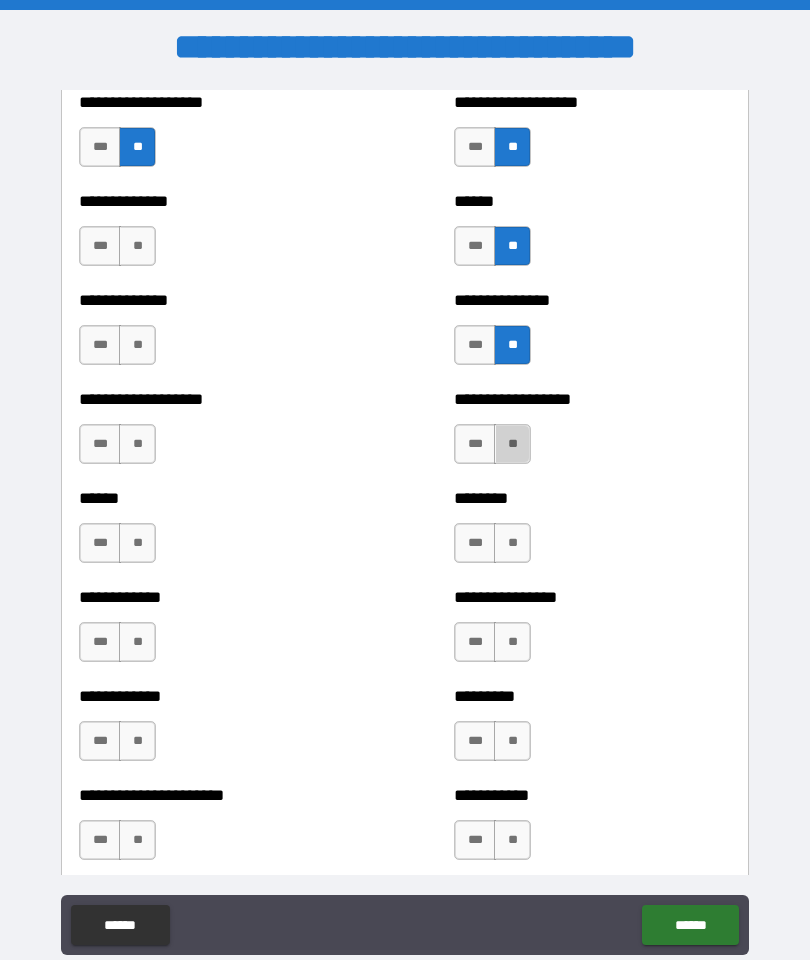 click on "**" at bounding box center [512, 444] 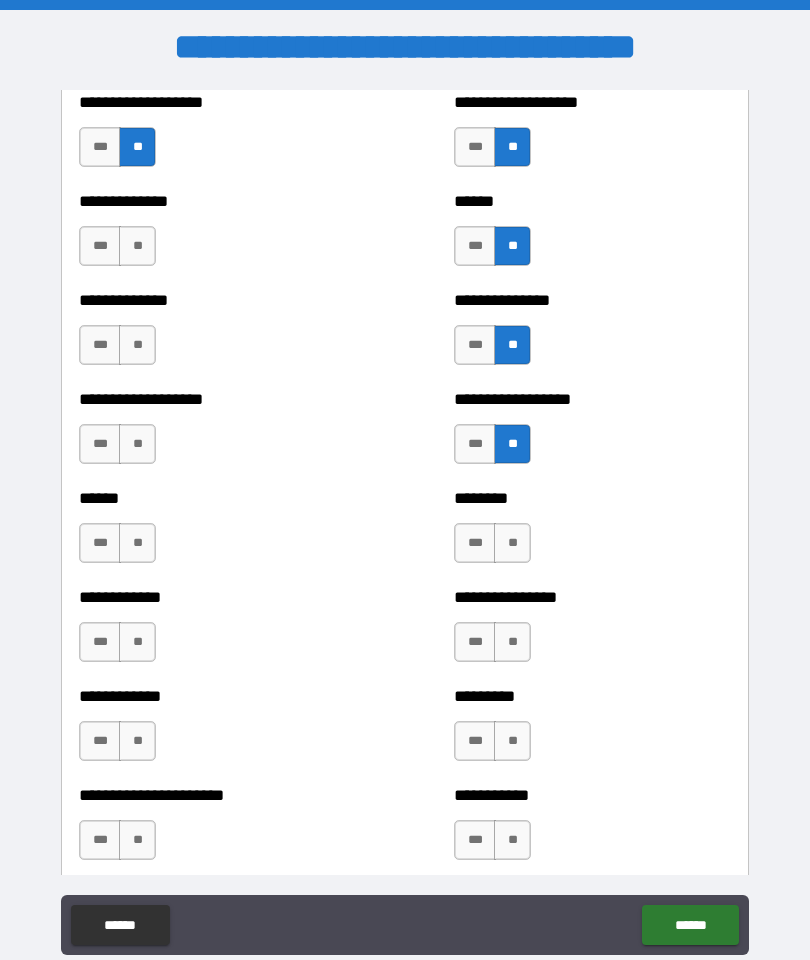 click on "**" at bounding box center (512, 543) 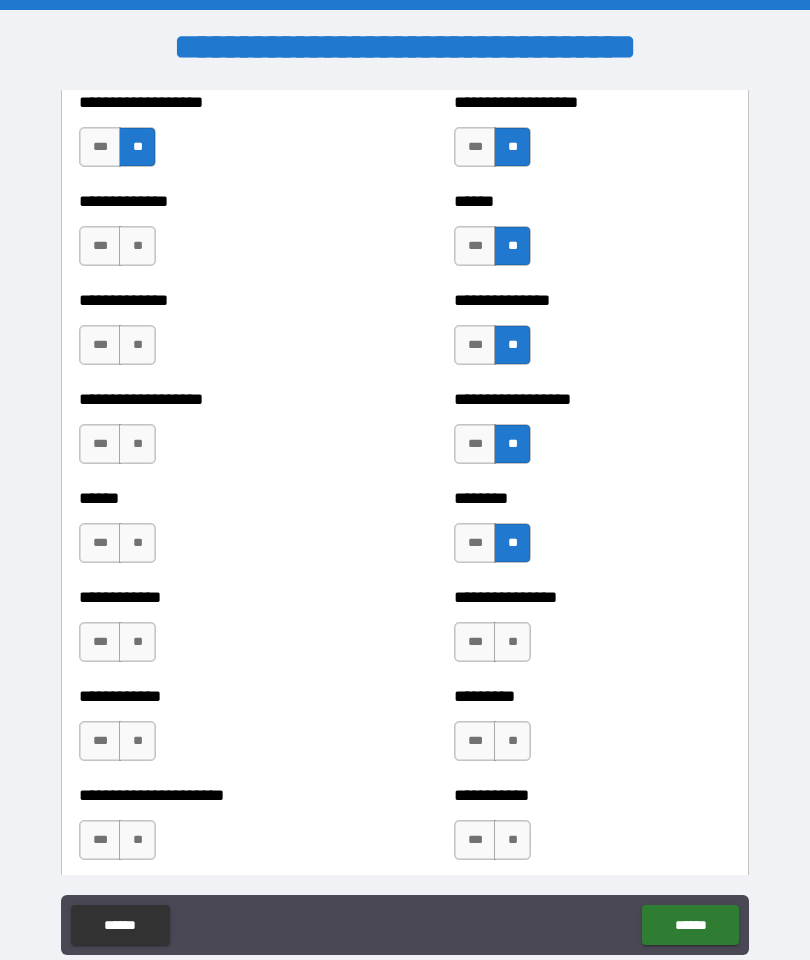 click on "**" at bounding box center (512, 642) 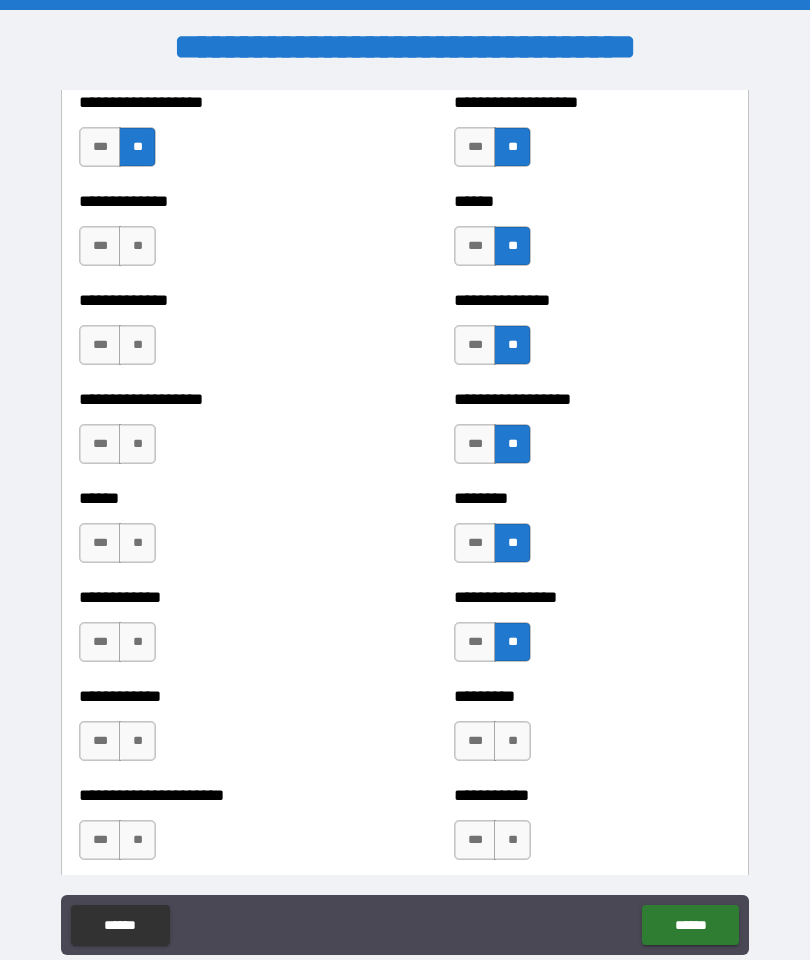 click on "**" at bounding box center (512, 741) 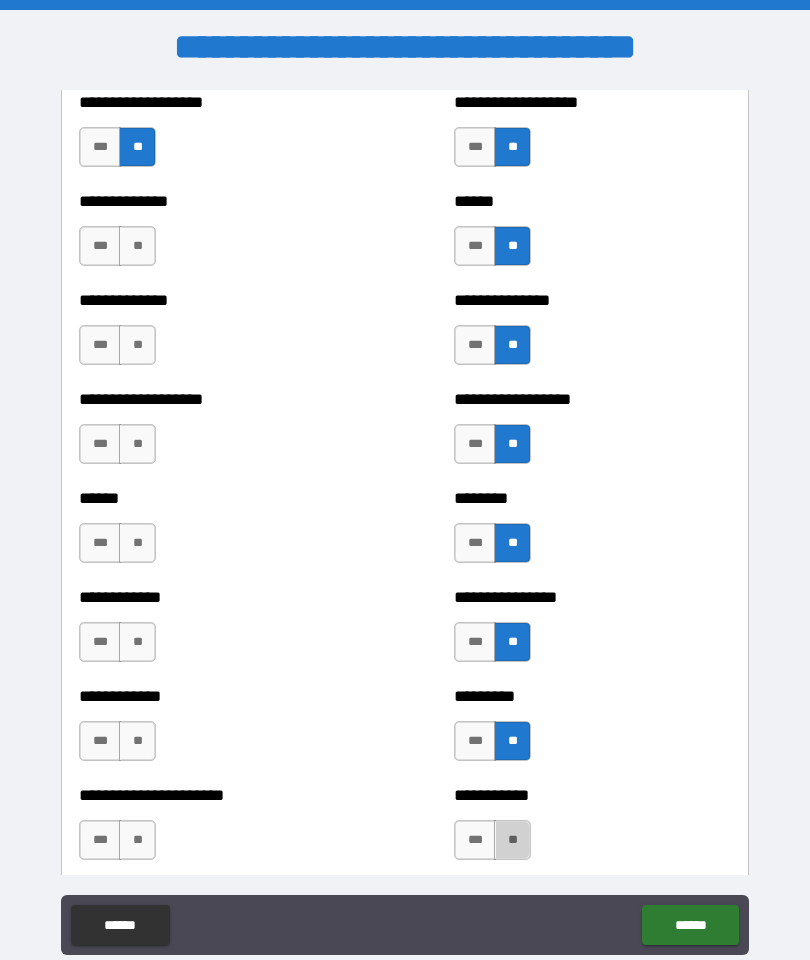 click on "**" at bounding box center [512, 840] 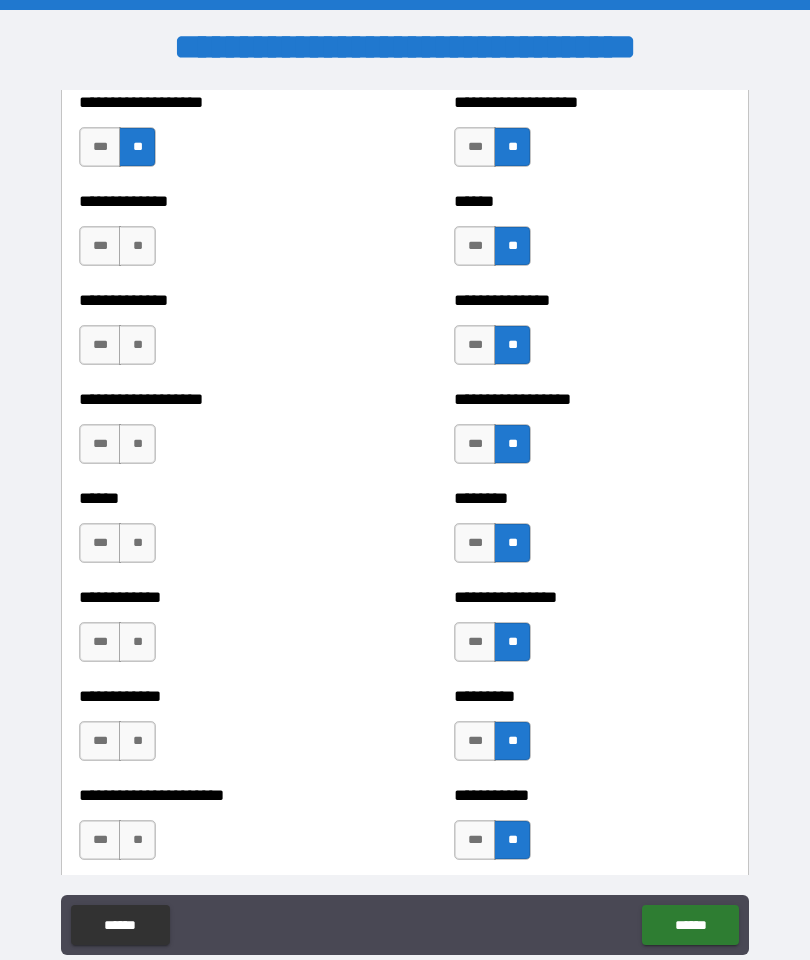 click on "**" at bounding box center [137, 840] 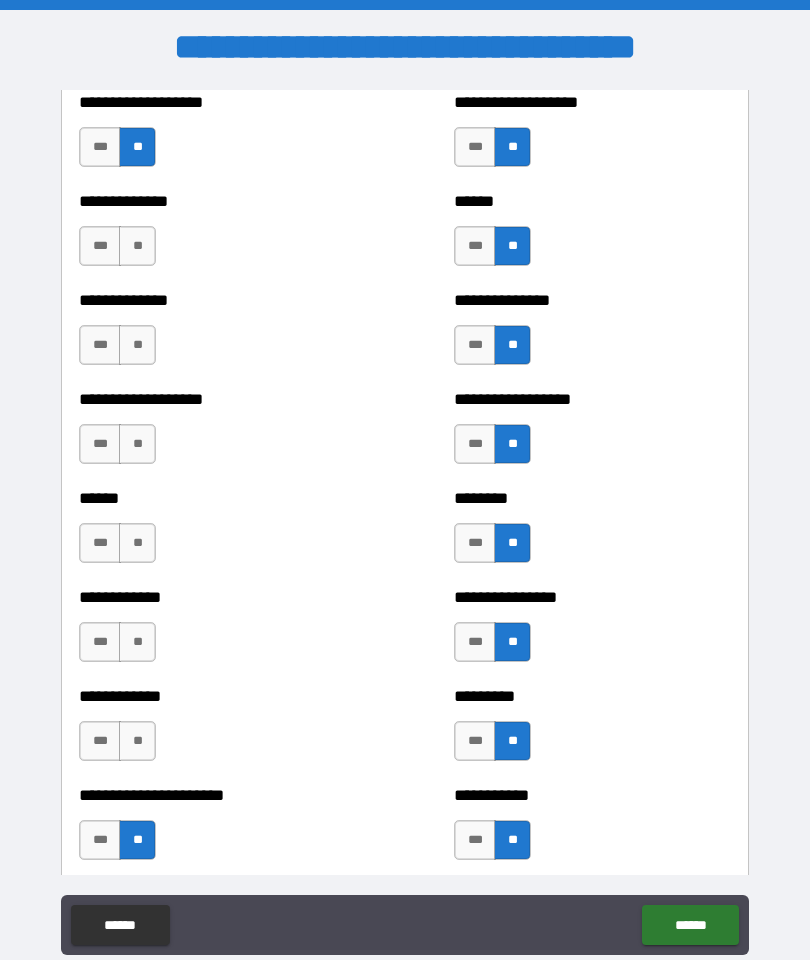 click on "**" at bounding box center [137, 741] 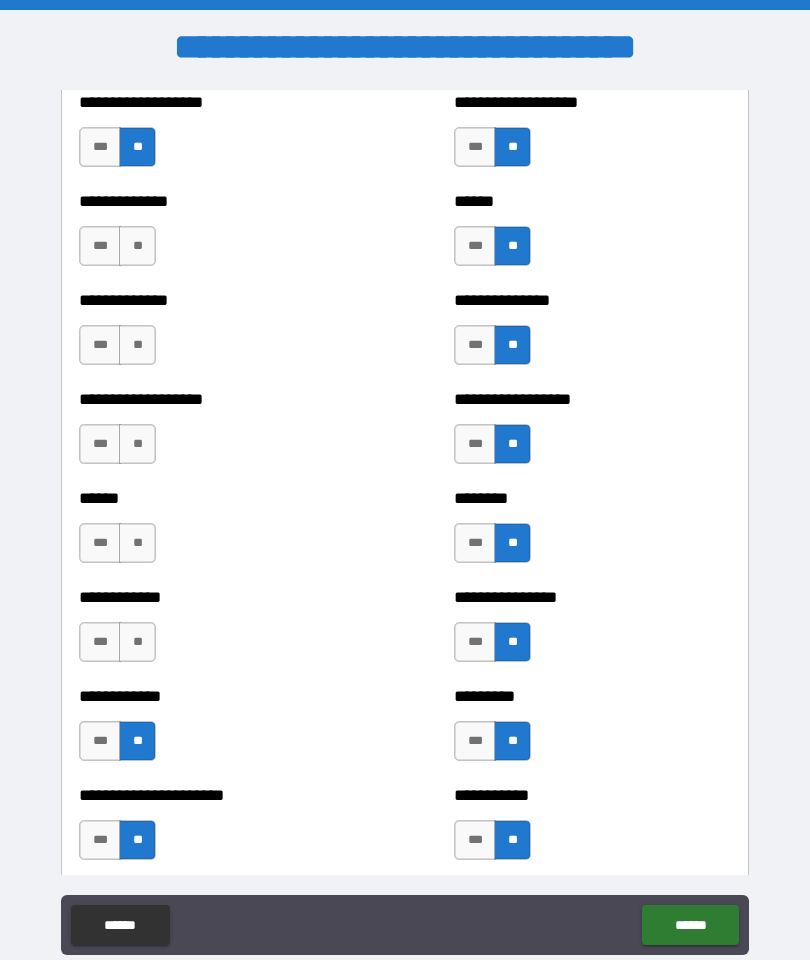 click on "**" at bounding box center (137, 642) 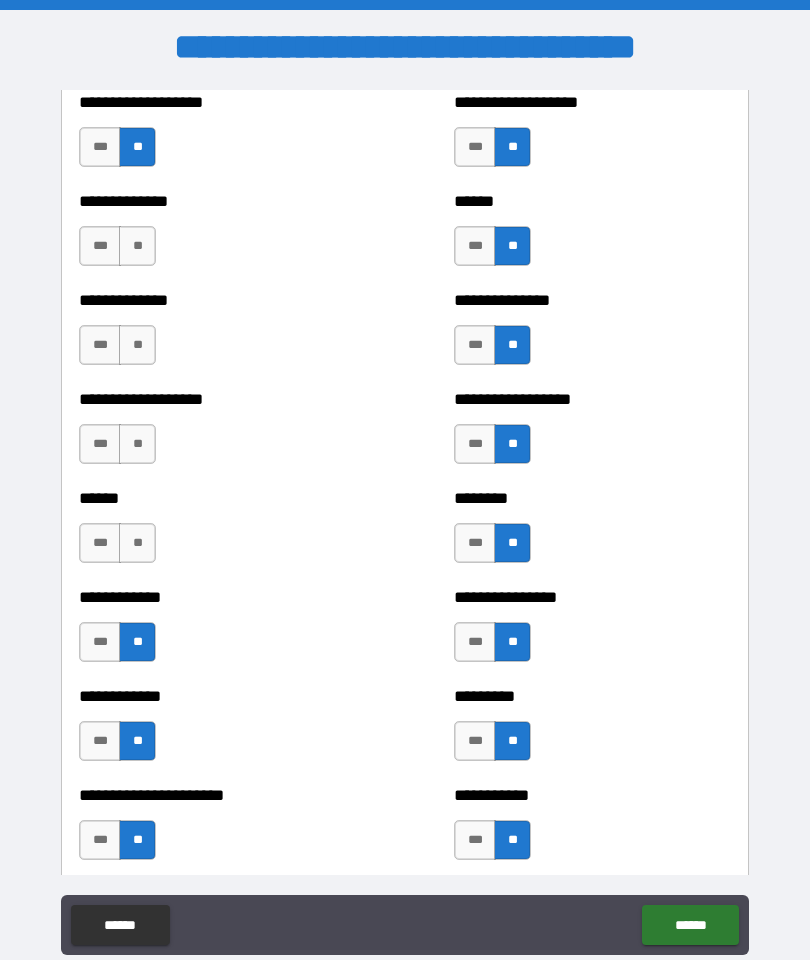 click on "**" at bounding box center (137, 543) 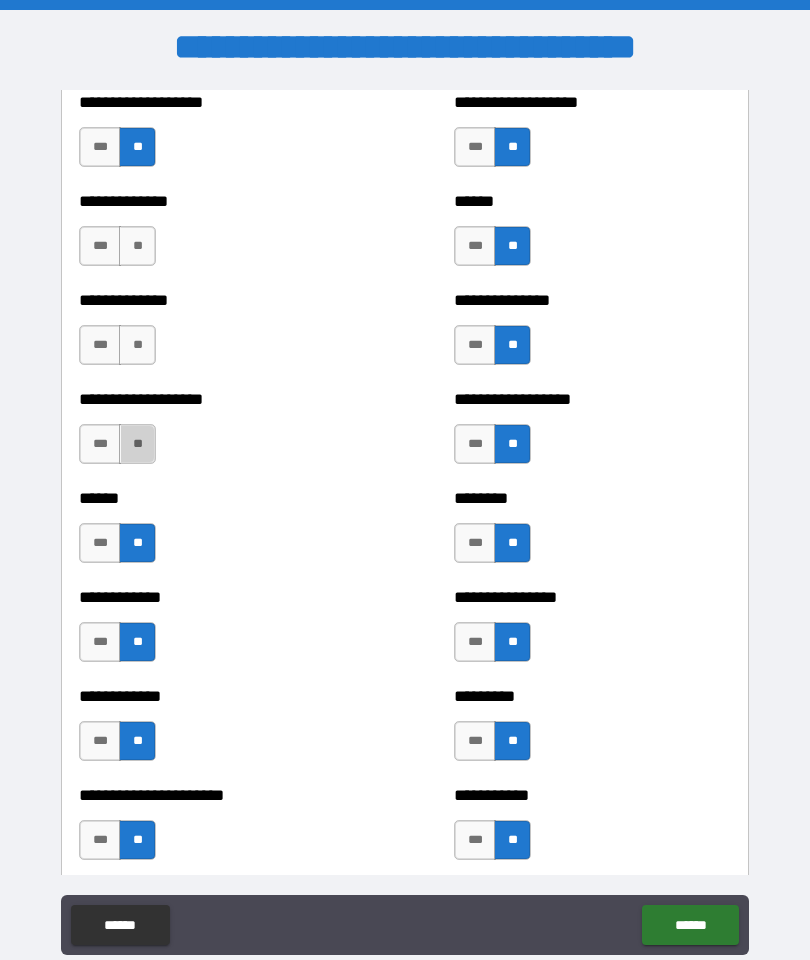 click on "**" at bounding box center (137, 444) 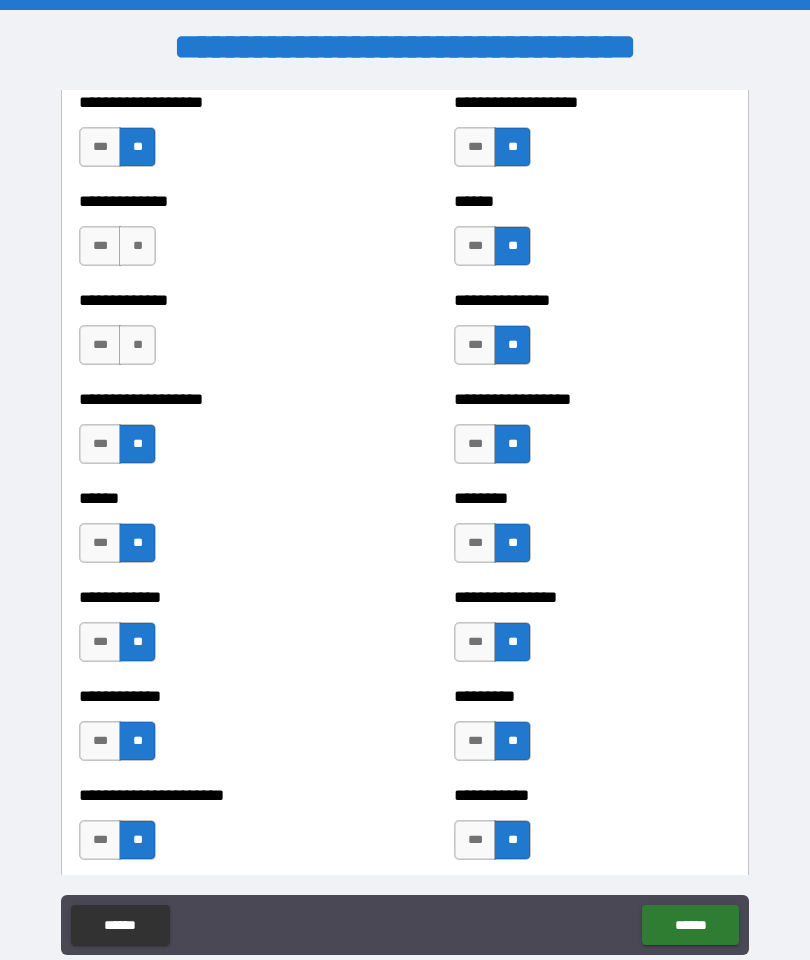 click on "**" at bounding box center (137, 345) 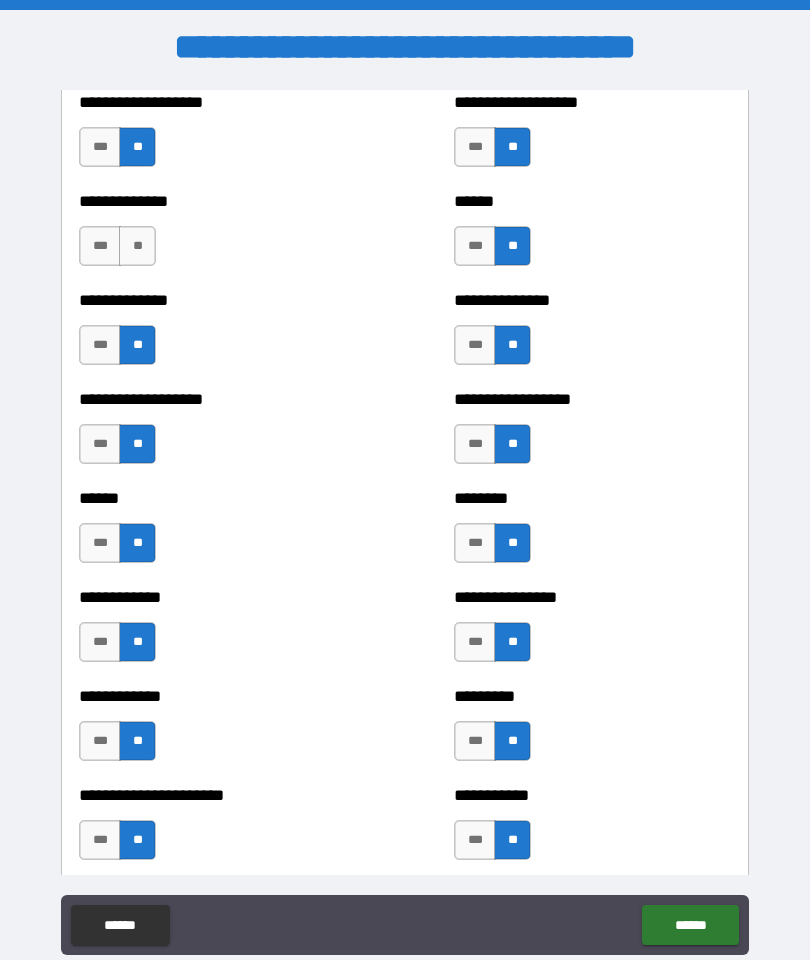 click on "**" at bounding box center [137, 246] 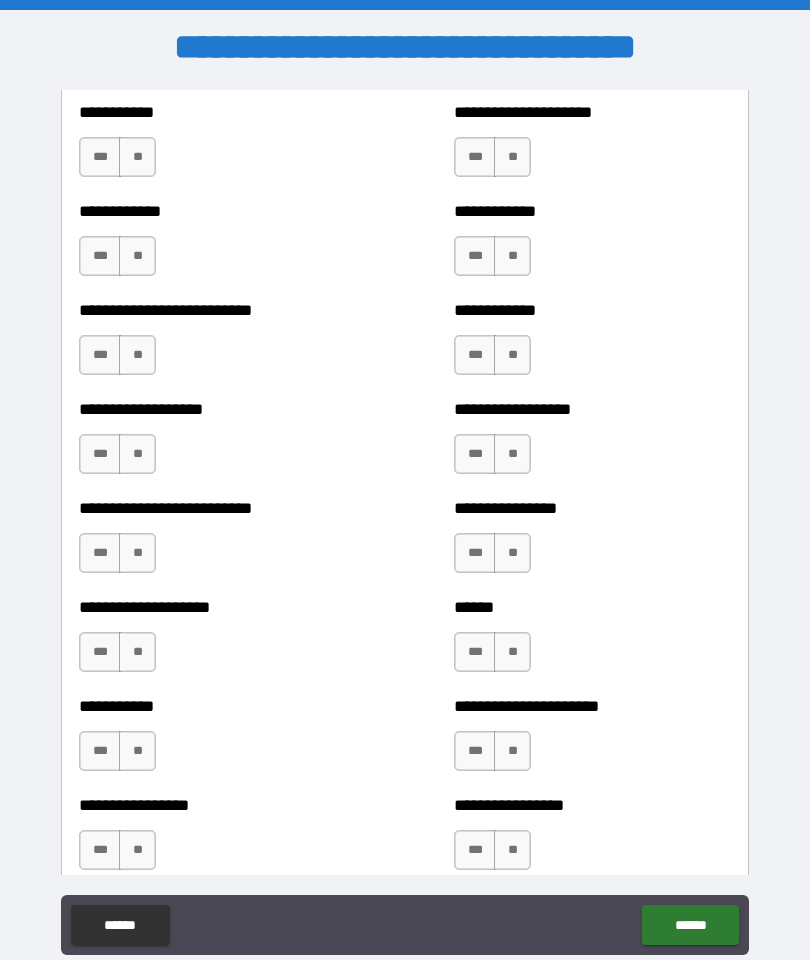 scroll, scrollTop: 5441, scrollLeft: 0, axis: vertical 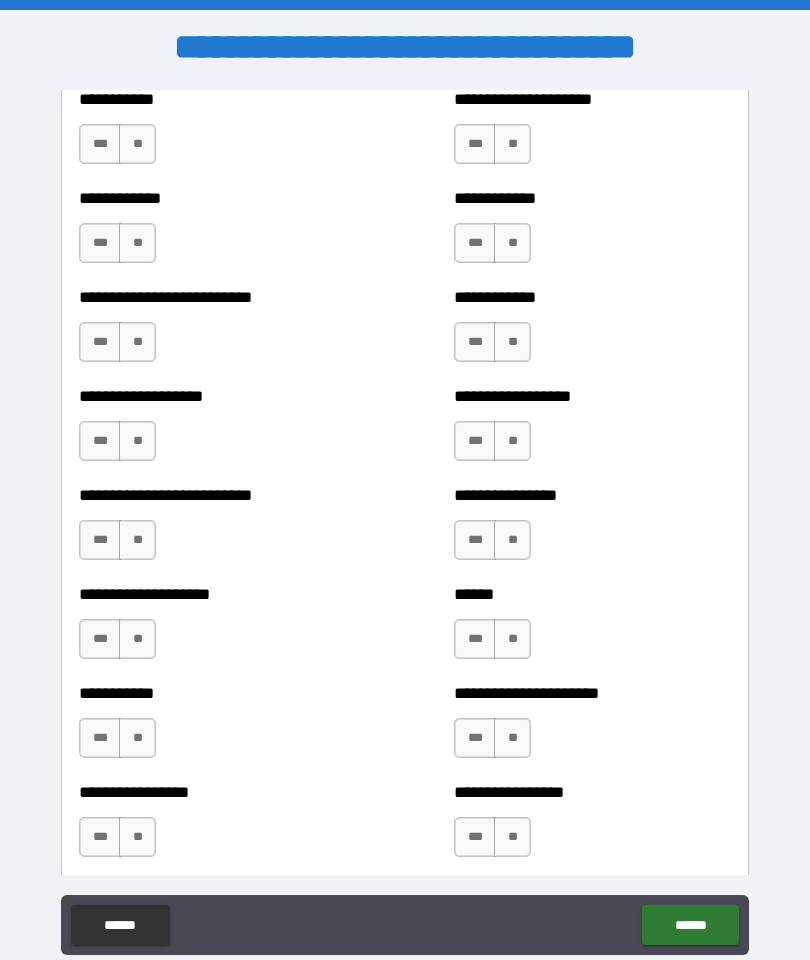 click on "***" at bounding box center [100, 342] 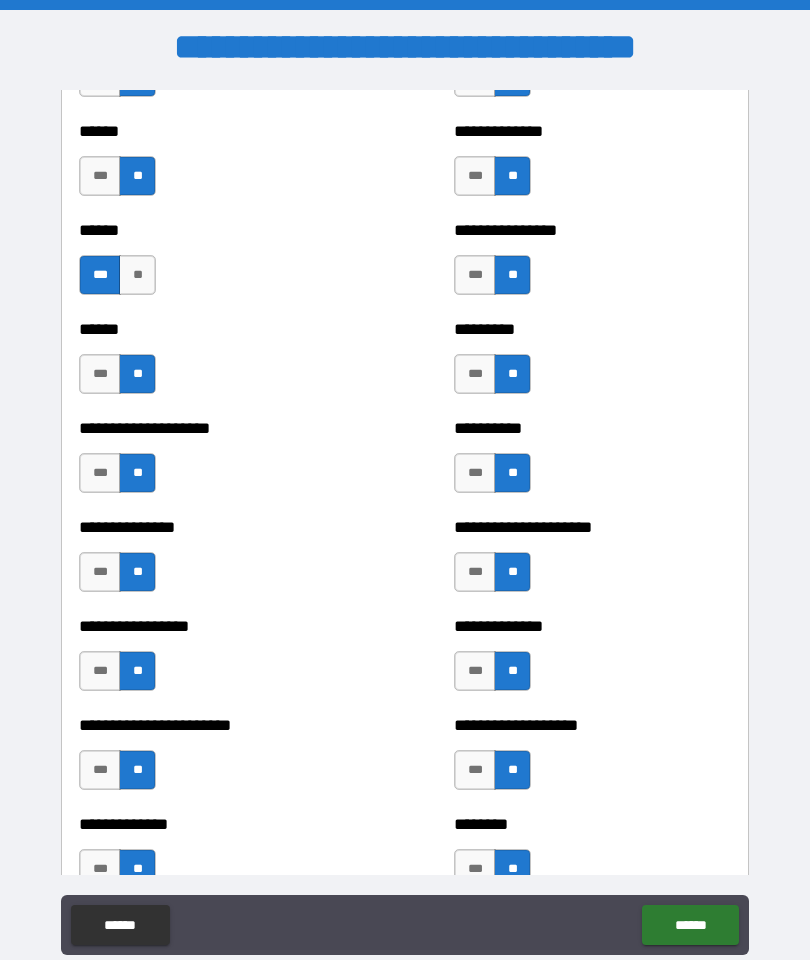 scroll, scrollTop: 2990, scrollLeft: 0, axis: vertical 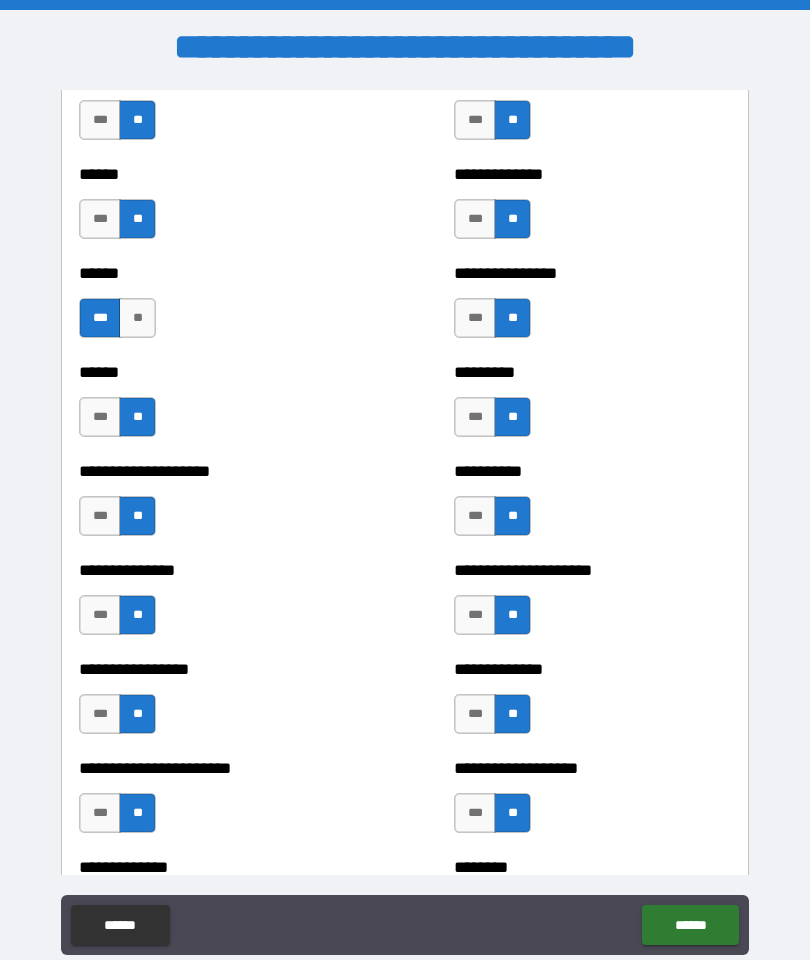 click on "**" at bounding box center [137, 318] 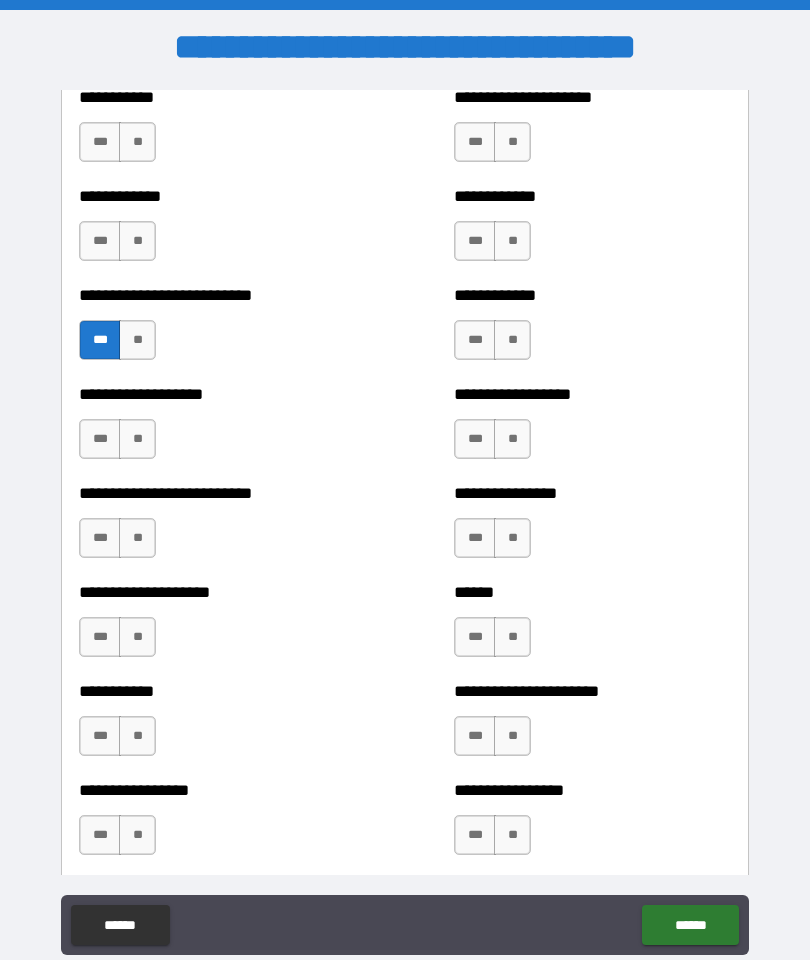 scroll, scrollTop: 5444, scrollLeft: 0, axis: vertical 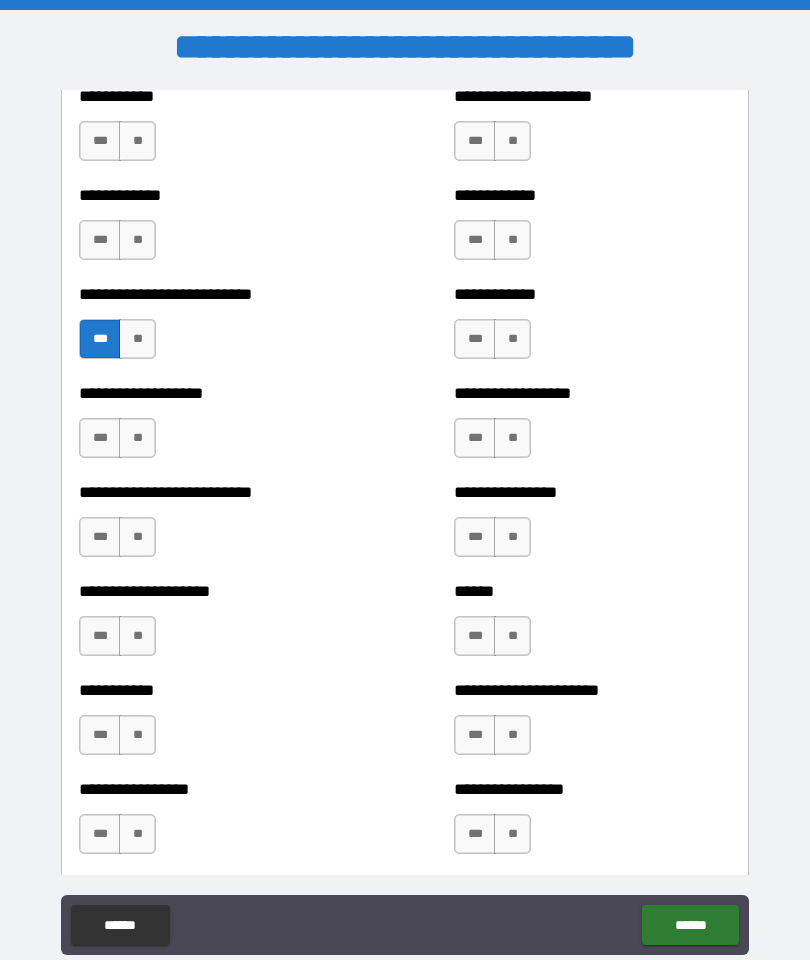 click on "**" at bounding box center [137, 141] 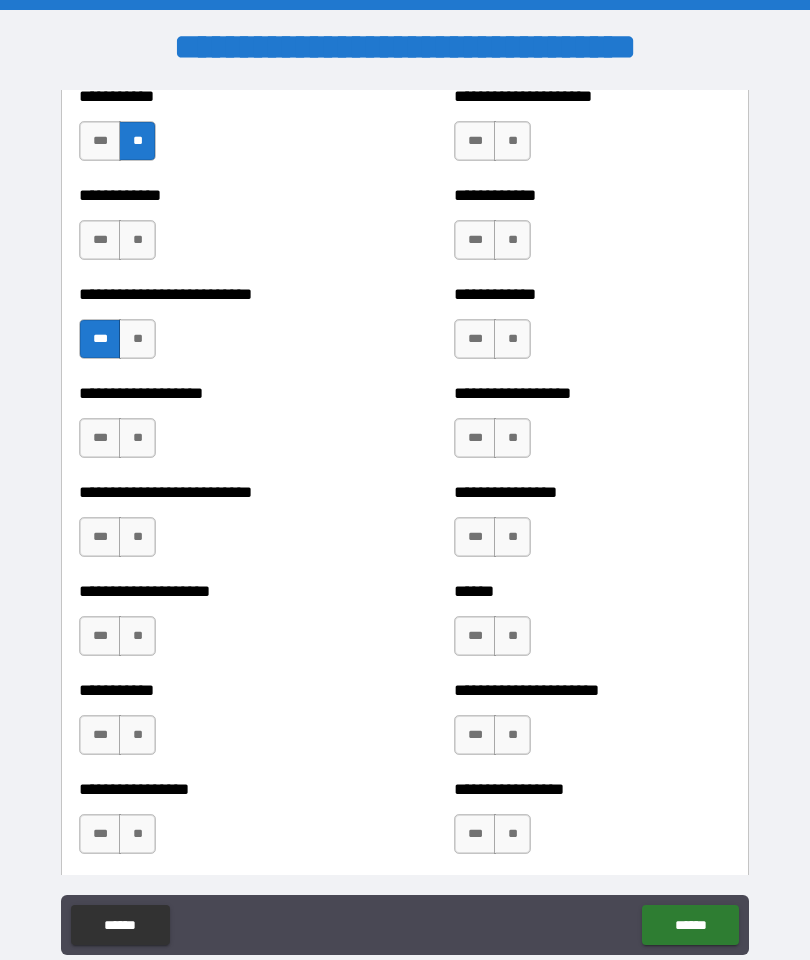 click on "**" at bounding box center (137, 240) 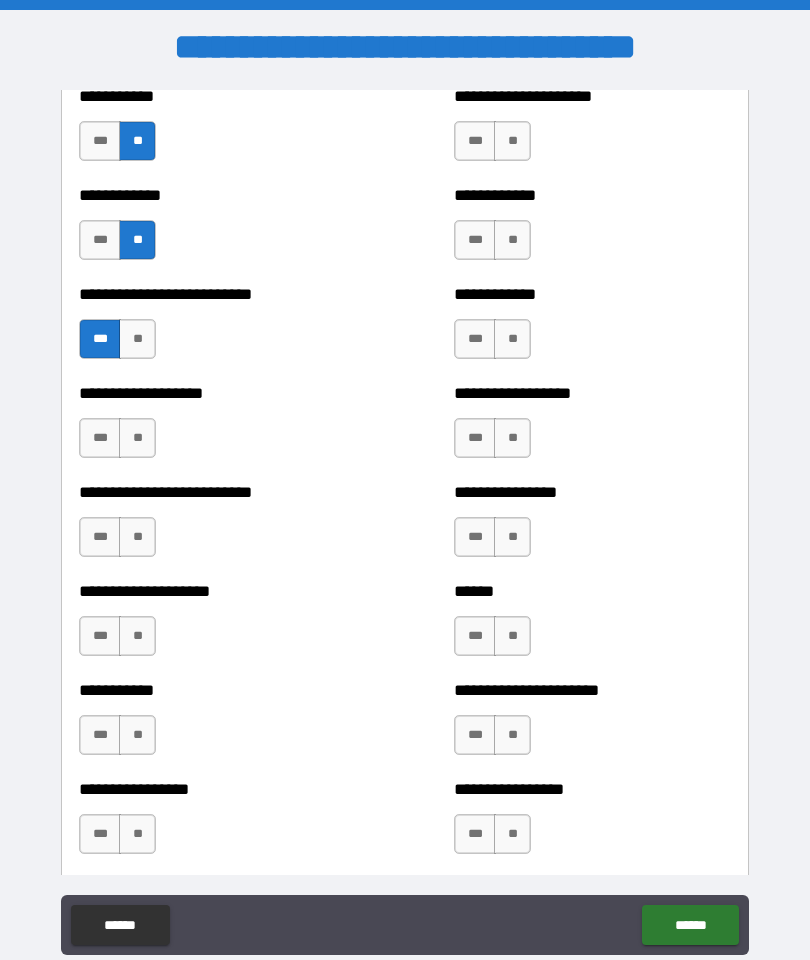 click on "**" at bounding box center (512, 141) 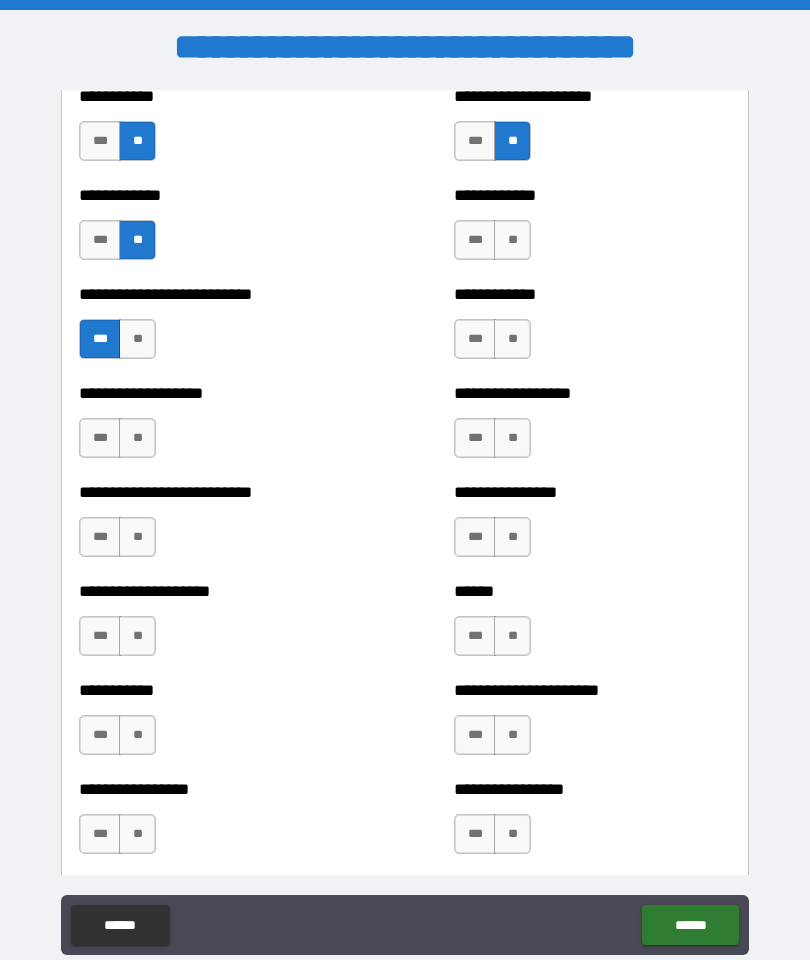 click on "**" at bounding box center (512, 240) 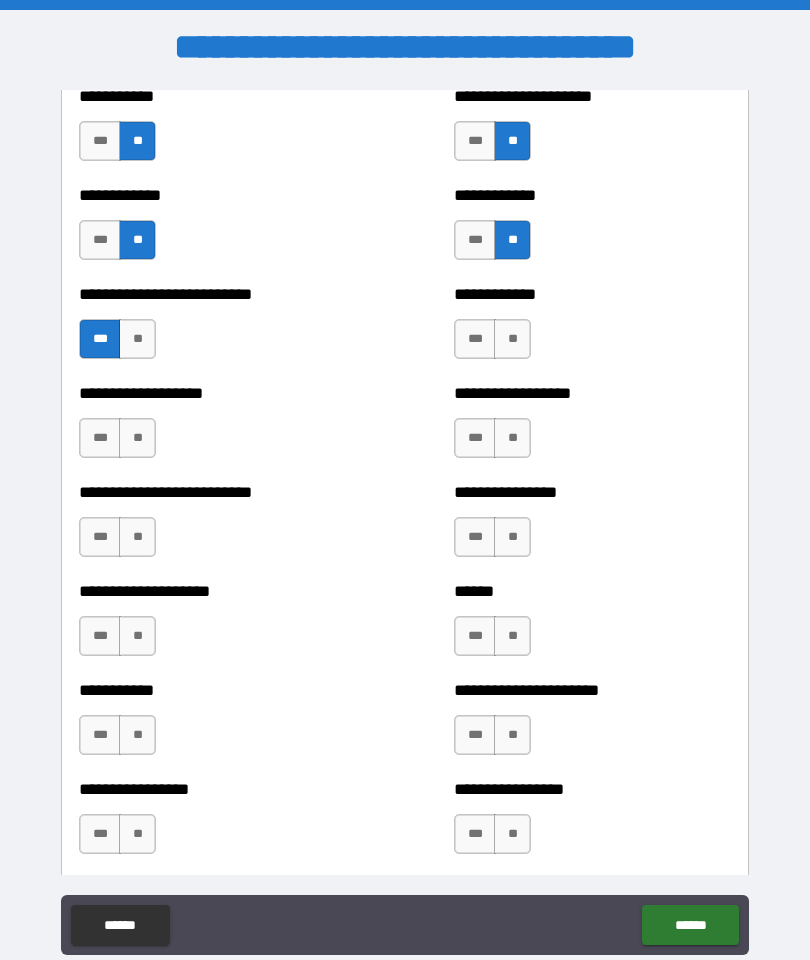 click on "**" at bounding box center (512, 339) 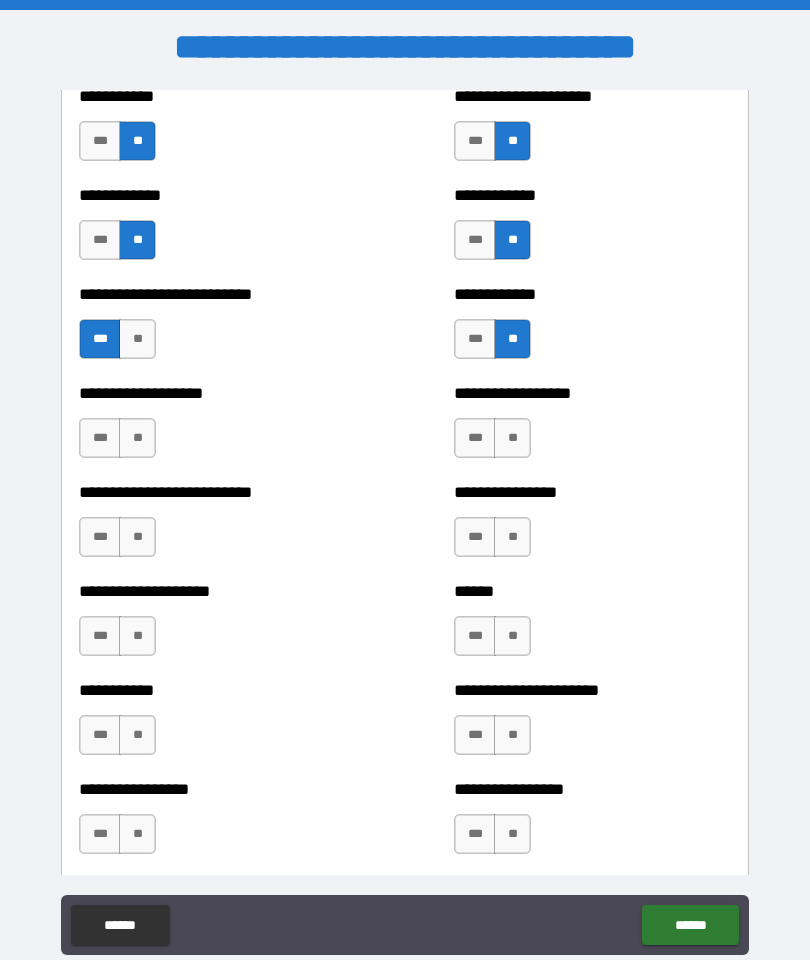 click on "**" at bounding box center (512, 438) 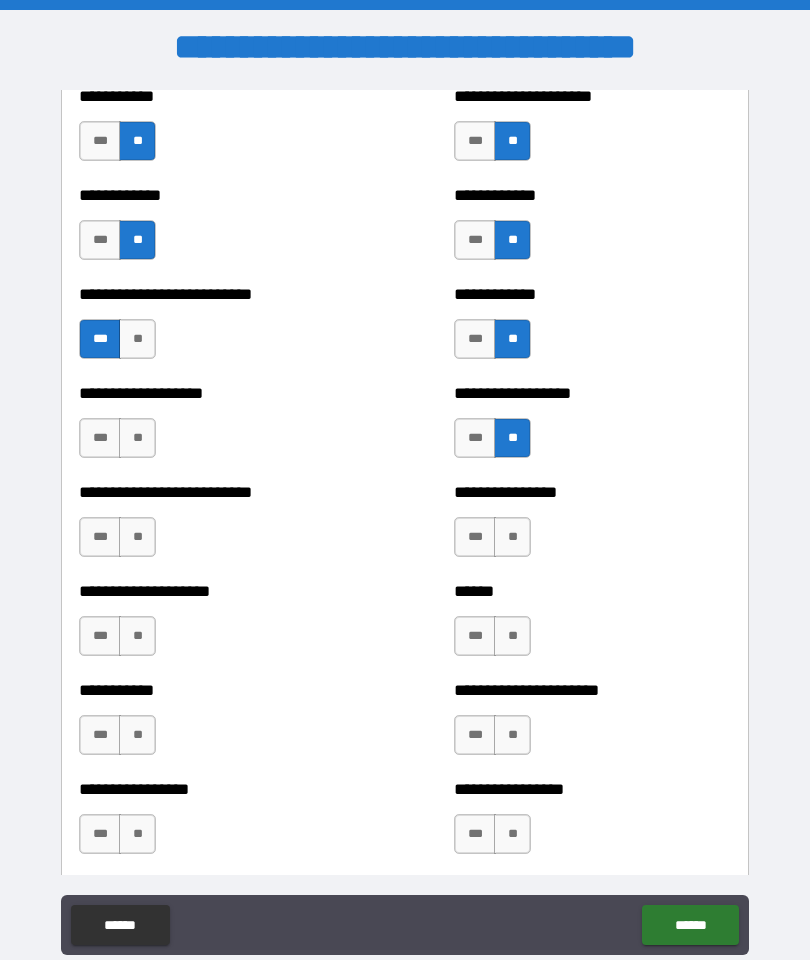 click on "**" at bounding box center (512, 537) 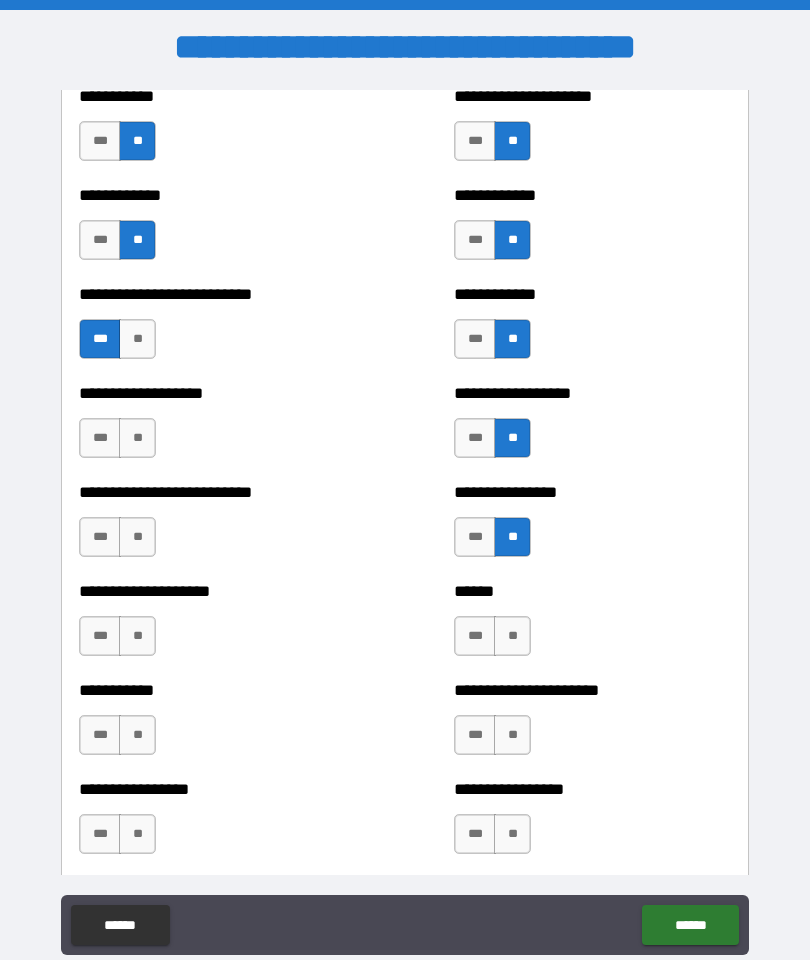 click on "**" at bounding box center (512, 636) 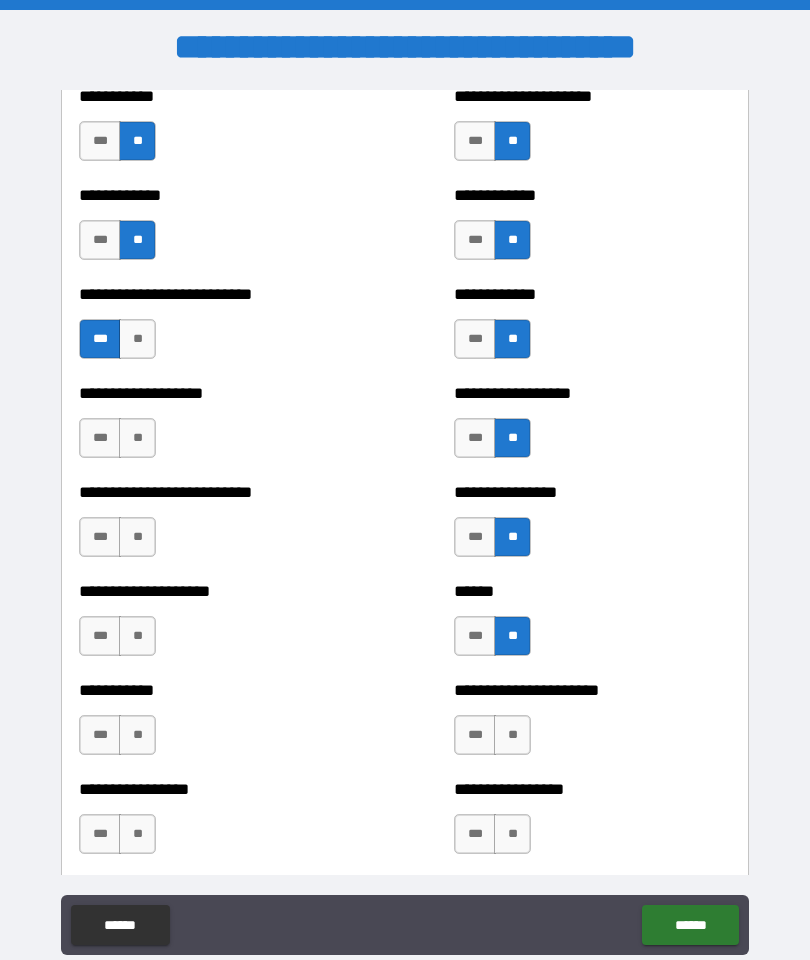 click on "**" at bounding box center [512, 735] 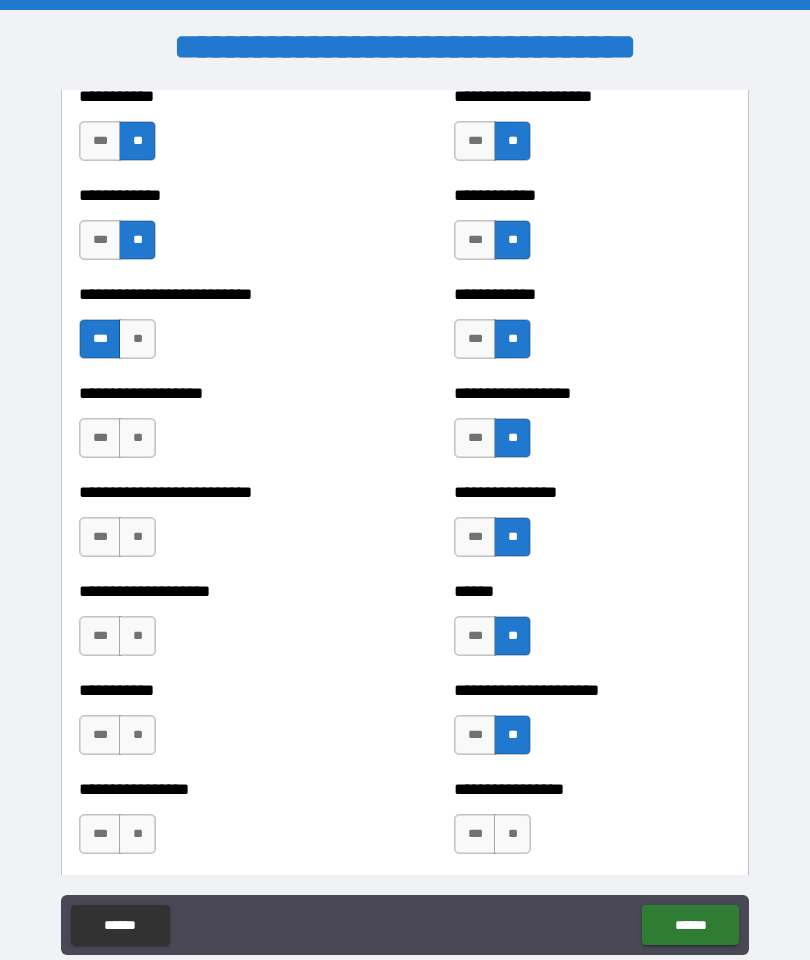 click on "**" at bounding box center (512, 834) 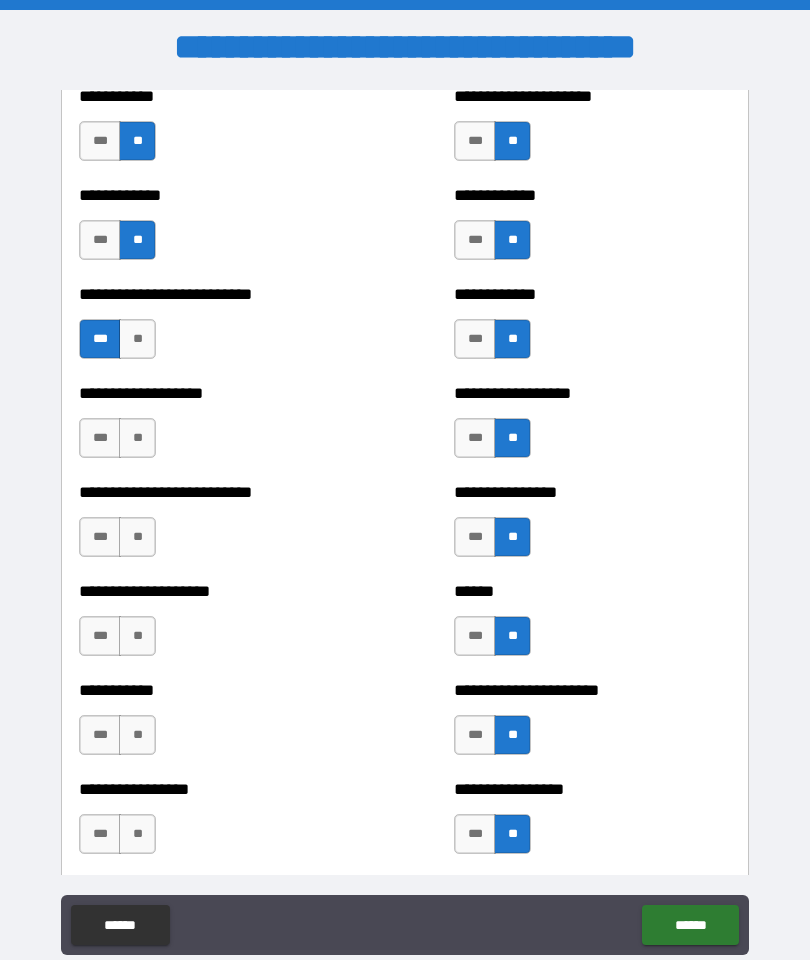 click on "**" at bounding box center [137, 834] 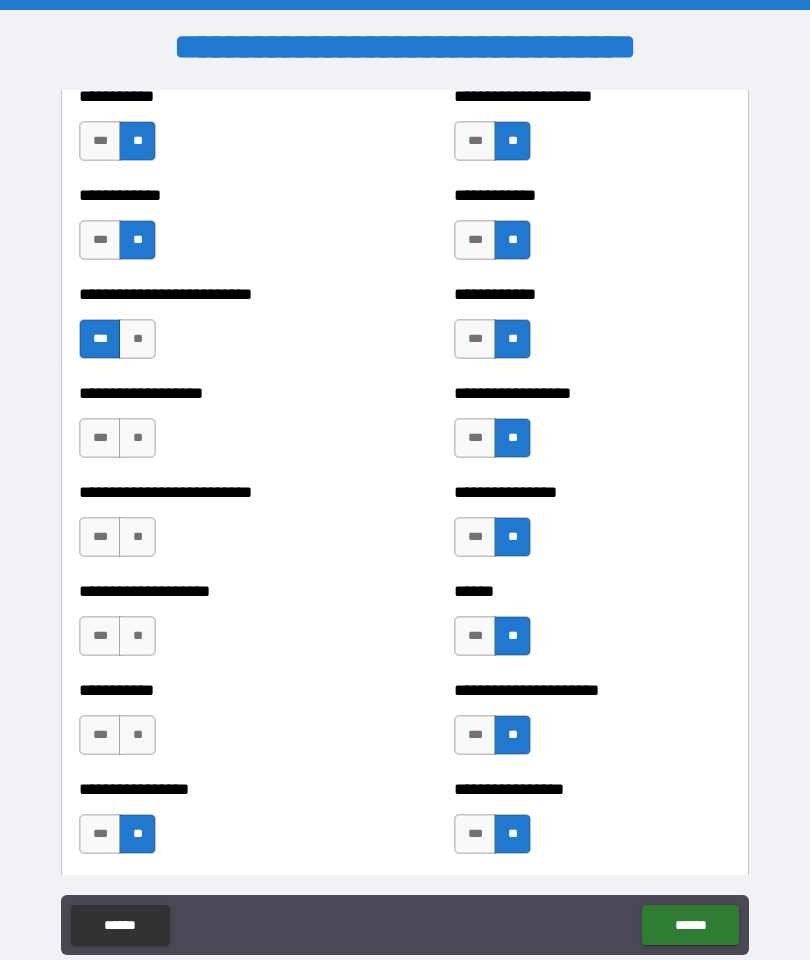 click on "**" at bounding box center [137, 735] 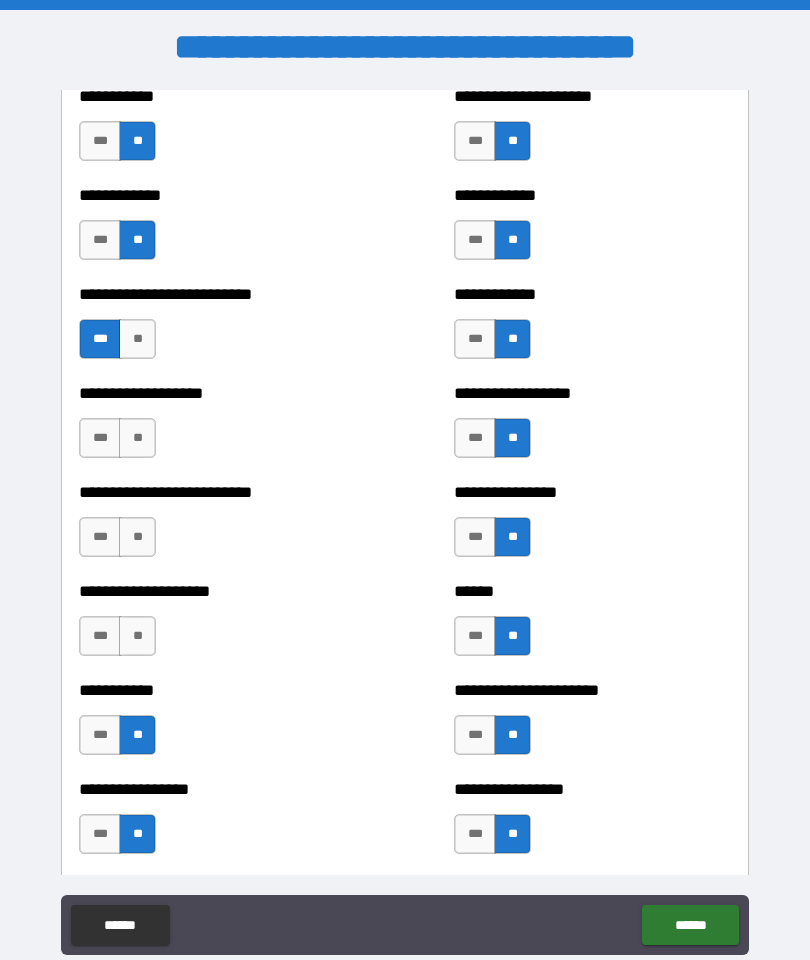 click on "**" at bounding box center [137, 636] 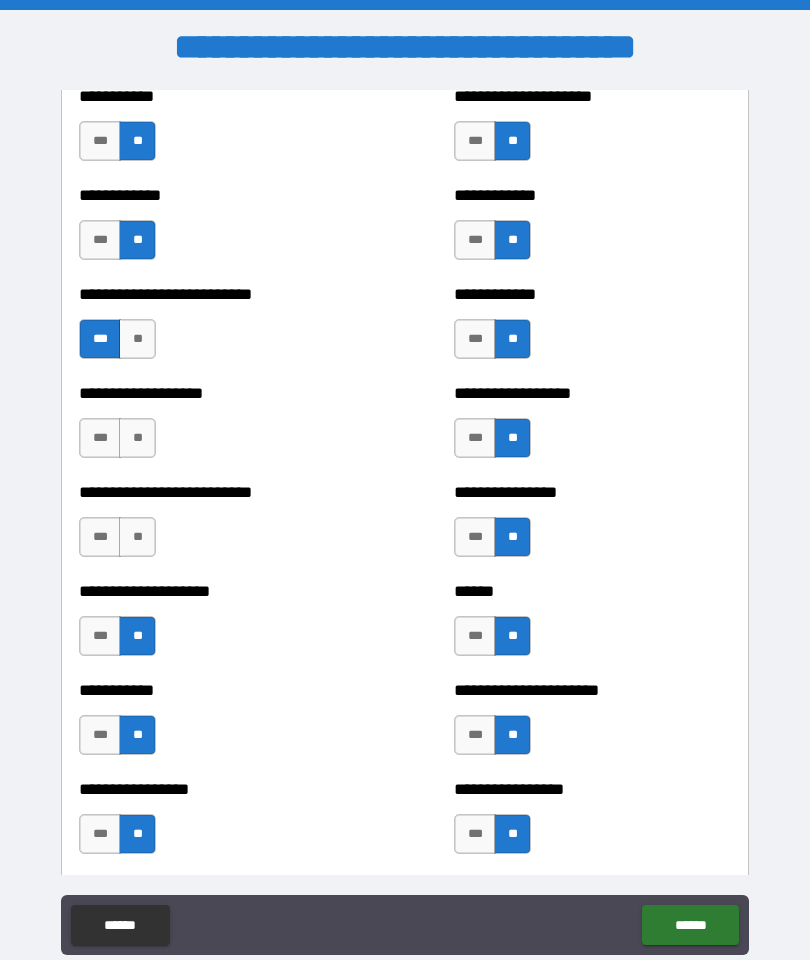 click on "**" at bounding box center (137, 537) 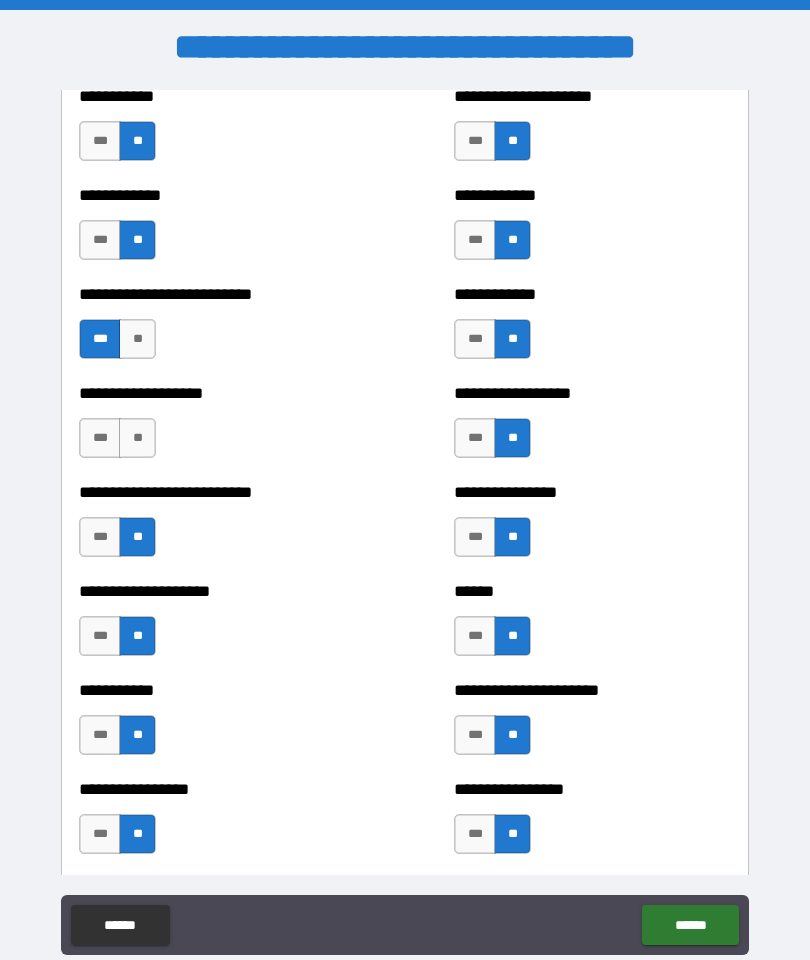 click on "**" at bounding box center (137, 438) 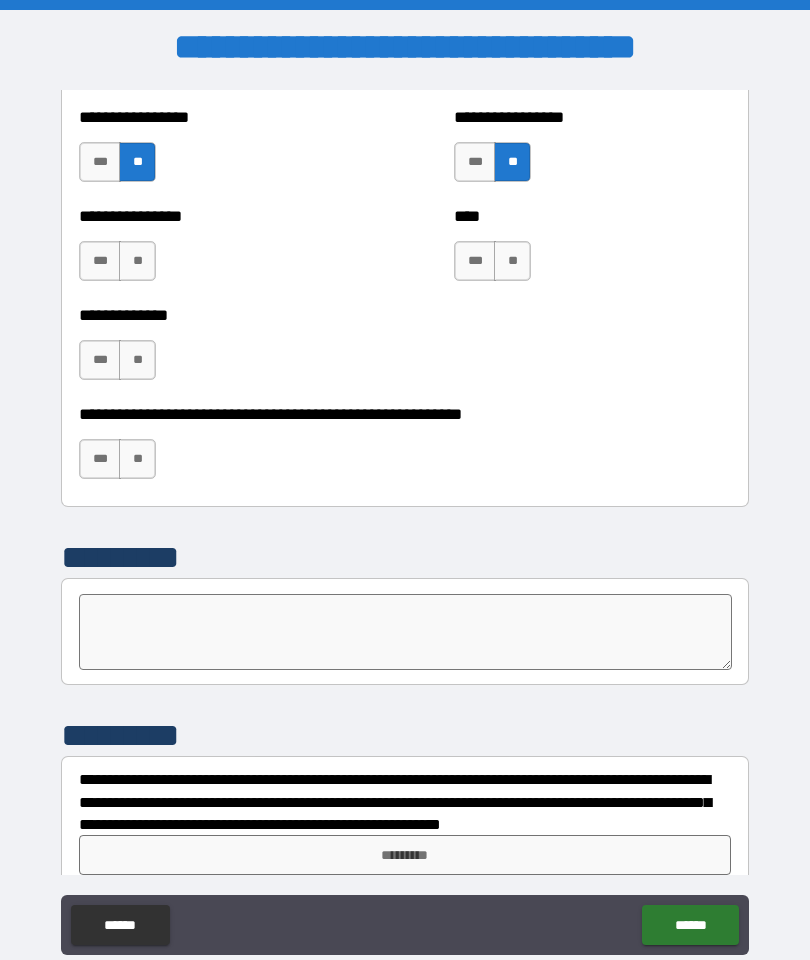 scroll, scrollTop: 6118, scrollLeft: 0, axis: vertical 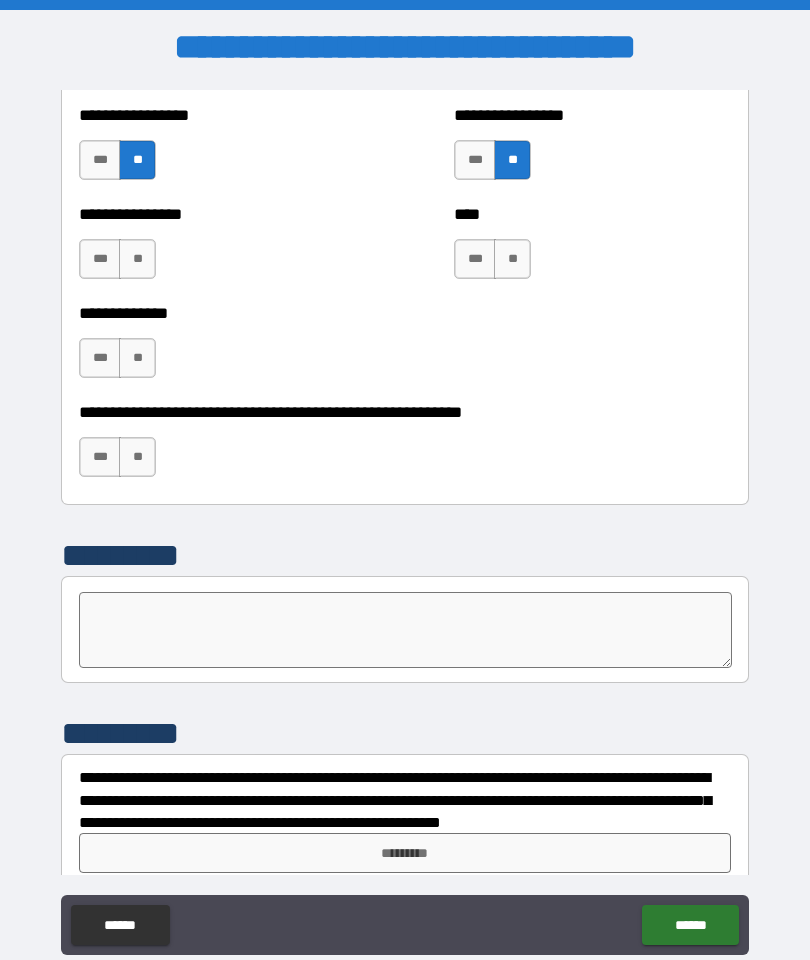 click on "**" at bounding box center [137, 259] 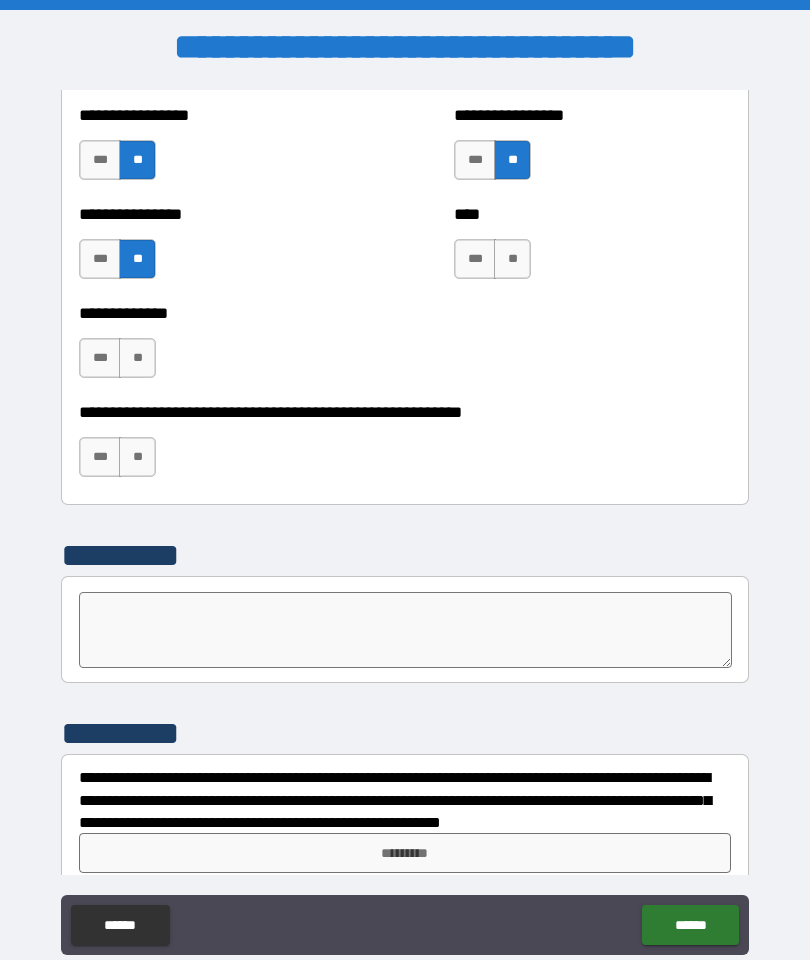 click on "**" at bounding box center (137, 358) 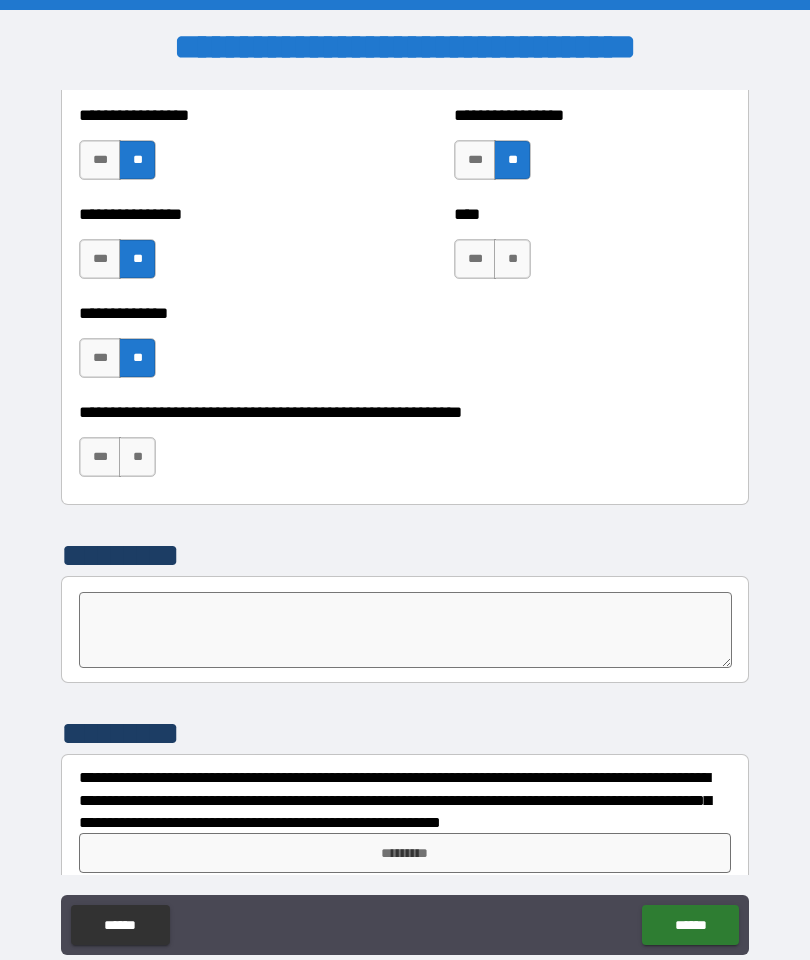 click on "**" at bounding box center (137, 457) 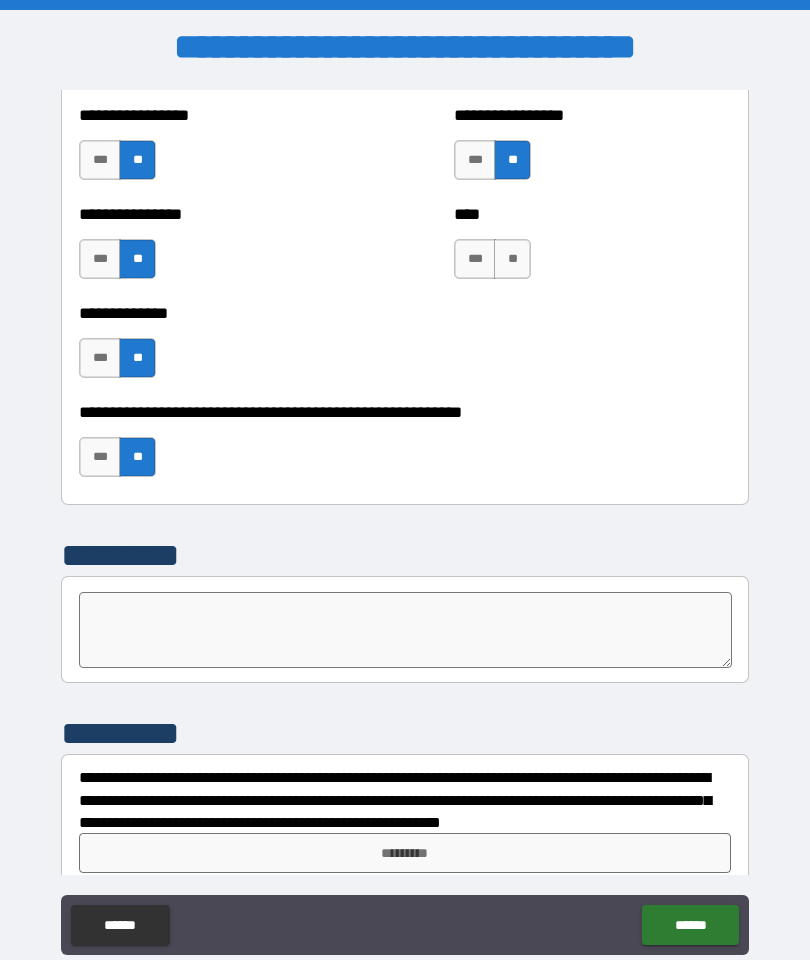 click on "**" at bounding box center [512, 259] 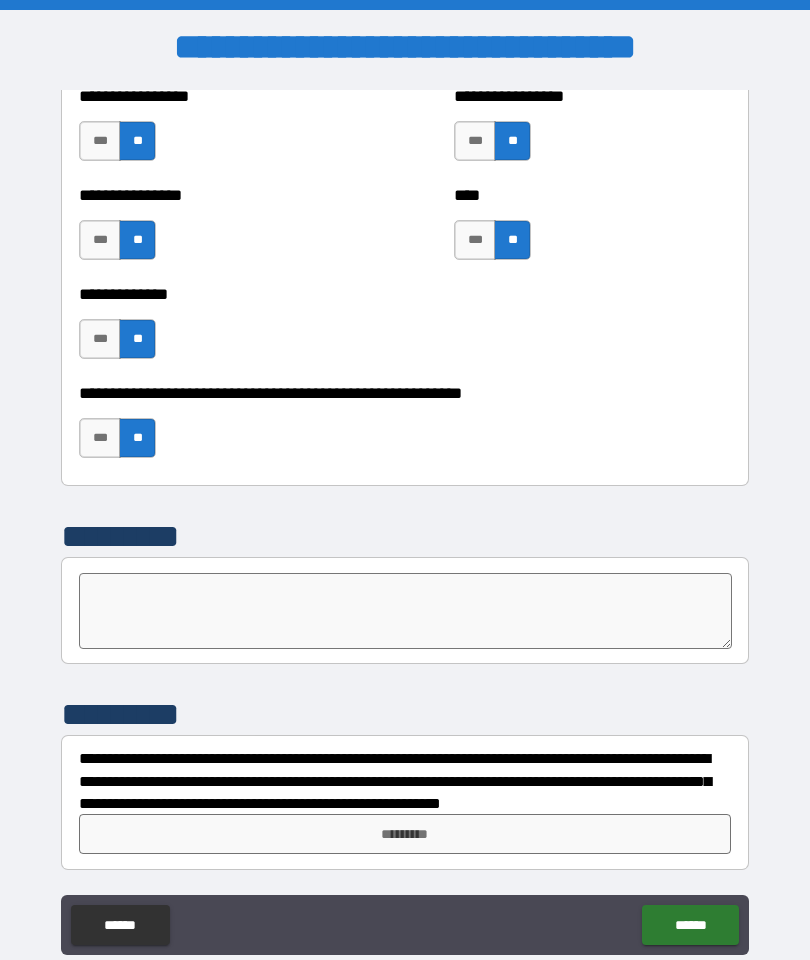 scroll, scrollTop: 6137, scrollLeft: 0, axis: vertical 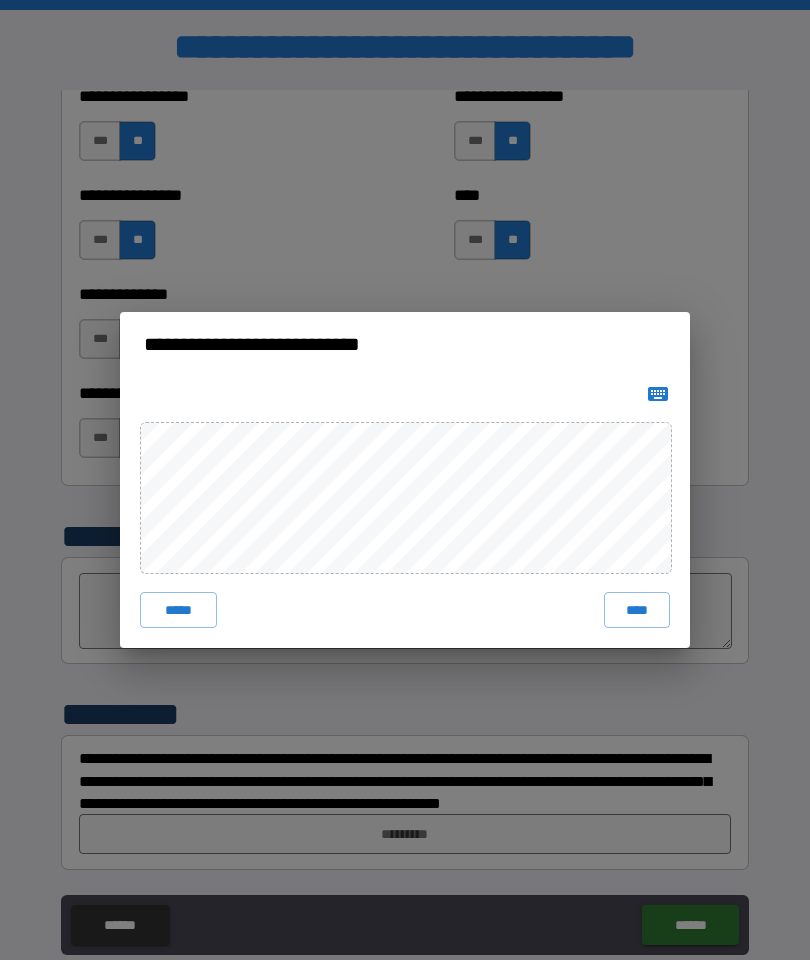 click on "****" at bounding box center (637, 610) 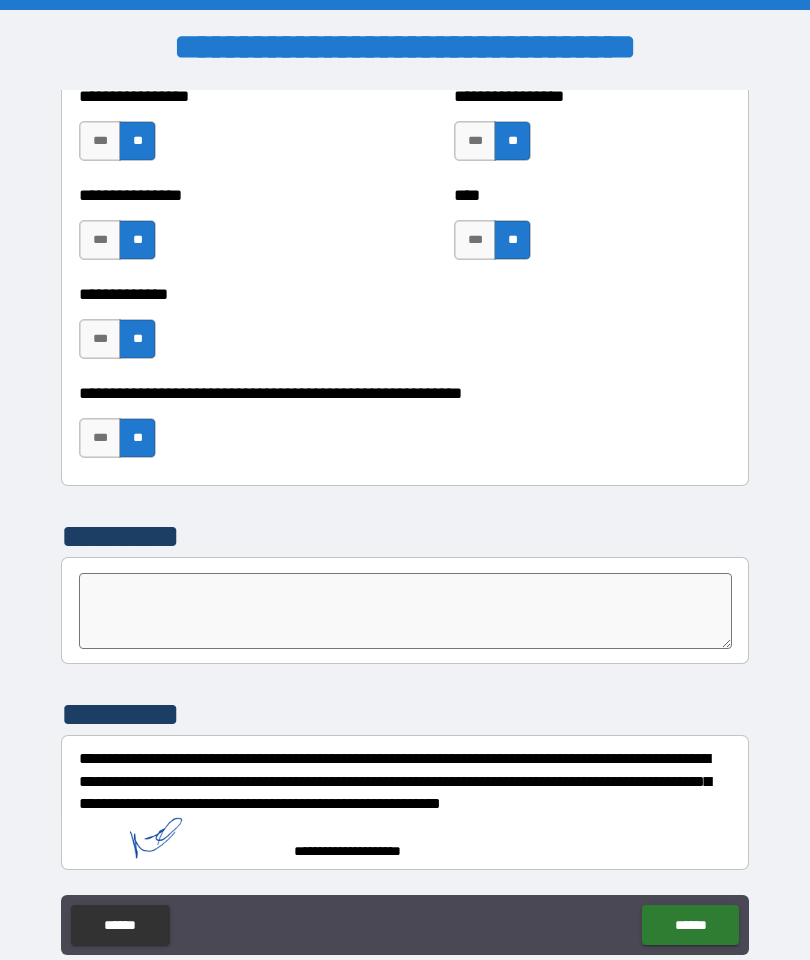 scroll, scrollTop: 6127, scrollLeft: 0, axis: vertical 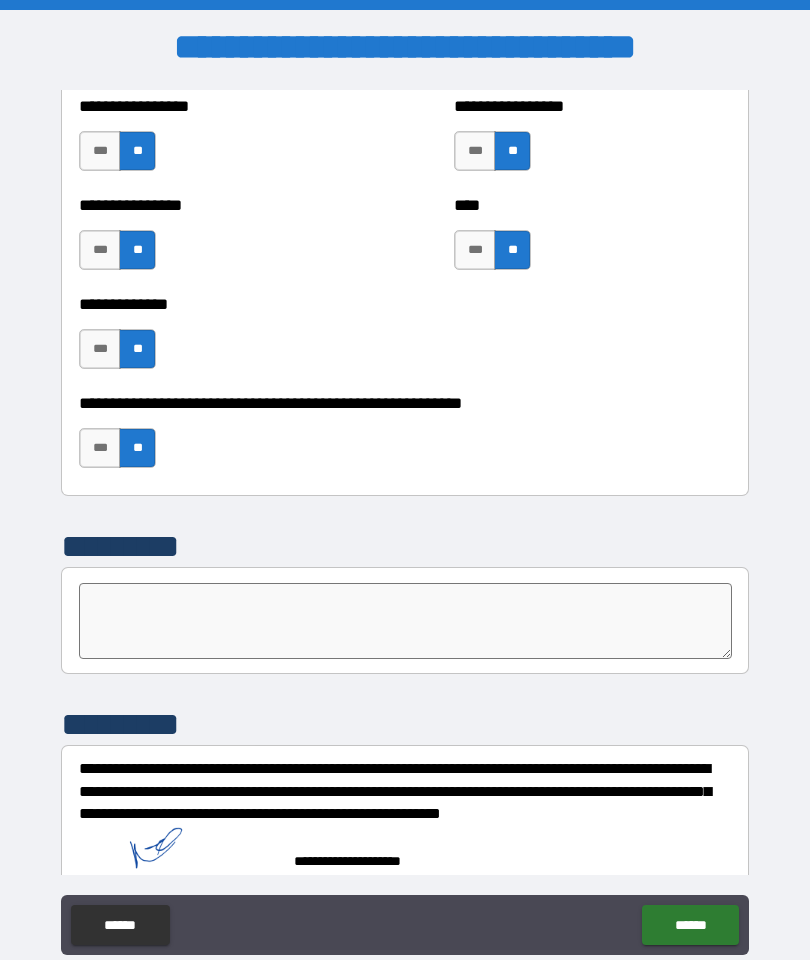 click on "******" at bounding box center (690, 925) 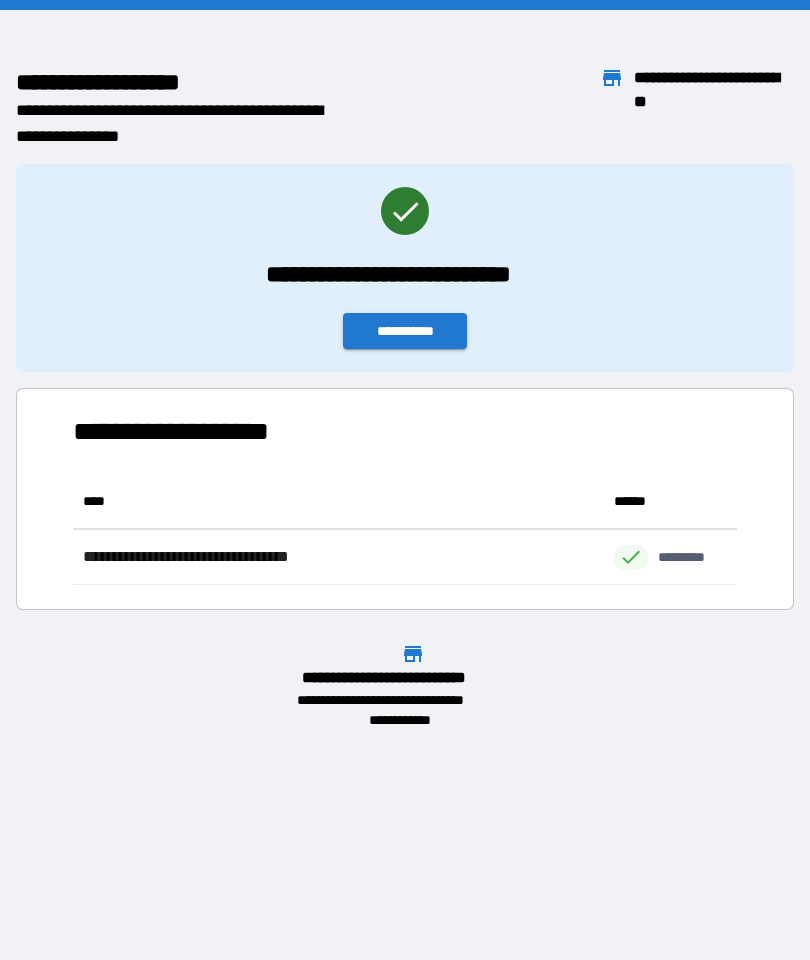 scroll, scrollTop: 1, scrollLeft: 1, axis: both 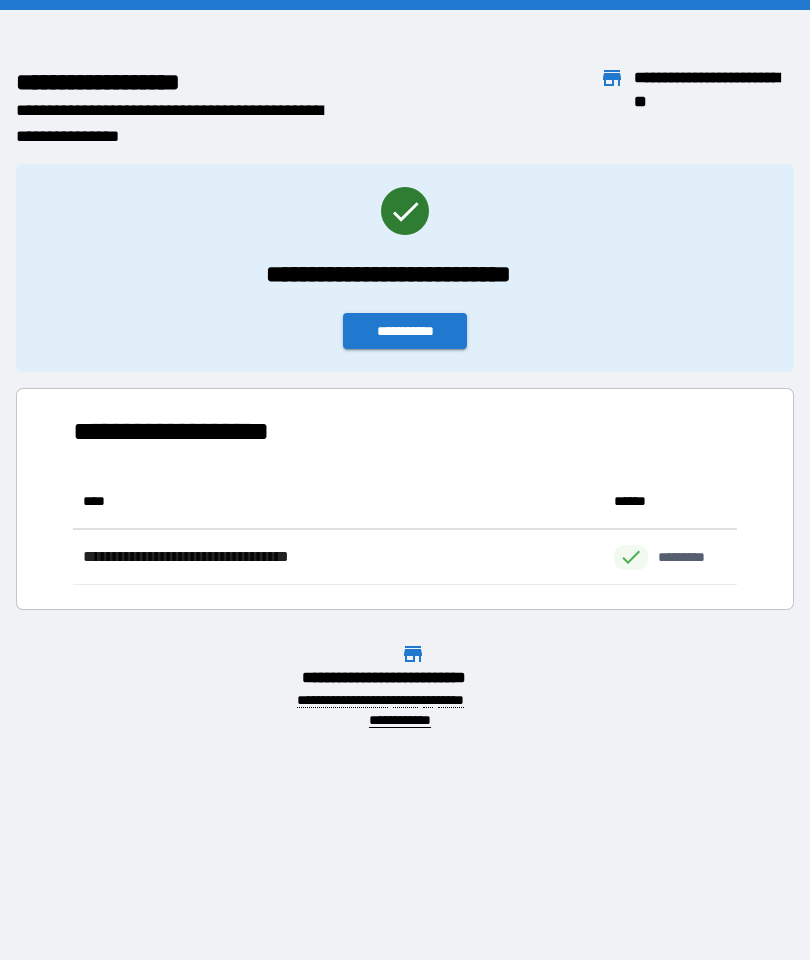 click on "**********" at bounding box center (405, 331) 